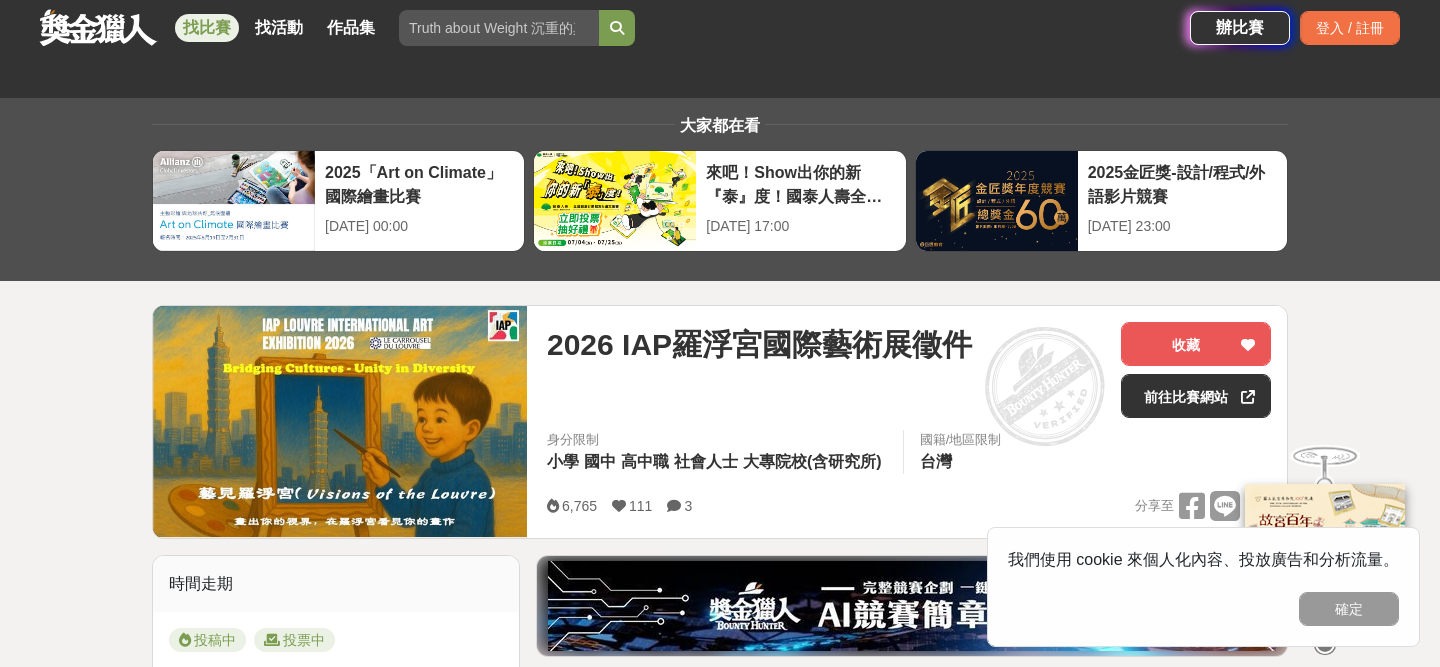 scroll, scrollTop: 800, scrollLeft: 0, axis: vertical 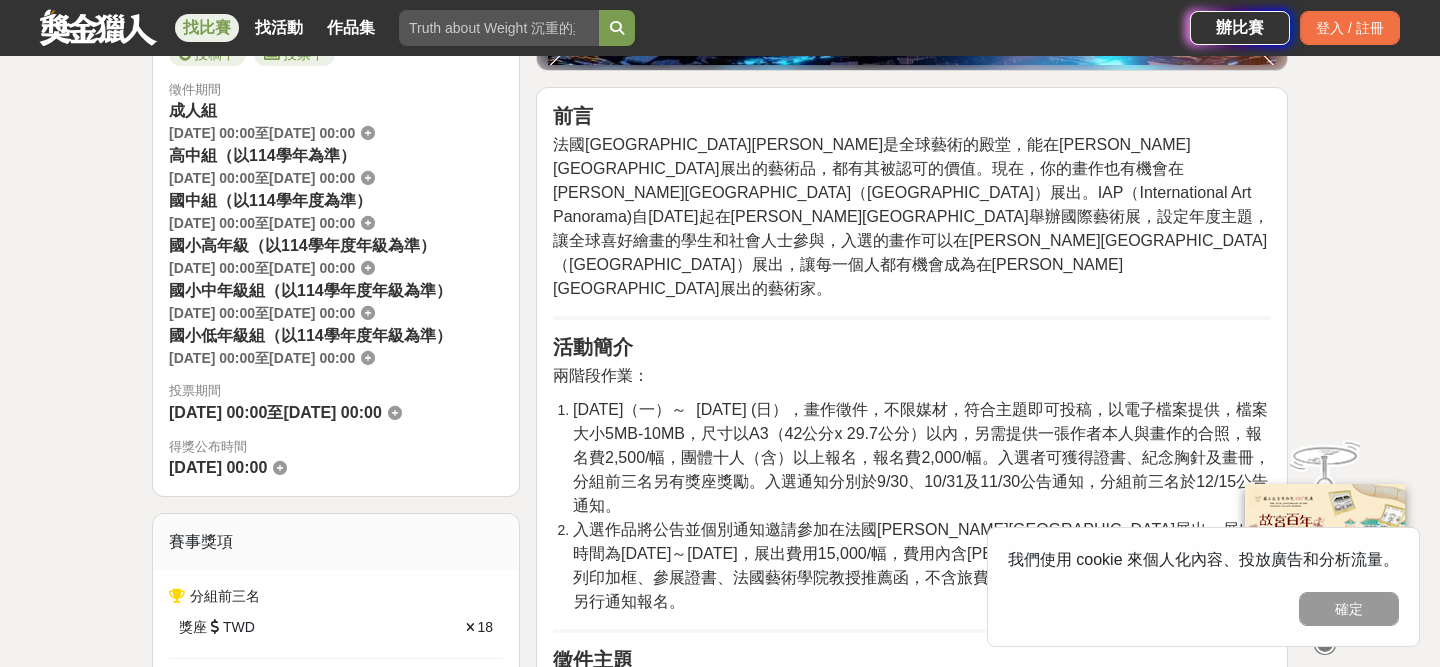 click on "[DATE]（一）～  [DATE] (日），畫作徵件，不限媒材，符合主題即可投稿，以電子檔案提供，檔案大小5MB-10MB，尺寸以A3（42公分x 29.7公分）以內，另需提供一張作者本人與畫作的合照，報名費2,500/幅，團體十人（含）以上報名，報名費2,000/幅。入選者可獲得證書、紀念胸針及畫冊，分組前三名另有獎座獎勵。入選通知分別於9/30、10/31及11/30公告通知，分組前三名於12/15公告通知。" at bounding box center [922, 458] 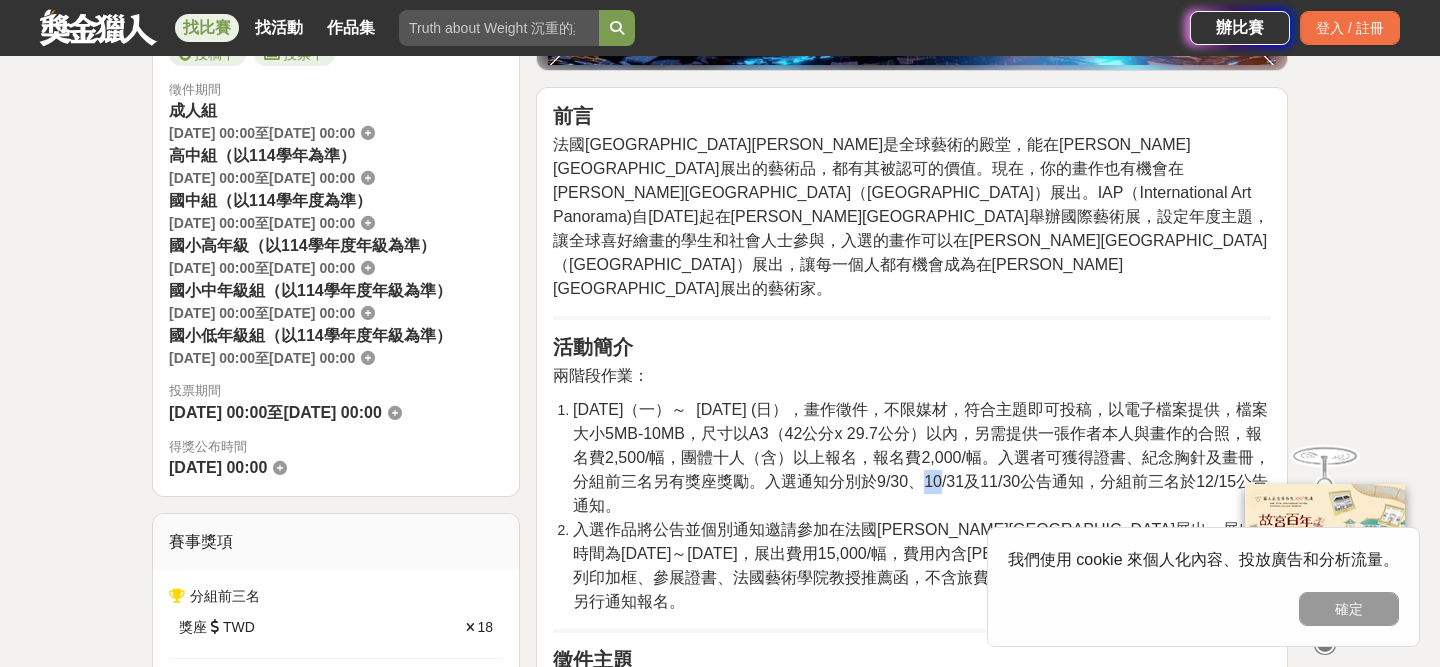 click on "[DATE]（一）～  [DATE] (日），畫作徵件，不限媒材，符合主題即可投稿，以電子檔案提供，檔案大小5MB-10MB，尺寸以A3（42公分x 29.7公分）以內，另需提供一張作者本人與畫作的合照，報名費2,500/幅，團體十人（含）以上報名，報名費2,000/幅。入選者可獲得證書、紀念胸針及畫冊，分組前三名另有獎座獎勵。入選通知分別於9/30、10/31及11/30公告通知，分組前三名於12/15公告通知。" at bounding box center [922, 458] 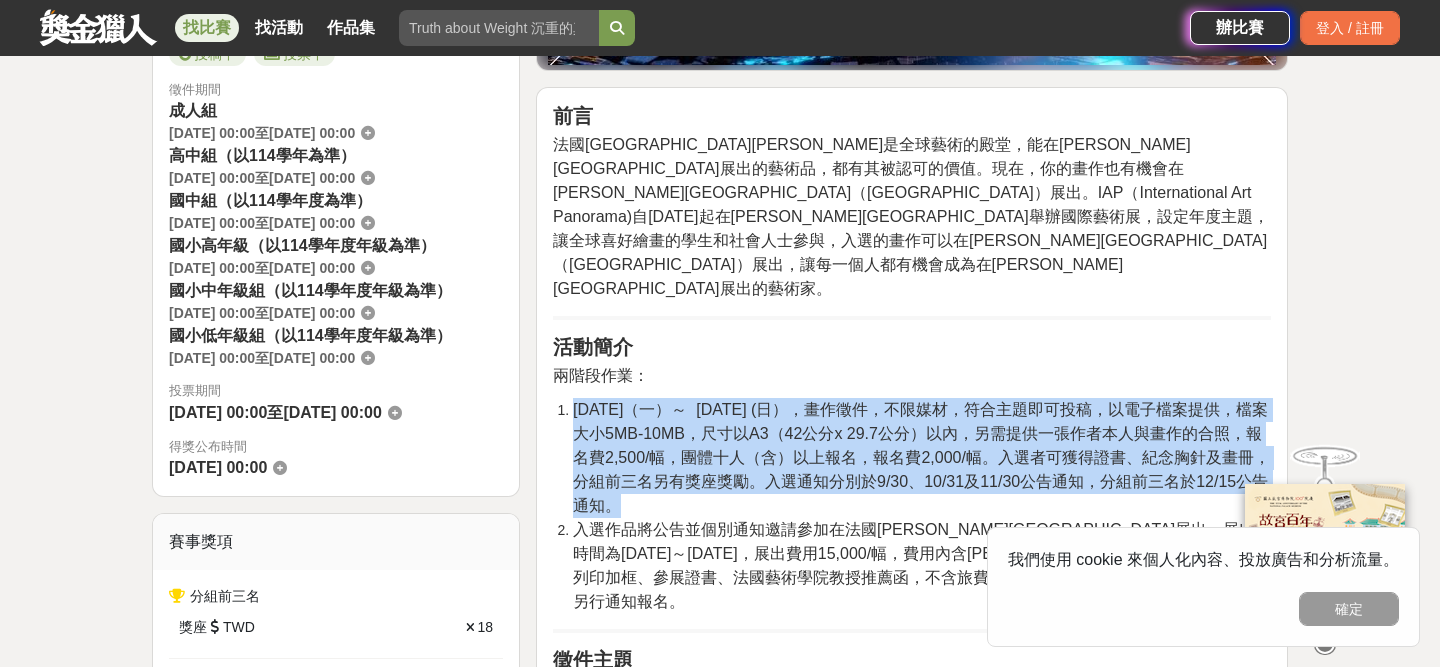 click on "[DATE]（一）～  [DATE] (日），畫作徵件，不限媒材，符合主題即可投稿，以電子檔案提供，檔案大小5MB-10MB，尺寸以A3（42公分x 29.7公分）以內，另需提供一張作者本人與畫作的合照，報名費2,500/幅，團體十人（含）以上報名，報名費2,000/幅。入選者可獲得證書、紀念胸針及畫冊，分組前三名另有獎座獎勵。入選通知分別於9/30、10/31及11/30公告通知，分組前三名於12/15公告通知。" at bounding box center [922, 458] 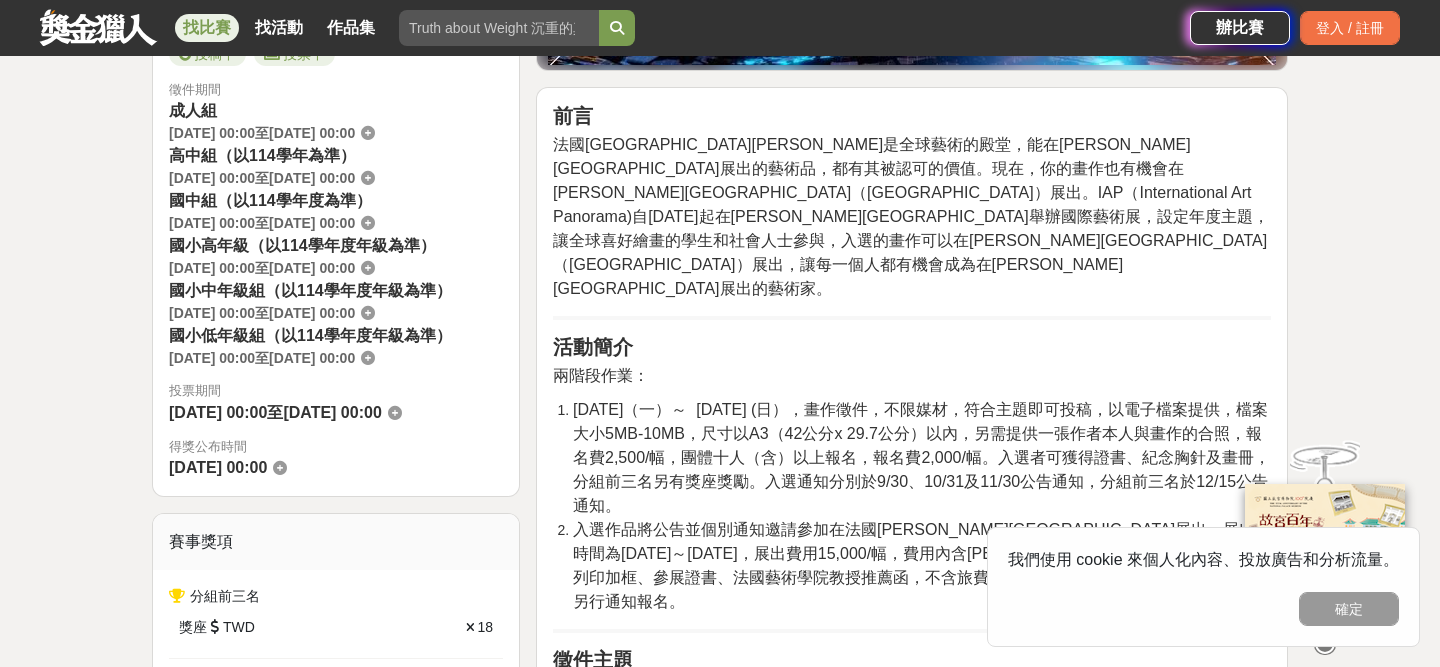 click on "[DATE]（一）～  [DATE] (日），畫作徵件，不限媒材，符合主題即可投稿，以電子檔案提供，檔案大小5MB-10MB，尺寸以A3（42公分x 29.7公分）以內，另需提供一張作者本人與畫作的合照，報名費2,500/幅，團體十人（含）以上報名，報名費2,000/幅。入選者可獲得證書、紀念胸針及畫冊，分組前三名另有獎座獎勵。入選通知分別於9/30、10/31及11/30公告通知，分組前三名於12/15公告通知。" at bounding box center (922, 458) 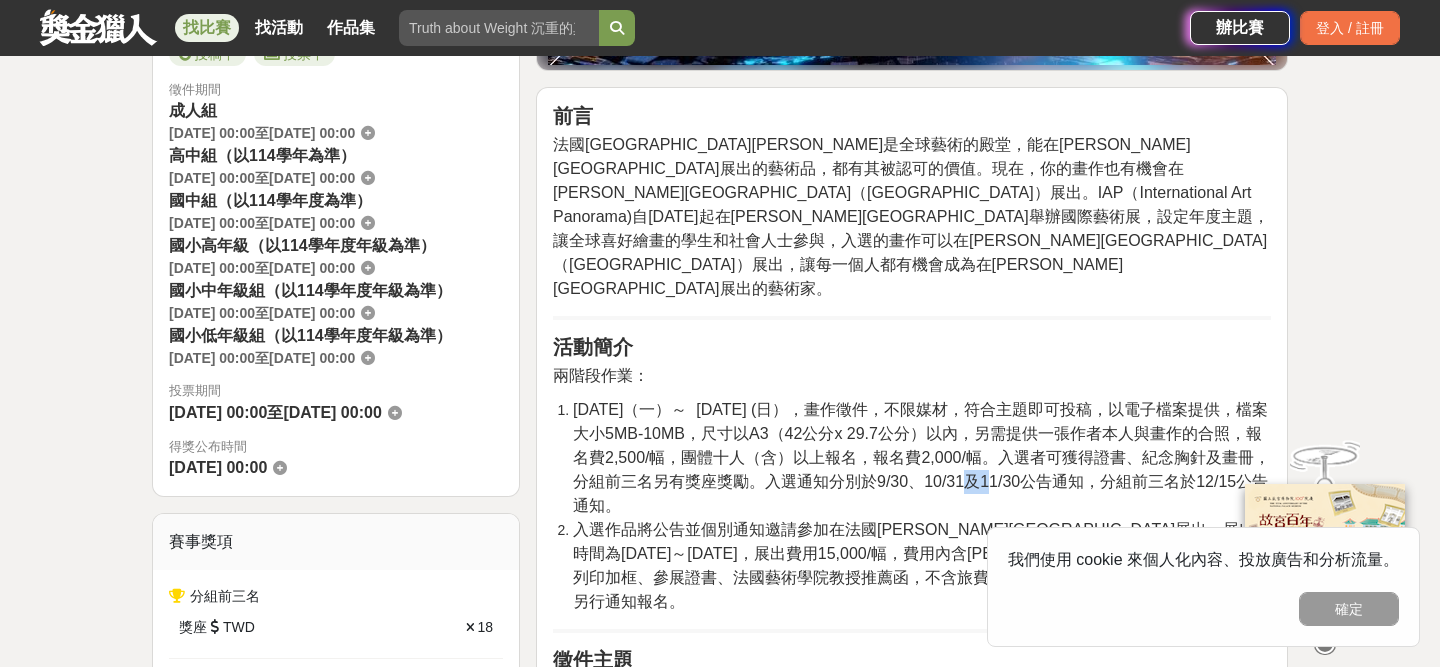 click on "[DATE]（一）～  [DATE] (日），畫作徵件，不限媒材，符合主題即可投稿，以電子檔案提供，檔案大小5MB-10MB，尺寸以A3（42公分x 29.7公分）以內，另需提供一張作者本人與畫作的合照，報名費2,500/幅，團體十人（含）以上報名，報名費2,000/幅。入選者可獲得證書、紀念胸針及畫冊，分組前三名另有獎座獎勵。入選通知分別於9/30、10/31及11/30公告通知，分組前三名於12/15公告通知。" at bounding box center [922, 458] 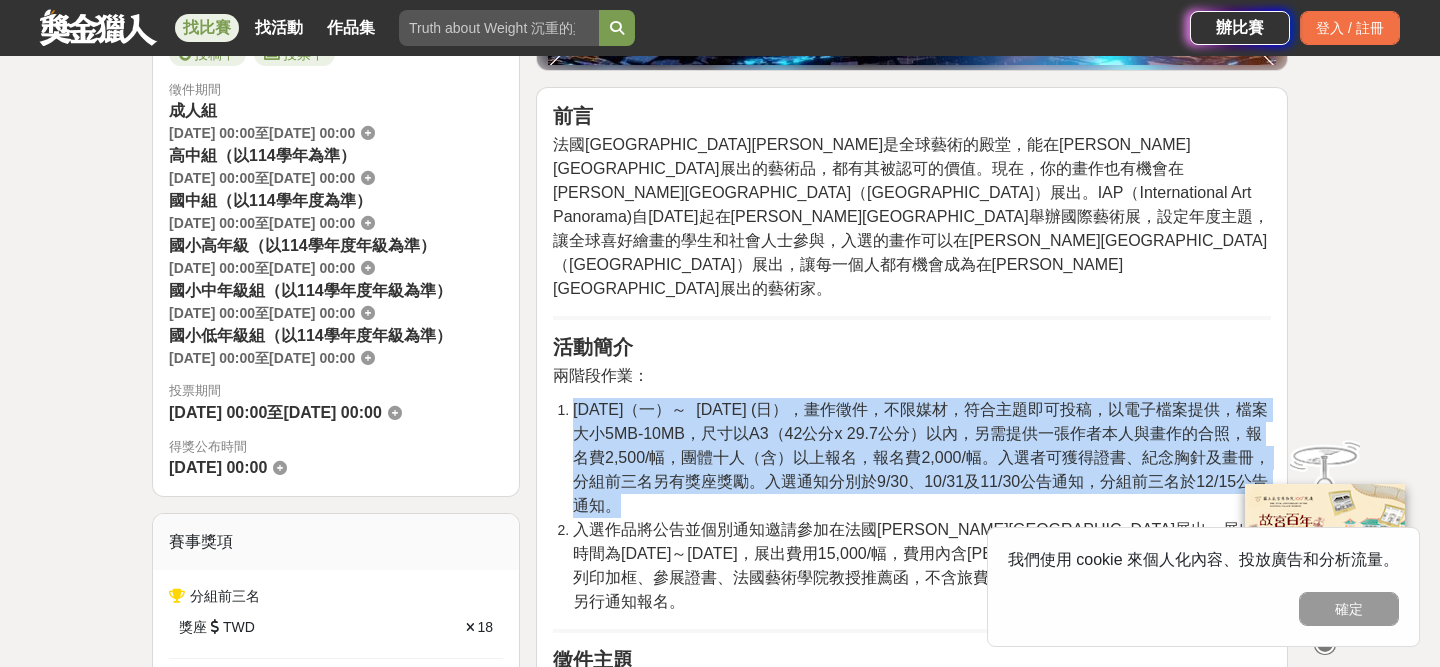 click on "[DATE]（一）～  [DATE] (日），畫作徵件，不限媒材，符合主題即可投稿，以電子檔案提供，檔案大小5MB-10MB，尺寸以A3（42公分x 29.7公分）以內，另需提供一張作者本人與畫作的合照，報名費2,500/幅，團體十人（含）以上報名，報名費2,000/幅。入選者可獲得證書、紀念胸針及畫冊，分組前三名另有獎座獎勵。入選通知分別於9/30、10/31及11/30公告通知，分組前三名於12/15公告通知。" at bounding box center [922, 458] 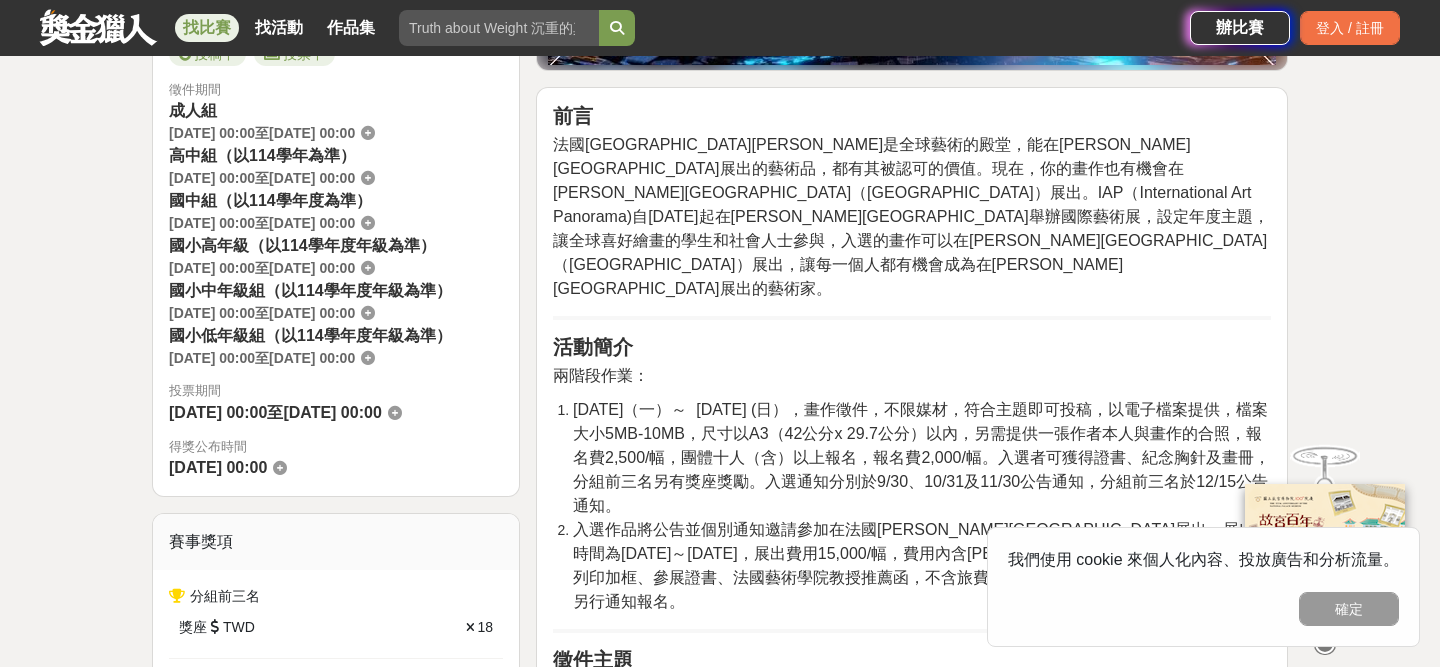 click on "[DATE]（一）～  [DATE] (日），畫作徵件，不限媒材，符合主題即可投稿，以電子檔案提供，檔案大小5MB-10MB，尺寸以A3（42公分x 29.7公分）以內，另需提供一張作者本人與畫作的合照，報名費2,500/幅，團體十人（含）以上報名，報名費2,000/幅。入選者可獲得證書、紀念胸針及畫冊，分組前三名另有獎座獎勵。入選通知分別於9/30、10/31及11/30公告通知，分組前三名於12/15公告通知。" at bounding box center (922, 458) 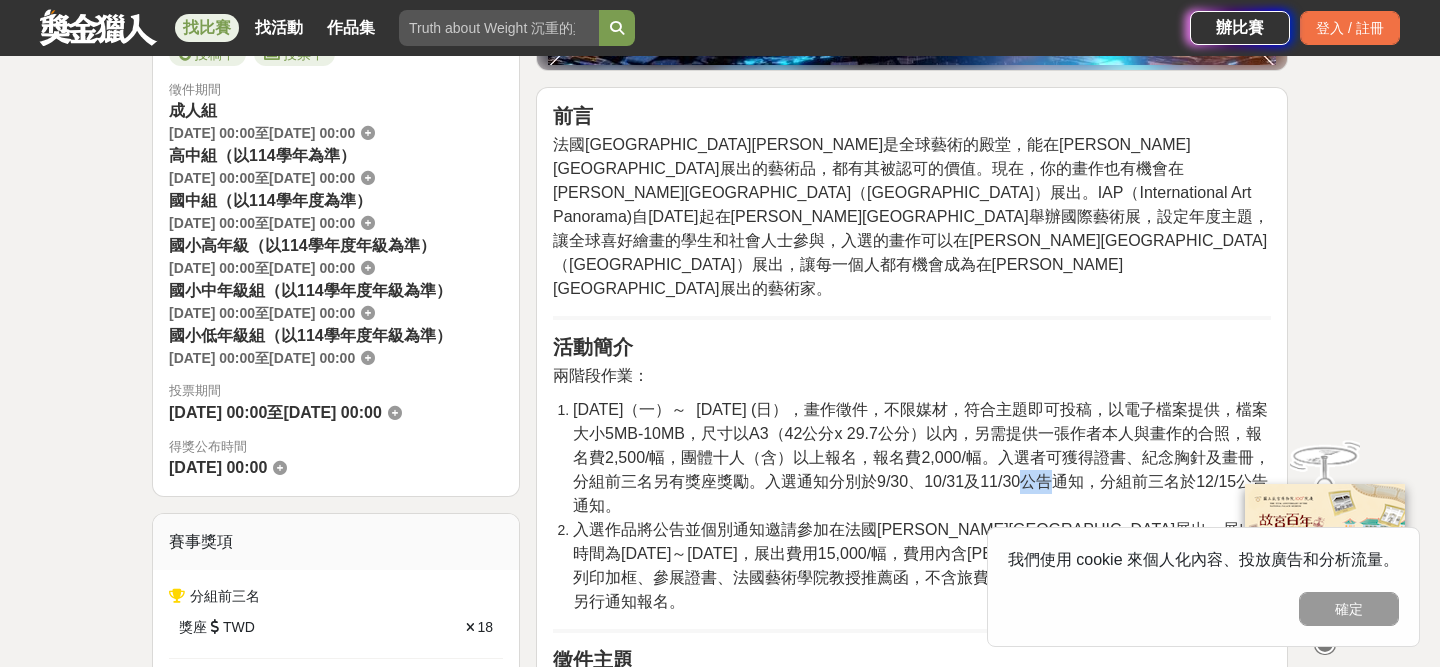 click on "[DATE]（一）～  [DATE] (日），畫作徵件，不限媒材，符合主題即可投稿，以電子檔案提供，檔案大小5MB-10MB，尺寸以A3（42公分x 29.7公分）以內，另需提供一張作者本人與畫作的合照，報名費2,500/幅，團體十人（含）以上報名，報名費2,000/幅。入選者可獲得證書、紀念胸針及畫冊，分組前三名另有獎座獎勵。入選通知分別於9/30、10/31及11/30公告通知，分組前三名於12/15公告通知。" at bounding box center (922, 458) 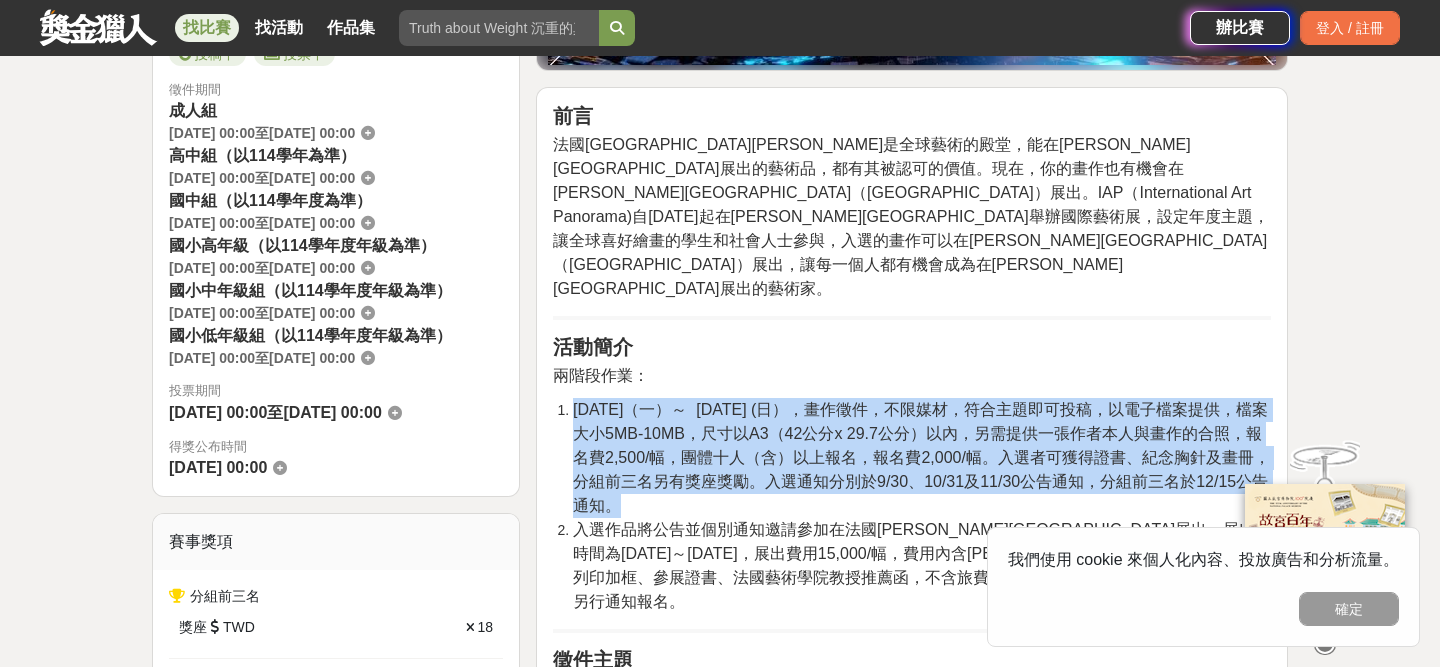 click on "[DATE]（一）～  [DATE] (日），畫作徵件，不限媒材，符合主題即可投稿，以電子檔案提供，檔案大小5MB-10MB，尺寸以A3（42公分x 29.7公分）以內，另需提供一張作者本人與畫作的合照，報名費2,500/幅，團體十人（含）以上報名，報名費2,000/幅。入選者可獲得證書、紀念胸針及畫冊，分組前三名另有獎座獎勵。入選通知分別於9/30、10/31及11/30公告通知，分組前三名於12/15公告通知。" at bounding box center [921, 457] 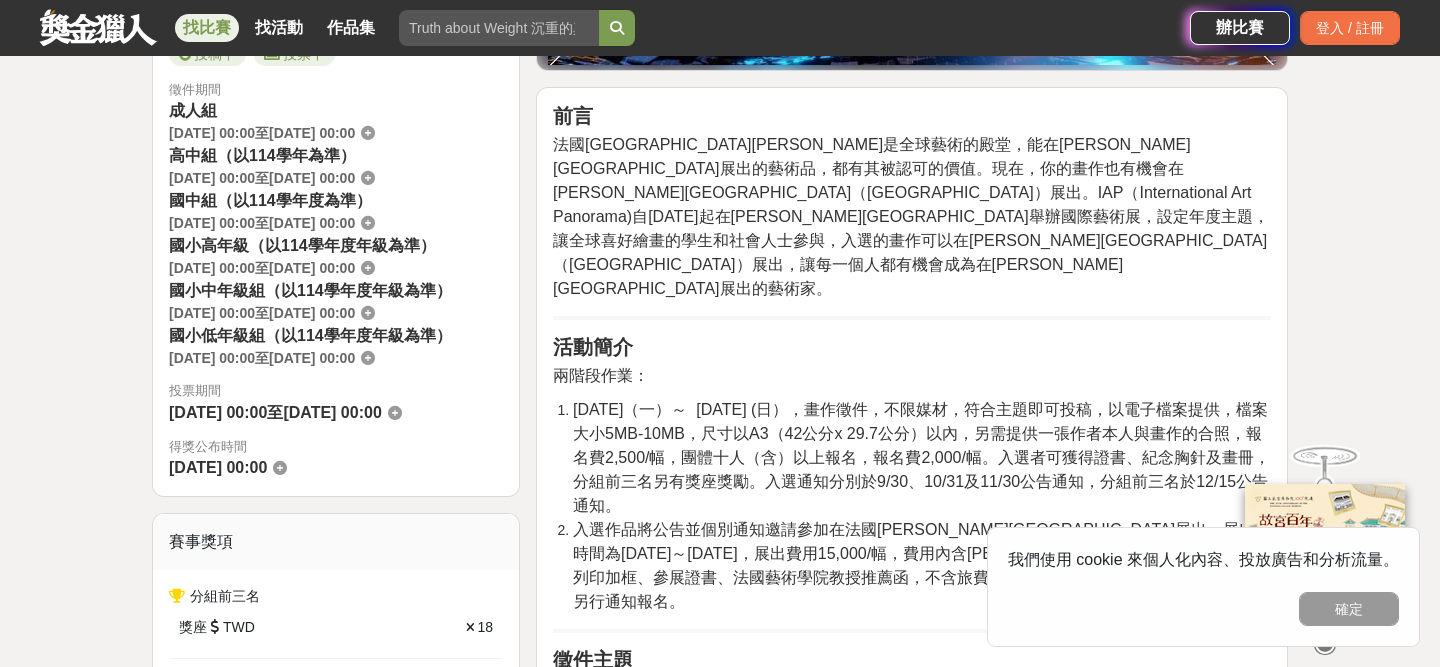 click on "2025-06-09（一）～  2025-11-09 (日），畫作徵件，不限媒材，符合主題即可投稿，以電子檔案提供，檔案大小5MB-10MB，尺寸以A3（42公分x 29.7公分）以內，另需提供一張作者本人與畫作的合照，報名費2,500/幅，團體十人（含）以上報名，報名費2,000/幅。入選者可獲得證書、紀念胸針及畫冊，分組前三名另有獎座獎勵。入選通知分別於9/30、10/31及11/30公告通知，分組前三名於12/15公告通知。" at bounding box center [921, 457] 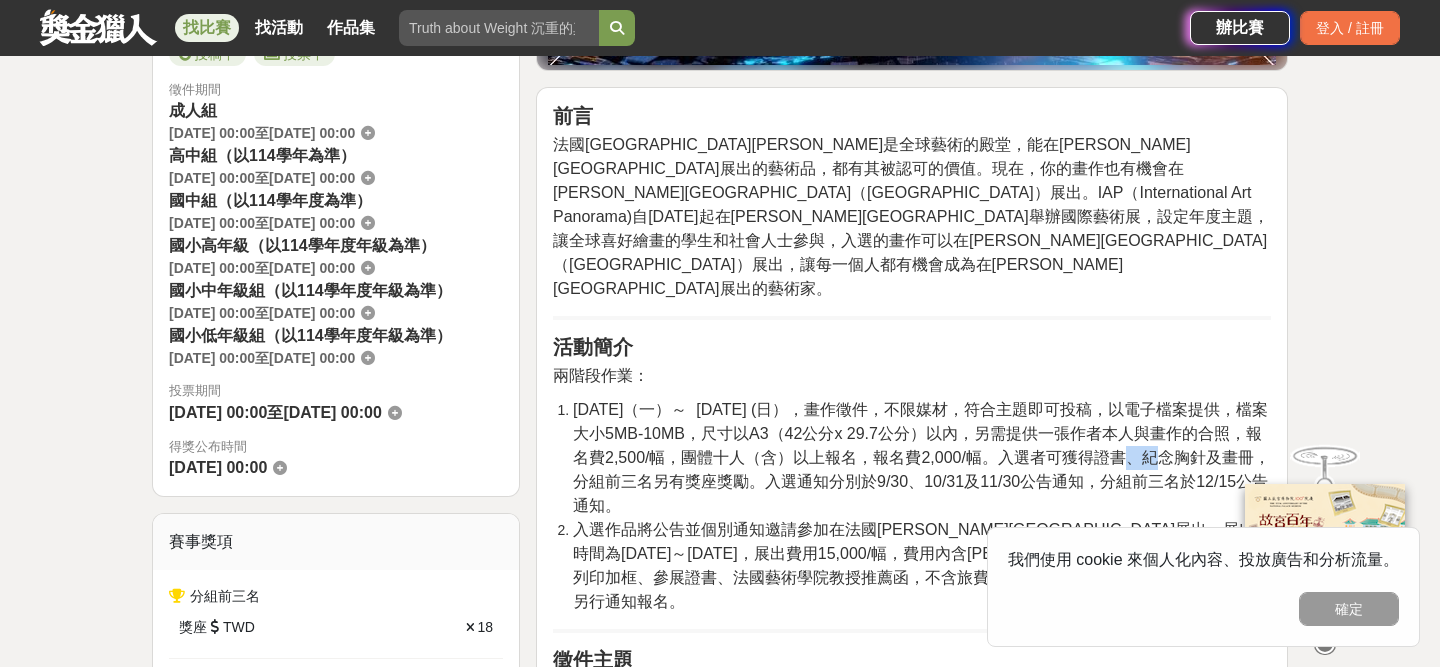 click on "2025-06-09（一）～  2025-11-09 (日），畫作徵件，不限媒材，符合主題即可投稿，以電子檔案提供，檔案大小5MB-10MB，尺寸以A3（42公分x 29.7公分）以內，另需提供一張作者本人與畫作的合照，報名費2,500/幅，團體十人（含）以上報名，報名費2,000/幅。入選者可獲得證書、紀念胸針及畫冊，分組前三名另有獎座獎勵。入選通知分別於9/30、10/31及11/30公告通知，分組前三名於12/15公告通知。" at bounding box center (921, 457) 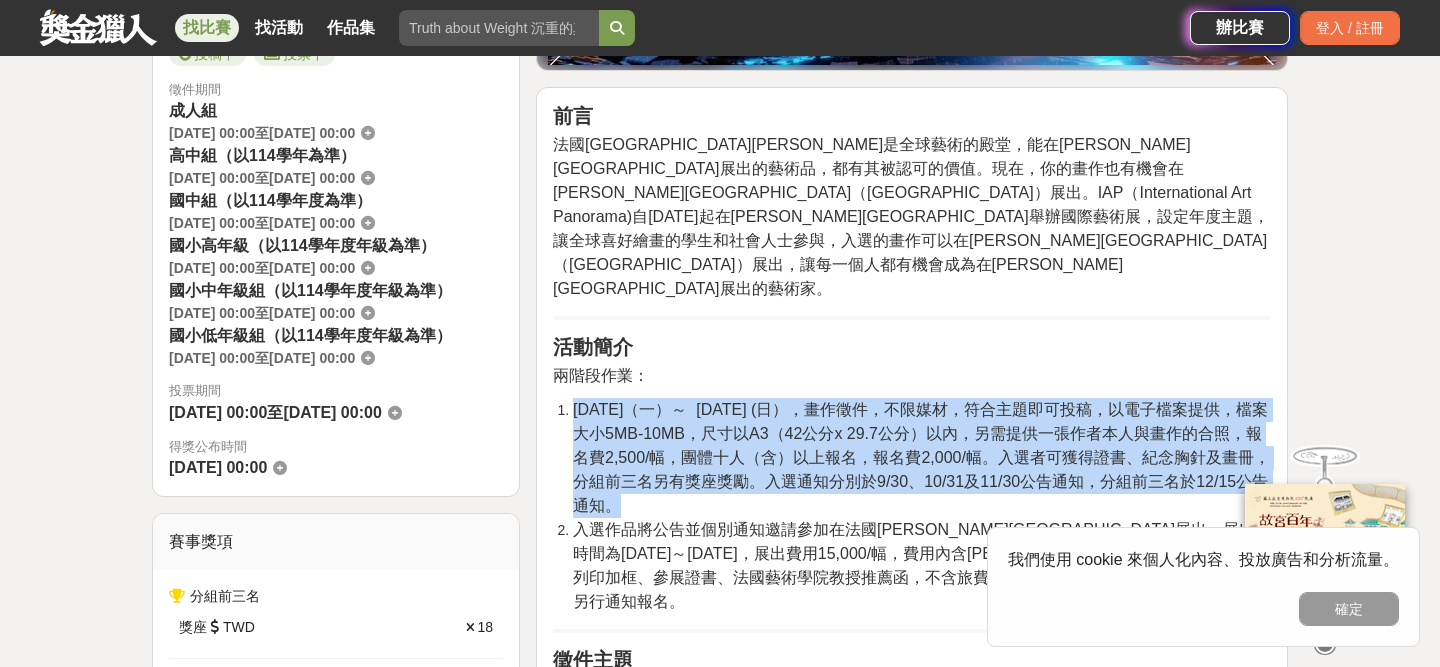 click on "2025-06-09（一）～  2025-11-09 (日），畫作徵件，不限媒材，符合主題即可投稿，以電子檔案提供，檔案大小5MB-10MB，尺寸以A3（42公分x 29.7公分）以內，另需提供一張作者本人與畫作的合照，報名費2,500/幅，團體十人（含）以上報名，報名費2,000/幅。入選者可獲得證書、紀念胸針及畫冊，分組前三名另有獎座獎勵。入選通知分別於9/30、10/31及11/30公告通知，分組前三名於12/15公告通知。" at bounding box center [921, 457] 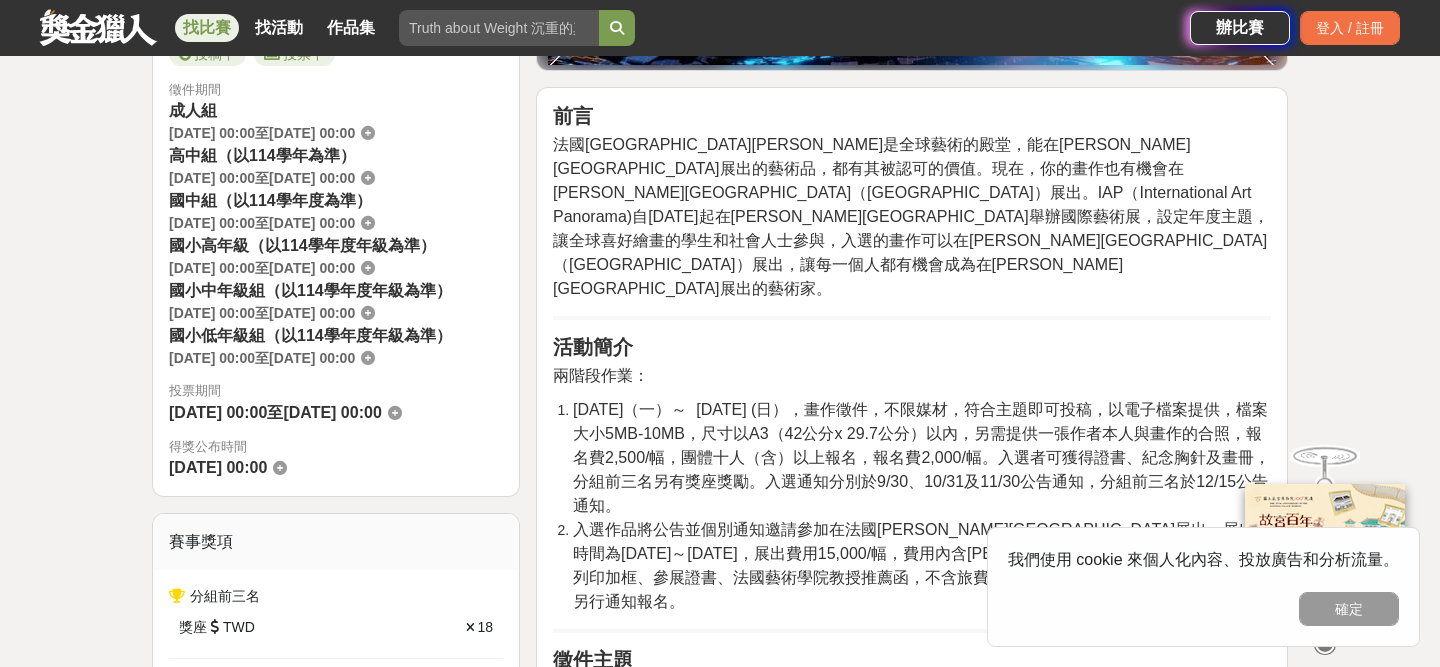 click on "2025-06-09（一）～  2025-11-09 (日），畫作徵件，不限媒材，符合主題即可投稿，以電子檔案提供，檔案大小5MB-10MB，尺寸以A3（42公分x 29.7公分）以內，另需提供一張作者本人與畫作的合照，報名費2,500/幅，團體十人（含）以上報名，報名費2,000/幅。入選者可獲得證書、紀念胸針及畫冊，分組前三名另有獎座獎勵。入選通知分別於9/30、10/31及11/30公告通知，分組前三名於12/15公告通知。" at bounding box center (921, 457) 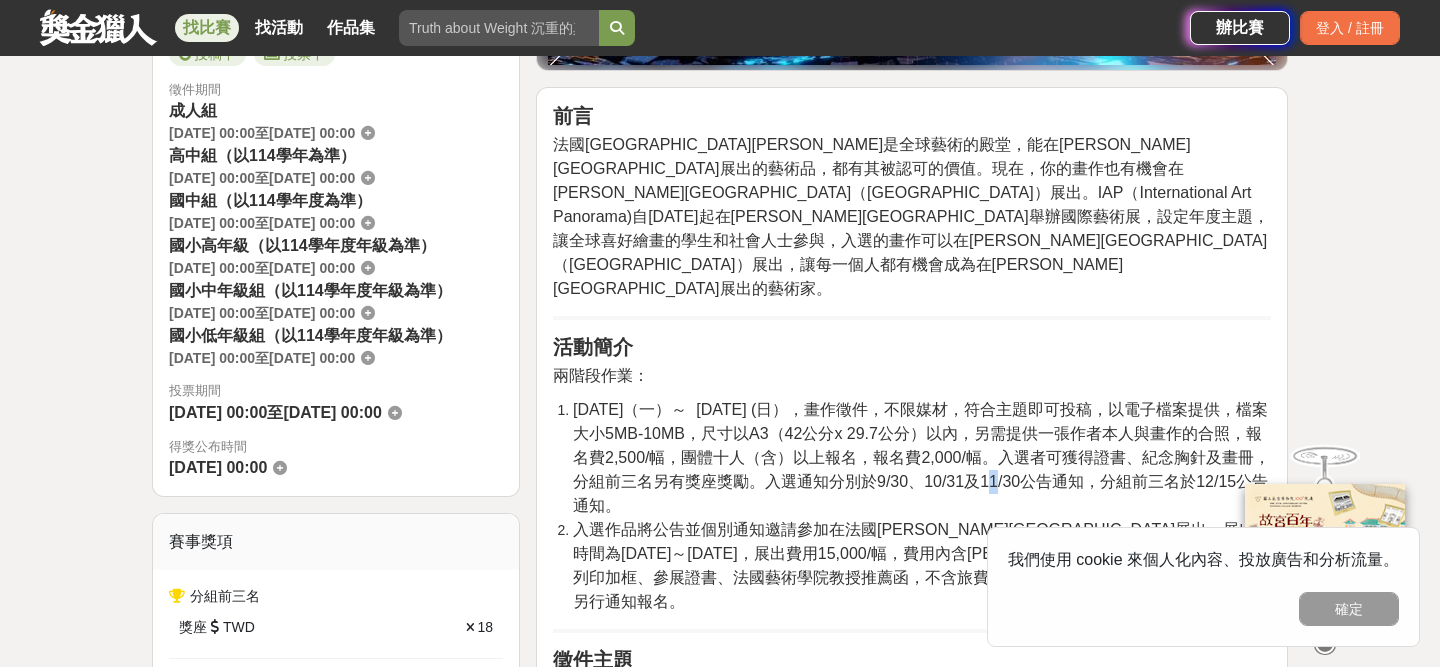 click on "2025-06-09（一）～  2025-11-09 (日），畫作徵件，不限媒材，符合主題即可投稿，以電子檔案提供，檔案大小5MB-10MB，尺寸以A3（42公分x 29.7公分）以內，另需提供一張作者本人與畫作的合照，報名費2,500/幅，團體十人（含）以上報名，報名費2,000/幅。入選者可獲得證書、紀念胸針及畫冊，分組前三名另有獎座獎勵。入選通知分別於9/30、10/31及11/30公告通知，分組前三名於12/15公告通知。" at bounding box center [921, 457] 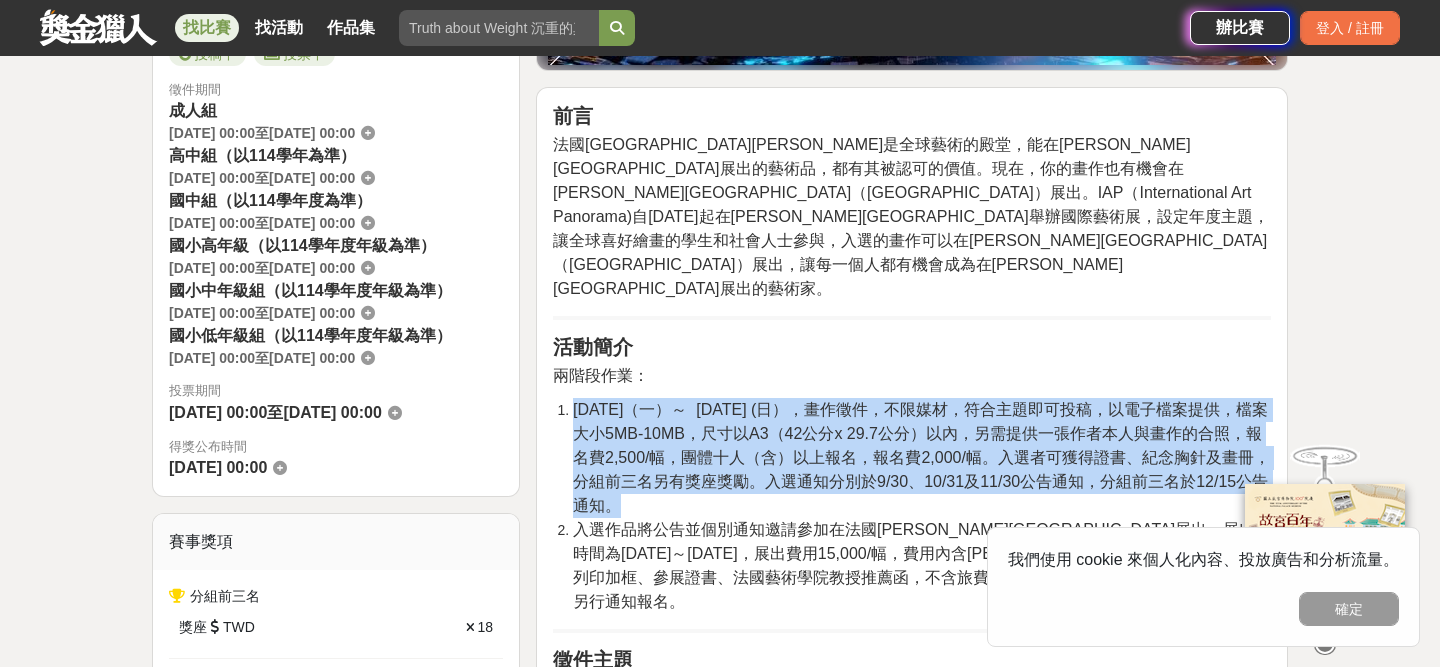 click on "2025-06-09（一）～  2025-11-09 (日），畫作徵件，不限媒材，符合主題即可投稿，以電子檔案提供，檔案大小5MB-10MB，尺寸以A3（42公分x 29.7公分）以內，另需提供一張作者本人與畫作的合照，報名費2,500/幅，團體十人（含）以上報名，報名費2,000/幅。入選者可獲得證書、紀念胸針及畫冊，分組前三名另有獎座獎勵。入選通知分別於9/30、10/31及11/30公告通知，分組前三名於12/15公告通知。" at bounding box center [921, 457] 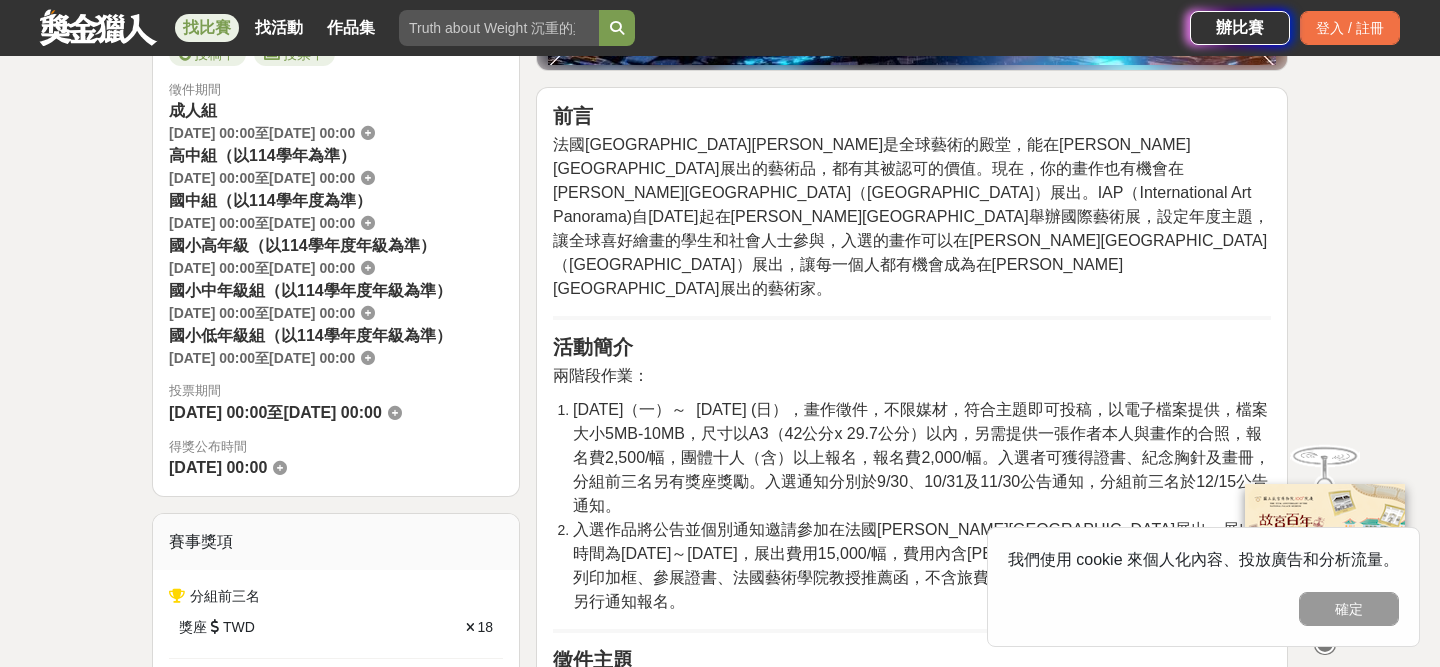 click on "2025-06-09（一）～  2025-11-09 (日），畫作徵件，不限媒材，符合主題即可投稿，以電子檔案提供，檔案大小5MB-10MB，尺寸以A3（42公分x 29.7公分）以內，另需提供一張作者本人與畫作的合照，報名費2,500/幅，團體十人（含）以上報名，報名費2,000/幅。入選者可獲得證書、紀念胸針及畫冊，分組前三名另有獎座獎勵。入選通知分別於9/30、10/31及11/30公告通知，分組前三名於12/15公告通知。" at bounding box center [921, 457] 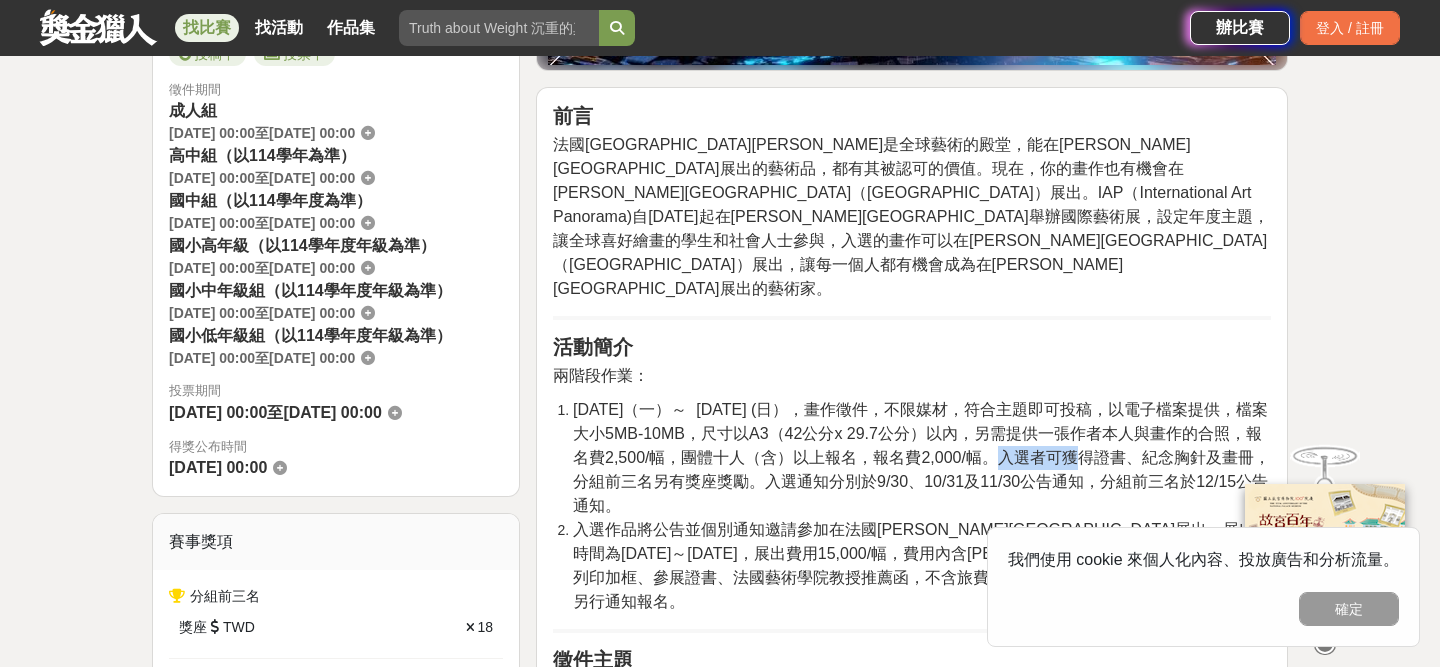 click on "2025-06-09（一）～  2025-11-09 (日），畫作徵件，不限媒材，符合主題即可投稿，以電子檔案提供，檔案大小5MB-10MB，尺寸以A3（42公分x 29.7公分）以內，另需提供一張作者本人與畫作的合照，報名費2,500/幅，團體十人（含）以上報名，報名費2,000/幅。入選者可獲得證書、紀念胸針及畫冊，分組前三名另有獎座獎勵。入選通知分別於9/30、10/31及11/30公告通知，分組前三名於12/15公告通知。" at bounding box center [921, 457] 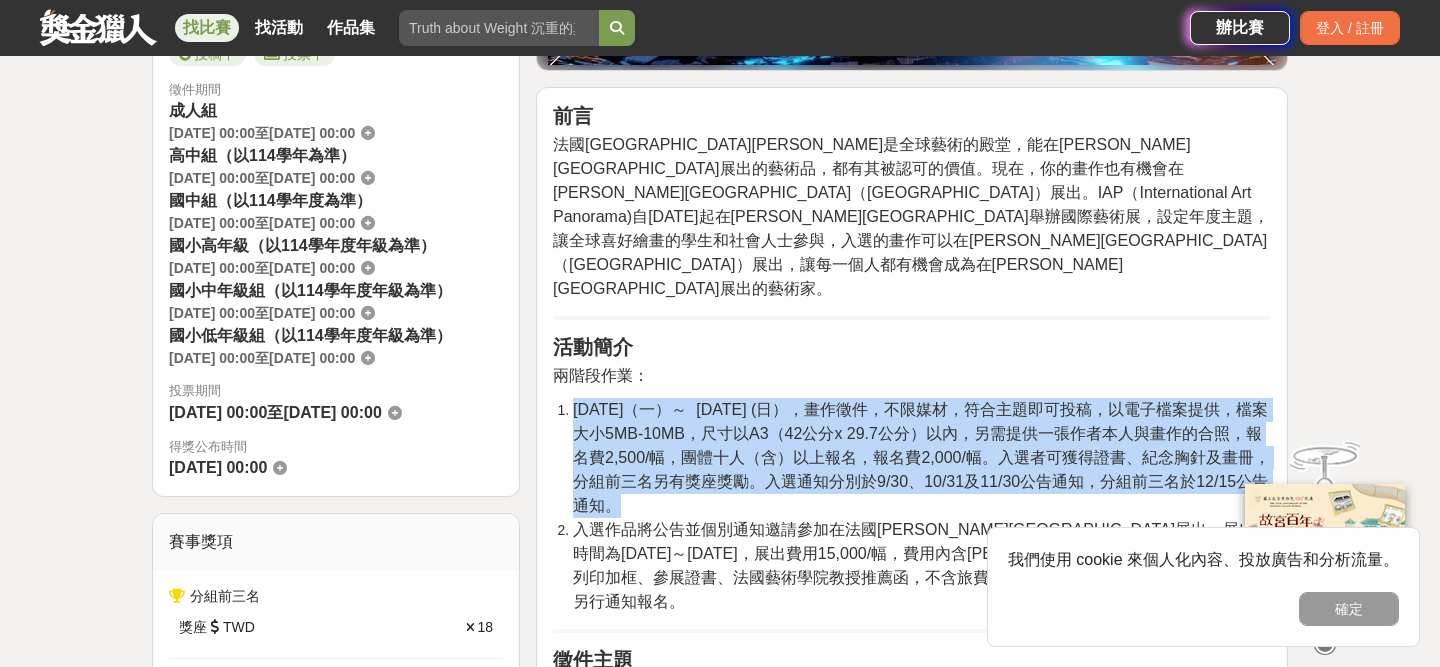 click on "2025-06-09（一）～  2025-11-09 (日），畫作徵件，不限媒材，符合主題即可投稿，以電子檔案提供，檔案大小5MB-10MB，尺寸以A3（42公分x 29.7公分）以內，另需提供一張作者本人與畫作的合照，報名費2,500/幅，團體十人（含）以上報名，報名費2,000/幅。入選者可獲得證書、紀念胸針及畫冊，分組前三名另有獎座獎勵。入選通知分別於9/30、10/31及11/30公告通知，分組前三名於12/15公告通知。" at bounding box center (922, 458) 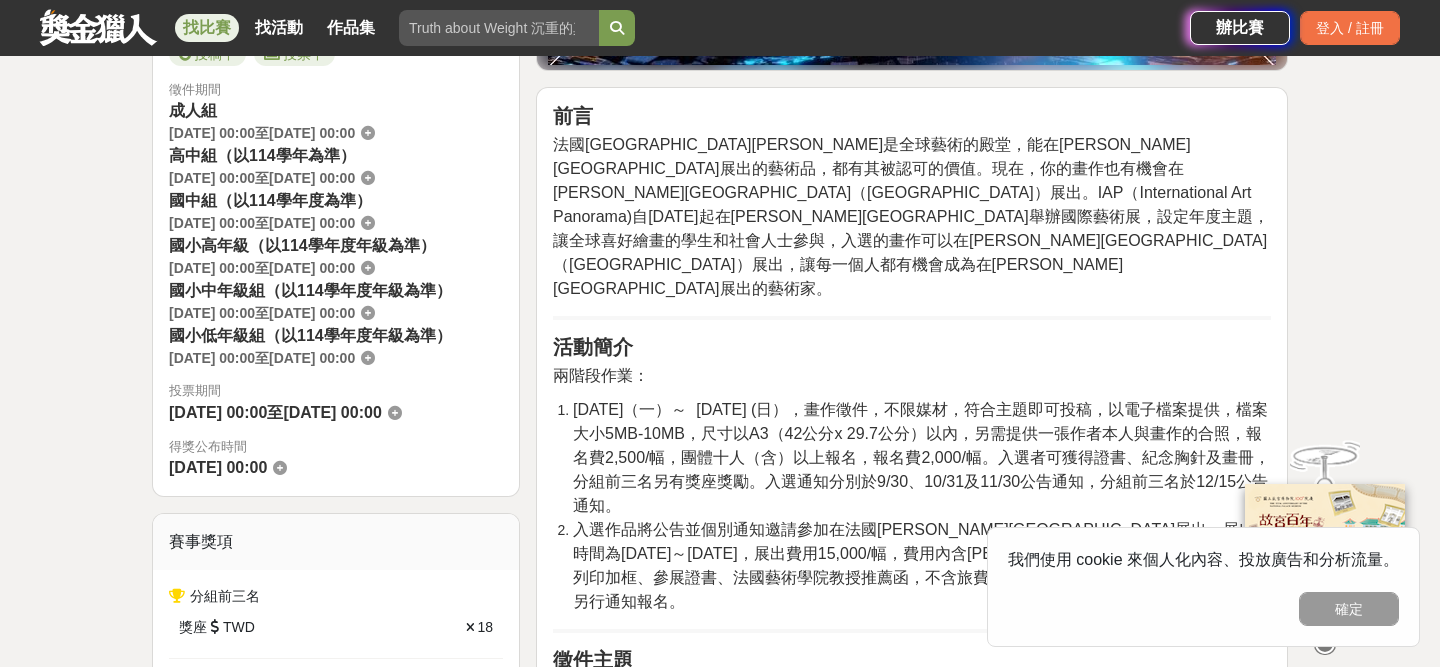 click on "2025-06-09（一）～  2025-11-09 (日），畫作徵件，不限媒材，符合主題即可投稿，以電子檔案提供，檔案大小5MB-10MB，尺寸以A3（42公分x 29.7公分）以內，另需提供一張作者本人與畫作的合照，報名費2,500/幅，團體十人（含）以上報名，報名費2,000/幅。入選者可獲得證書、紀念胸針及畫冊，分組前三名另有獎座獎勵。入選通知分別於9/30、10/31及11/30公告通知，分組前三名於12/15公告通知。" at bounding box center [922, 458] 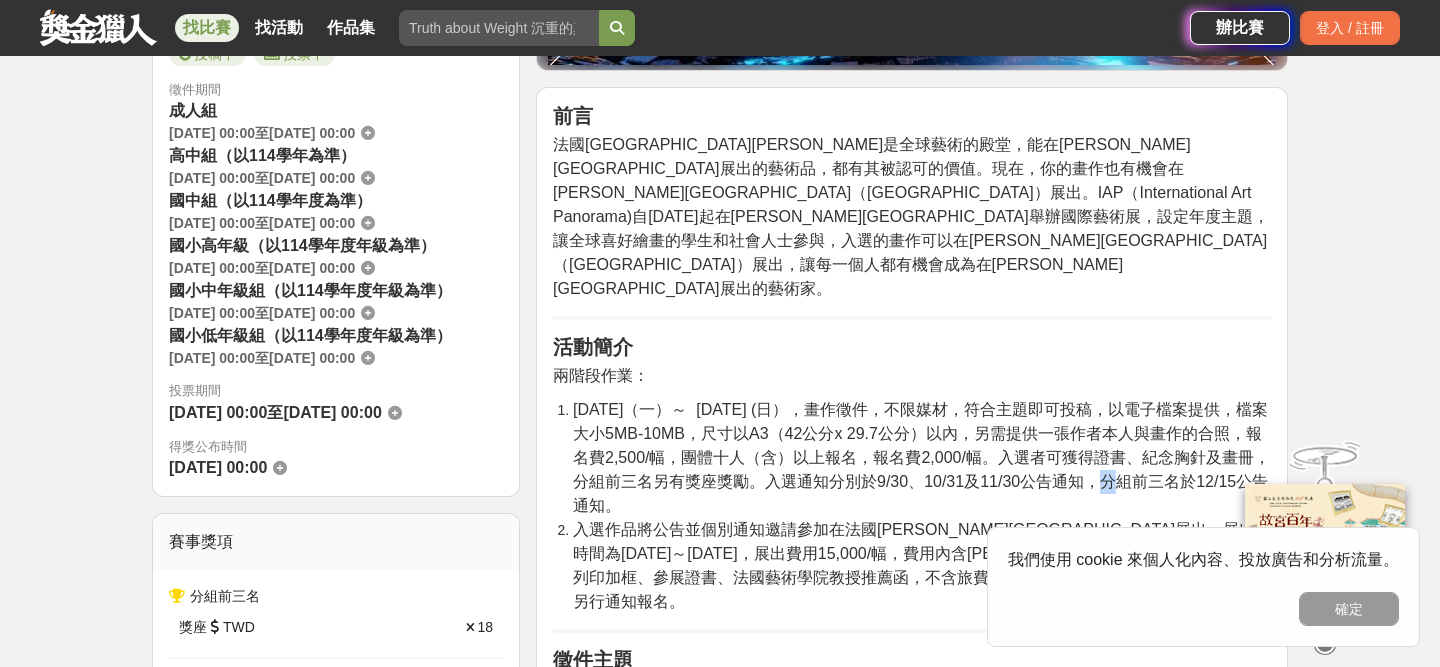 click on "2025-06-09（一）～  2025-11-09 (日），畫作徵件，不限媒材，符合主題即可投稿，以電子檔案提供，檔案大小5MB-10MB，尺寸以A3（42公分x 29.7公分）以內，另需提供一張作者本人與畫作的合照，報名費2,500/幅，團體十人（含）以上報名，報名費2,000/幅。入選者可獲得證書、紀念胸針及畫冊，分組前三名另有獎座獎勵。入選通知分別於9/30、10/31及11/30公告通知，分組前三名於12/15公告通知。" at bounding box center [922, 458] 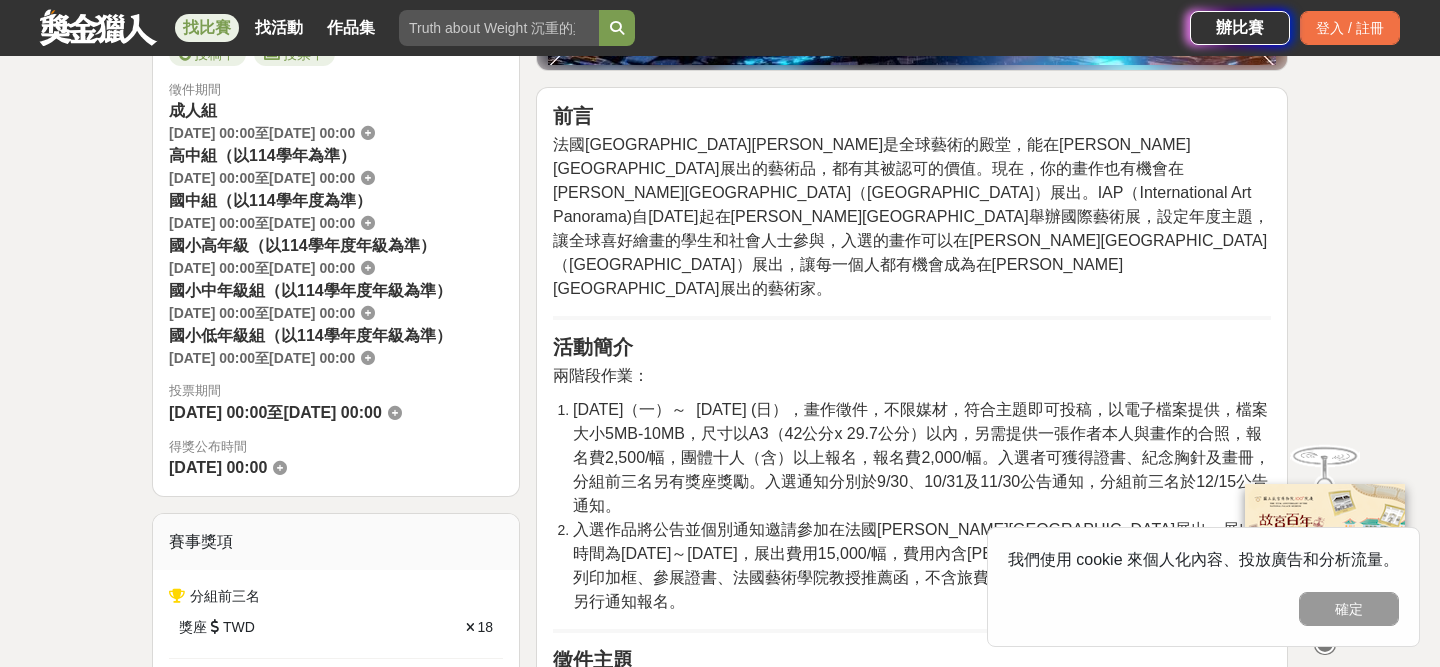 click on "2025-06-09（一）～  2025-11-09 (日），畫作徵件，不限媒材，符合主題即可投稿，以電子檔案提供，檔案大小5MB-10MB，尺寸以A3（42公分x 29.7公分）以內，另需提供一張作者本人與畫作的合照，報名費2,500/幅，團體十人（含）以上報名，報名費2,000/幅。入選者可獲得證書、紀念胸針及畫冊，分組前三名另有獎座獎勵。入選通知分別於9/30、10/31及11/30公告通知，分組前三名於12/15公告通知。" at bounding box center (922, 458) 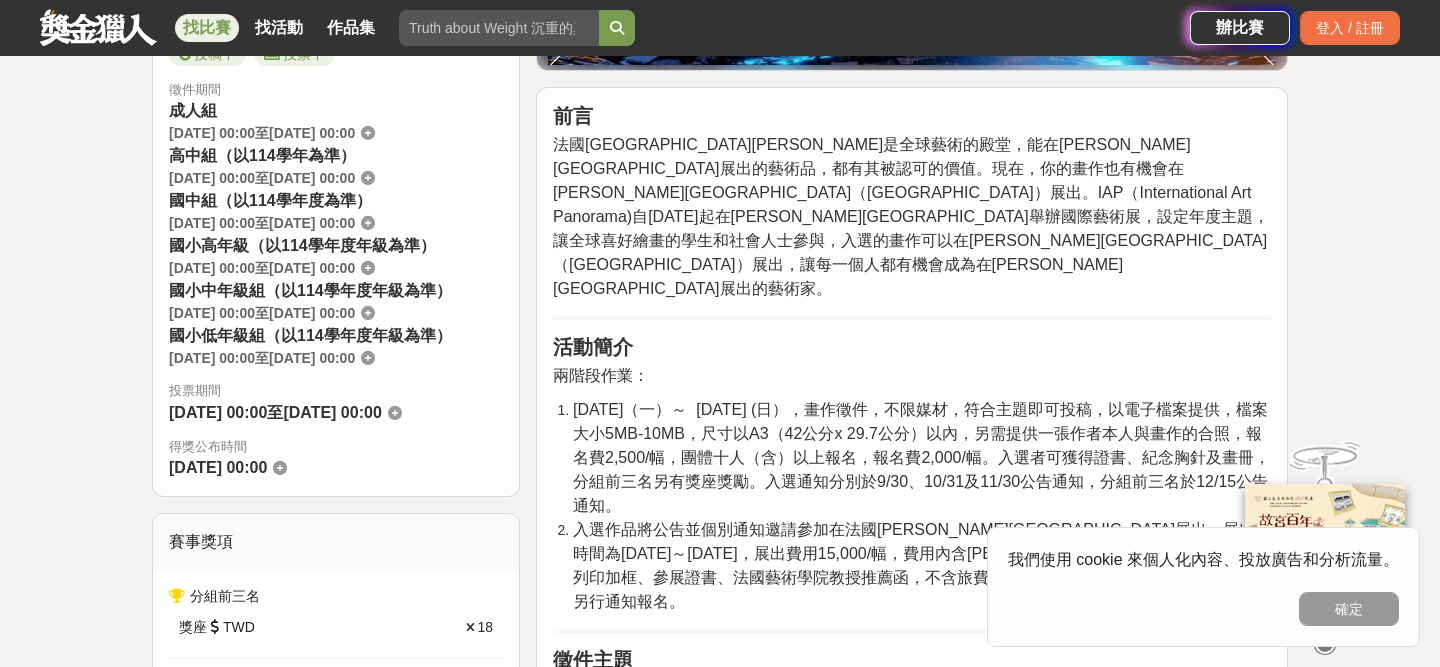 click on "2025-06-09（一）～  2025-11-09 (日），畫作徵件，不限媒材，符合主題即可投稿，以電子檔案提供，檔案大小5MB-10MB，尺寸以A3（42公分x 29.7公分）以內，另需提供一張作者本人與畫作的合照，報名費2,500/幅，團體十人（含）以上報名，報名費2,000/幅。入選者可獲得證書、紀念胸針及畫冊，分組前三名另有獎座獎勵。入選通知分別於9/30、10/31及11/30公告通知，分組前三名於12/15公告通知。" at bounding box center (922, 458) 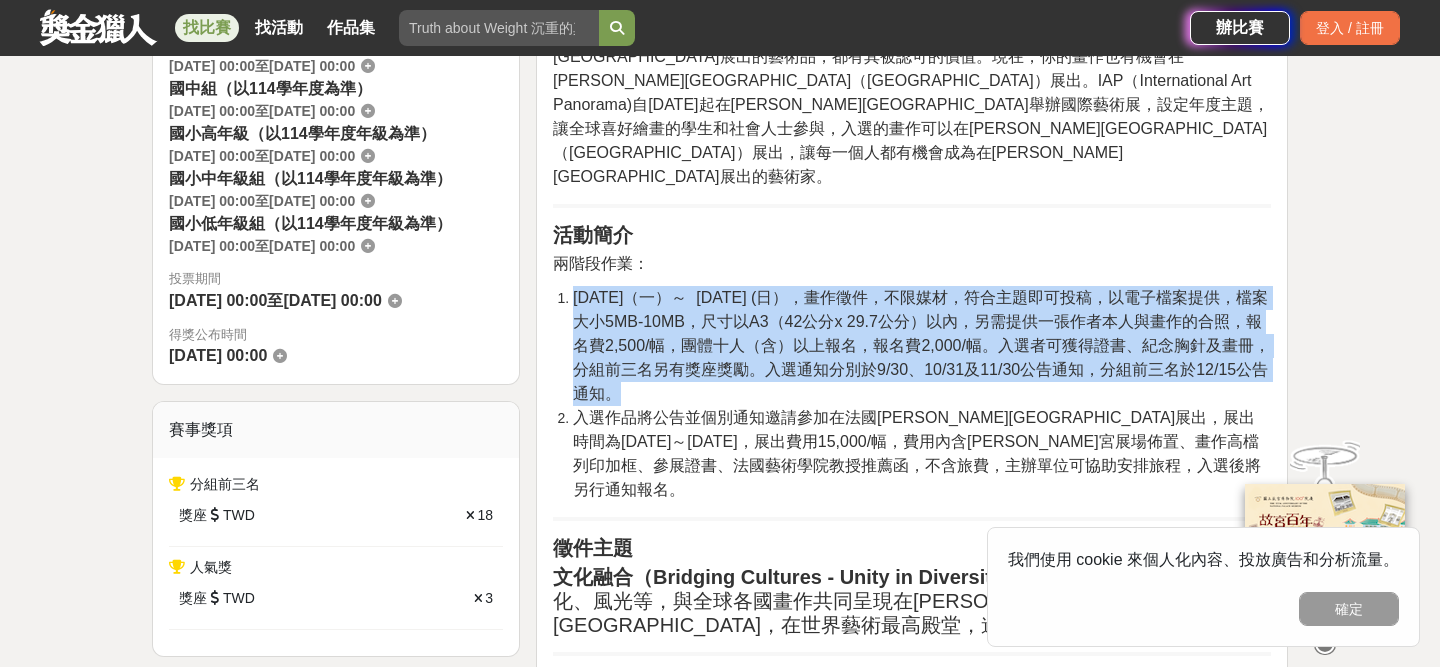 scroll, scrollTop: 701, scrollLeft: 0, axis: vertical 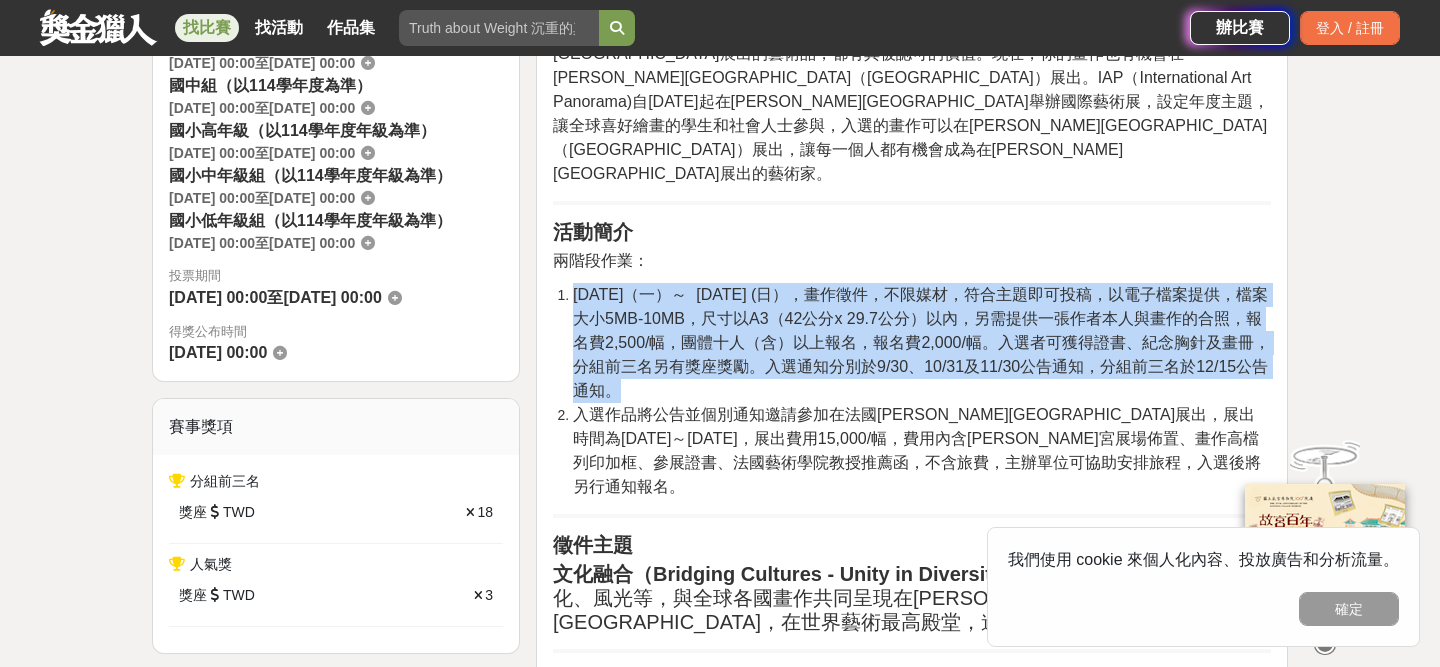 click on "前言 法國巴黎羅浮宮是全球藝術的殿堂，能在羅浮宮展出的藝術品，都有其被認可的價值。現在，你的畫作也有機會在羅浮宮卡魯塞爾廳（Le Carrousel du Louvre）展出。IAP（International Art Panorama)自2025年起在羅浮宮舉辦國際藝術展，設定年度主題，讓全球喜好繪畫的學生和社會人士參與，入選的畫作可以在羅浮宮卡魯塞爾廳（Le Carrousel du Louvre）展出，讓每一個人都有機會成為在羅浮宮展出的藝術家。 活動簡介 兩階段作業： 入選作品將公告並個別通知邀請參加在法國羅浮宮卡魯塞爾廳展出，展出時間為2026-01-16～2026-01-17，展出費用15,000/幅，費用內含羅浮宮展場佈置、畫作高檔列印加框、參展證書、法國藝術學院教授推薦函，不含旅費，主辦單位可協助安排旅程，入選後將另行通知報名。 徵件主題 文化融合（Bridging Cultures - Unity in Diversity） 參賽資格 注意事項：   佔比" at bounding box center (912, 2152) 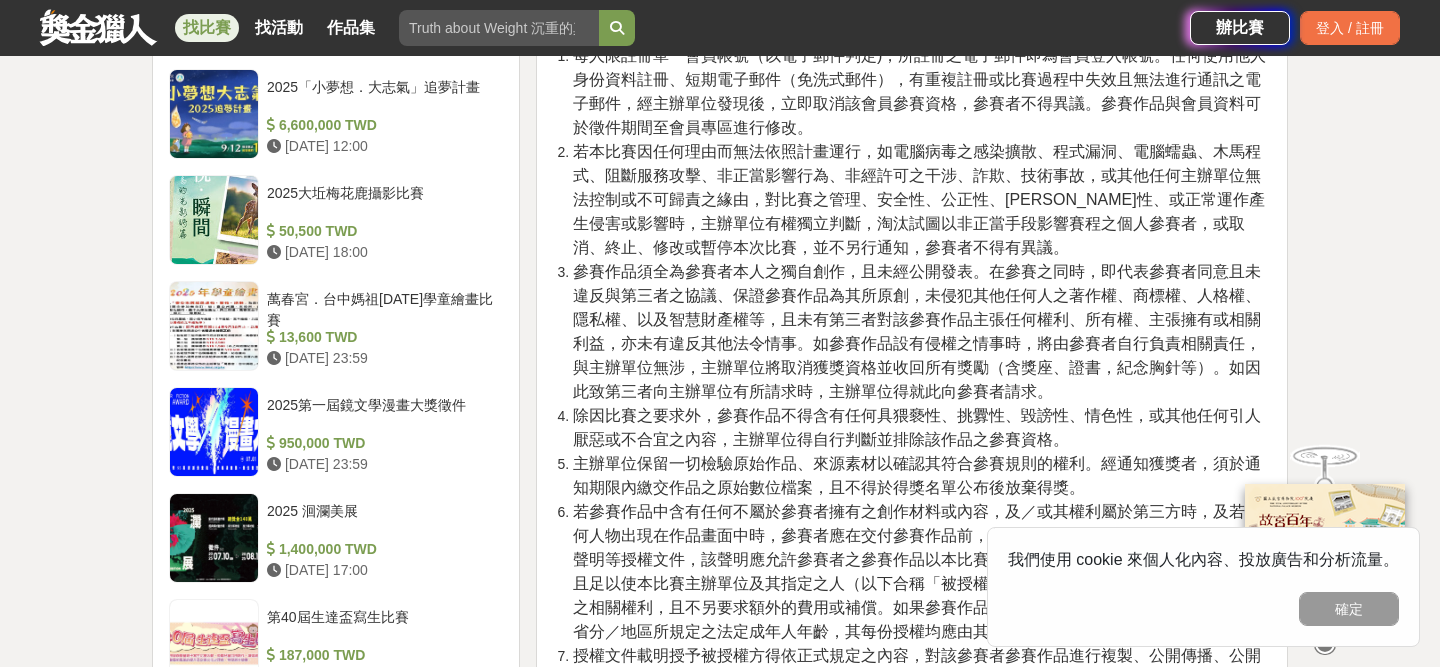 scroll, scrollTop: 2609, scrollLeft: 0, axis: vertical 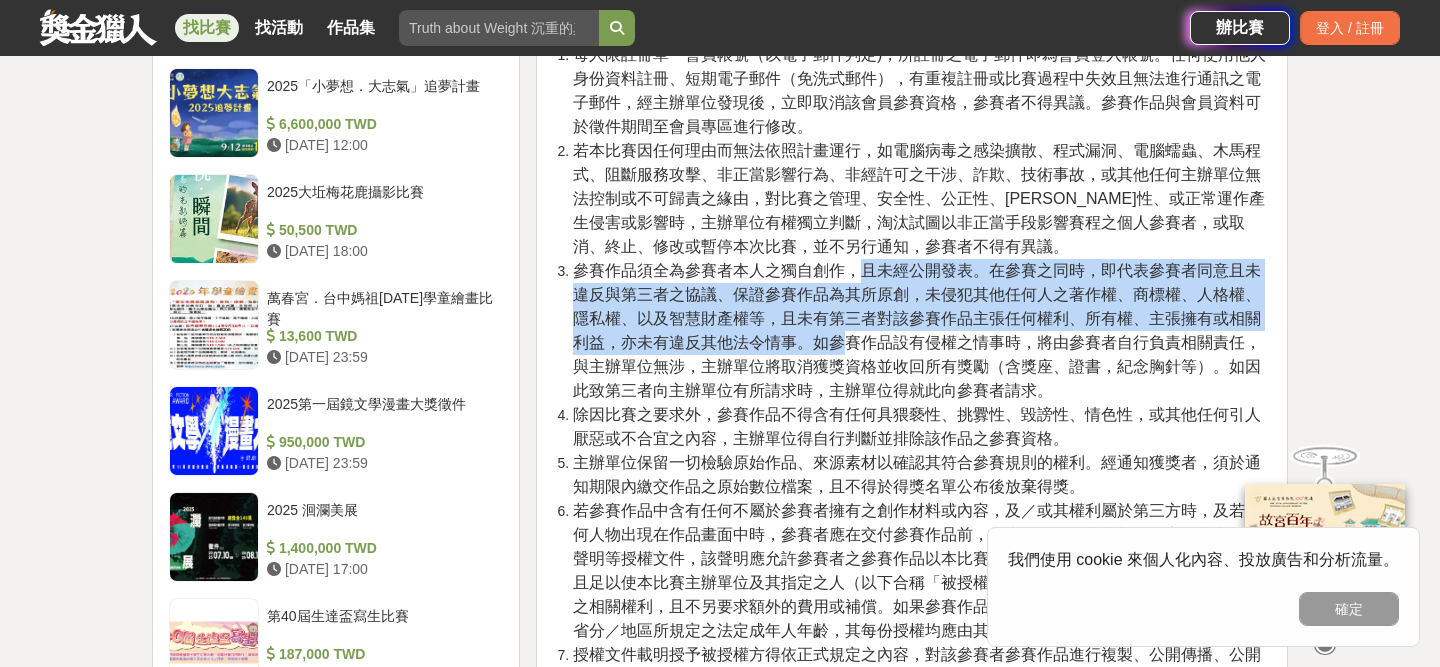 drag, startPoint x: 866, startPoint y: 167, endPoint x: 849, endPoint y: 250, distance: 84.723076 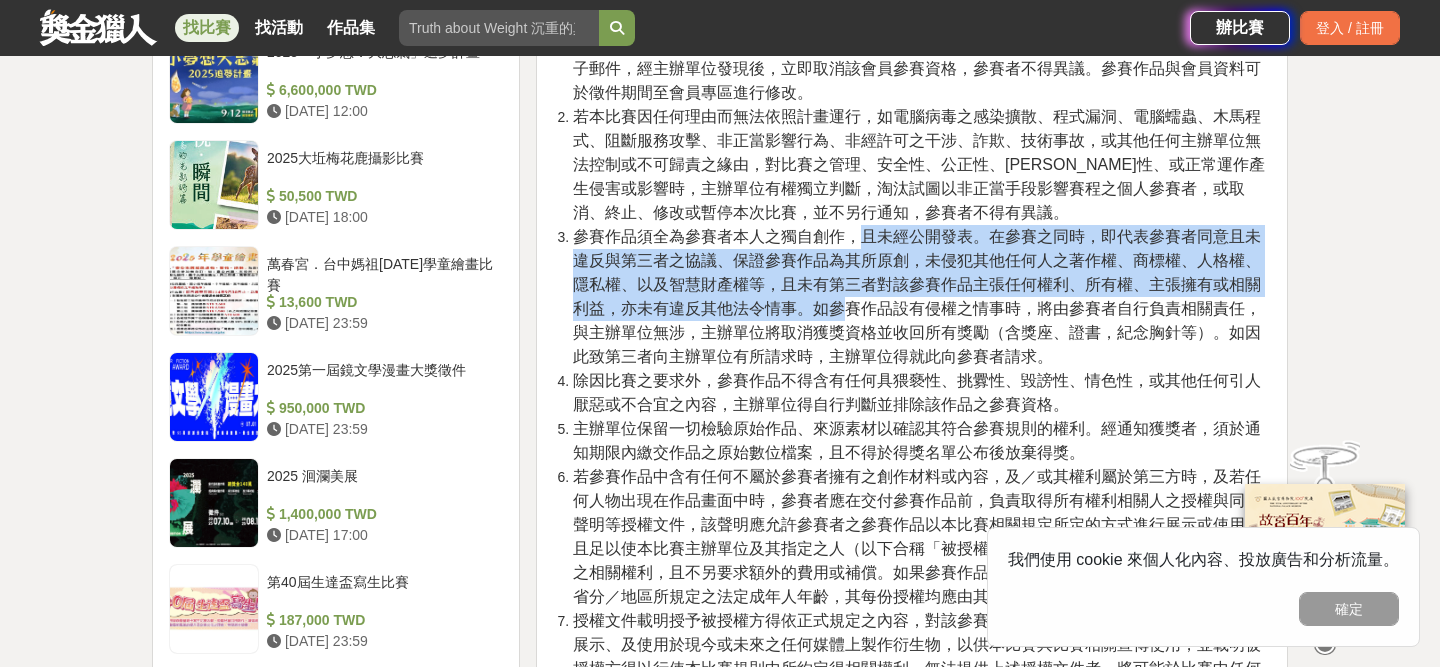 scroll, scrollTop: 2651, scrollLeft: 0, axis: vertical 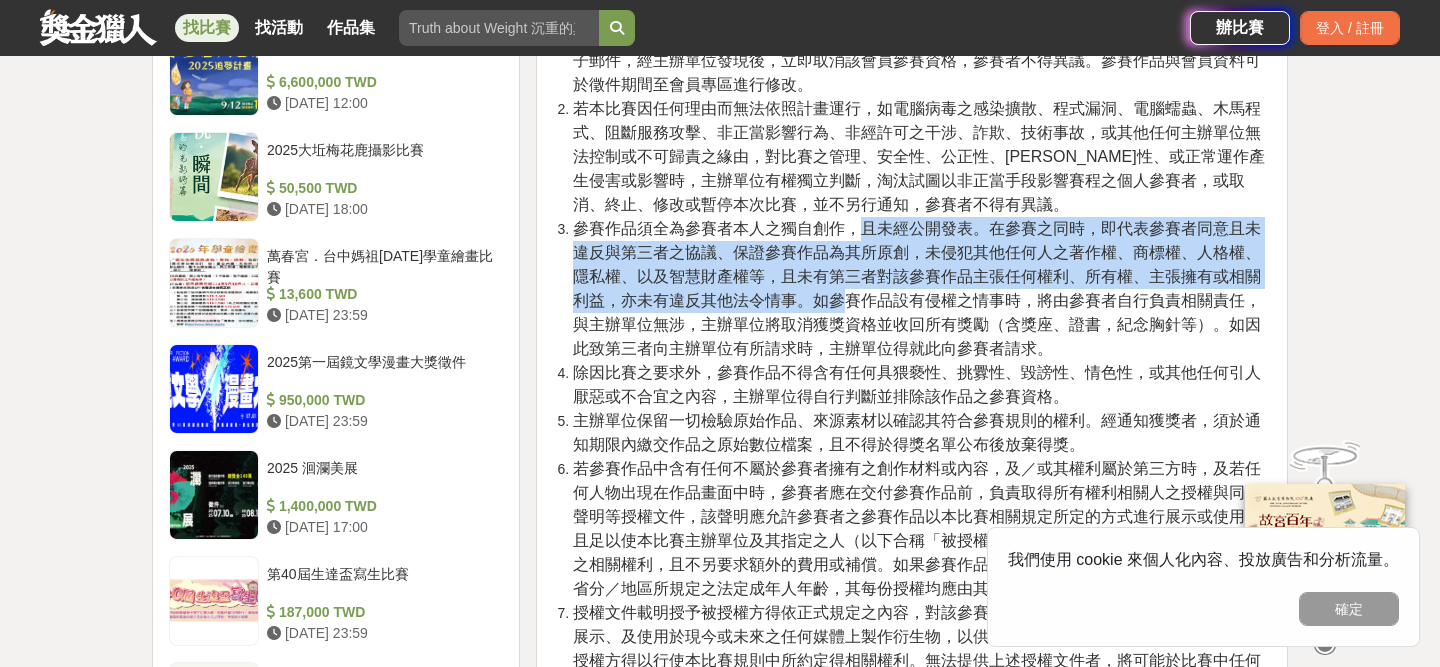 click on "除因比賽之要求外，參賽作品不得含有任何具猥褻性、挑釁性、毀謗性、情色性，或其他任何引人厭惡或不合宜之內容，主辦單位得自行判斷並排除該作品之參賽資格。" at bounding box center [917, 384] 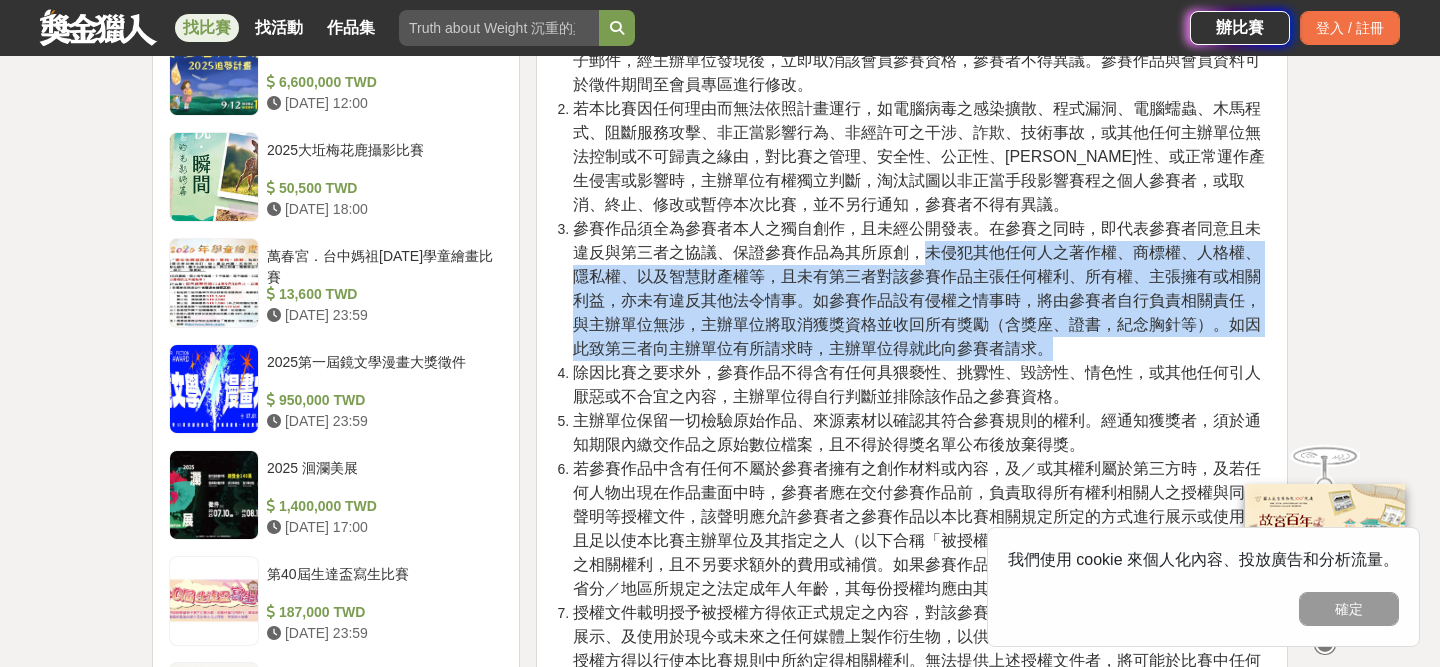 drag, startPoint x: 919, startPoint y: 157, endPoint x: 1046, endPoint y: 265, distance: 166.71233 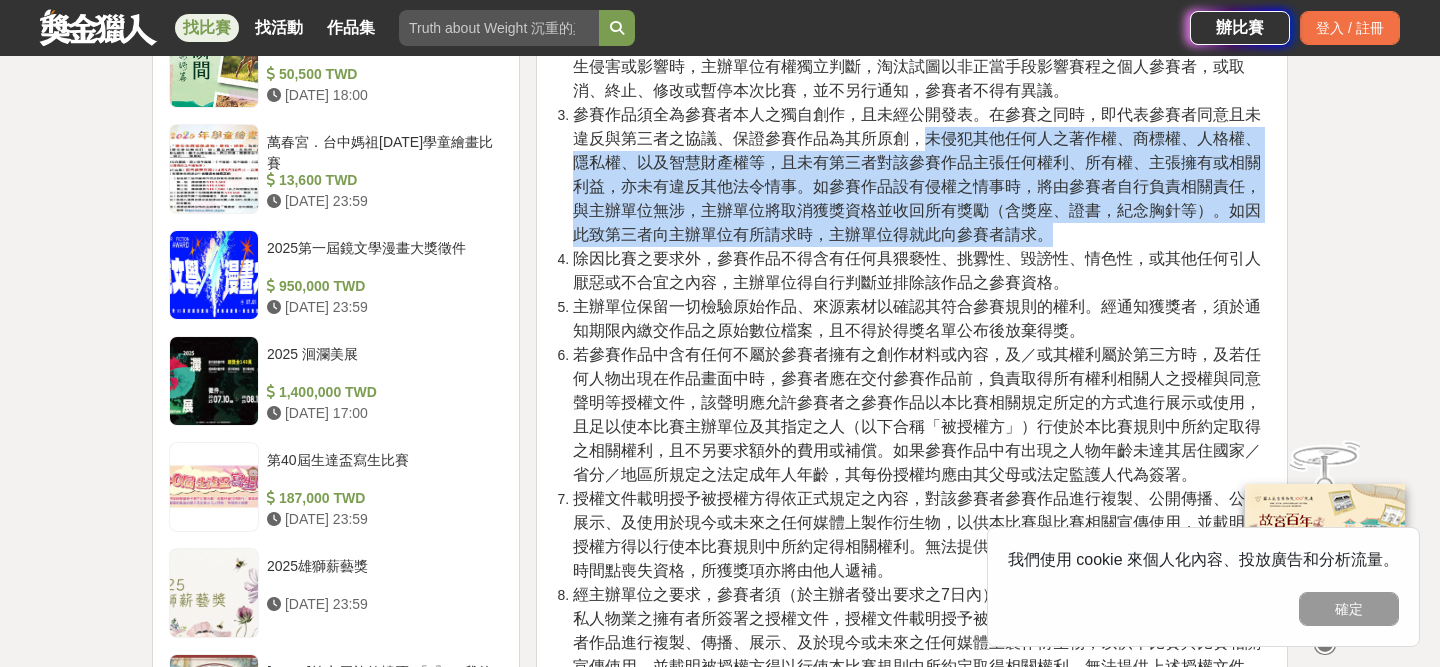 scroll, scrollTop: 2768, scrollLeft: 0, axis: vertical 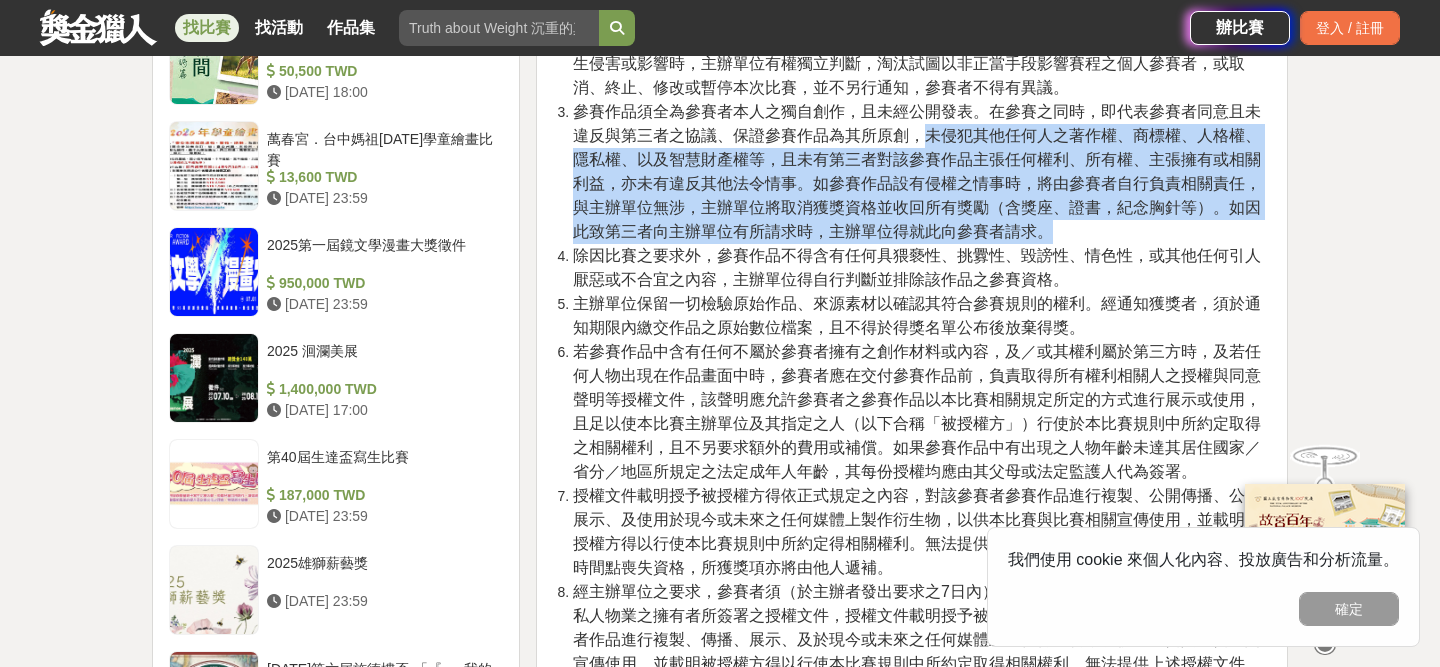click on "除因比賽之要求外，參賽作品不得含有任何具猥褻性、挑釁性、毀謗性、情色性，或其他任何引人厭惡或不合宜之內容，主辦單位得自行判斷並排除該作品之參賽資格。" at bounding box center (917, 267) 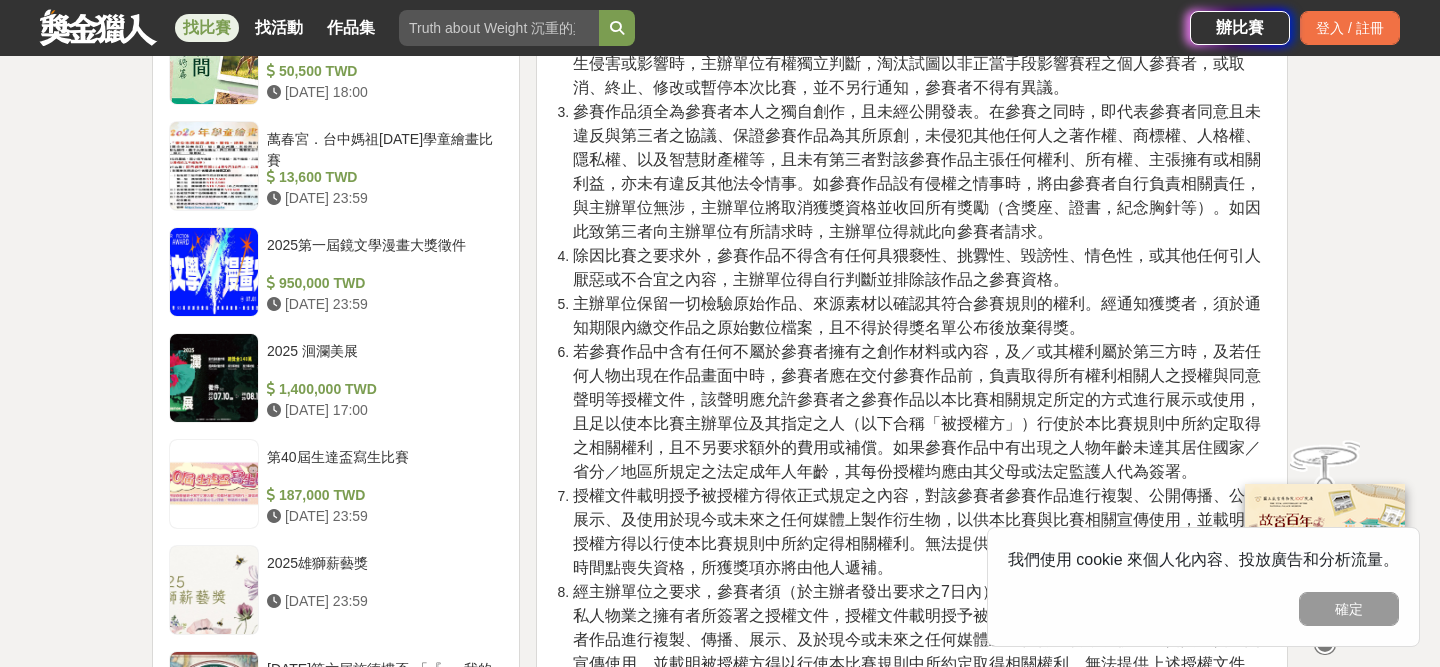 click on "除因比賽之要求外，參賽作品不得含有任何具猥褻性、挑釁性、毀謗性、情色性，或其他任何引人厭惡或不合宜之內容，主辦單位得自行判斷並排除該作品之參賽資格。" at bounding box center [917, 267] 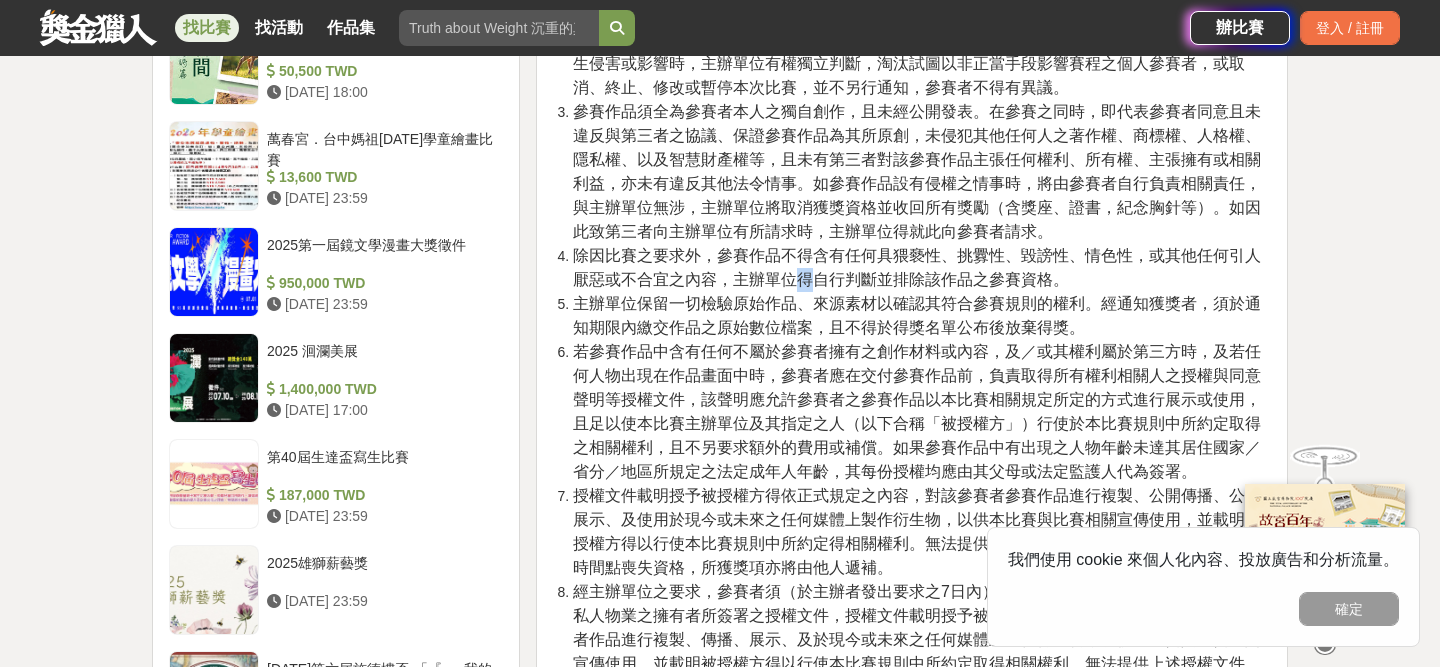 click on "除因比賽之要求外，參賽作品不得含有任何具猥褻性、挑釁性、毀謗性、情色性，或其他任何引人厭惡或不合宜之內容，主辦單位得自行判斷並排除該作品之參賽資格。" at bounding box center (917, 267) 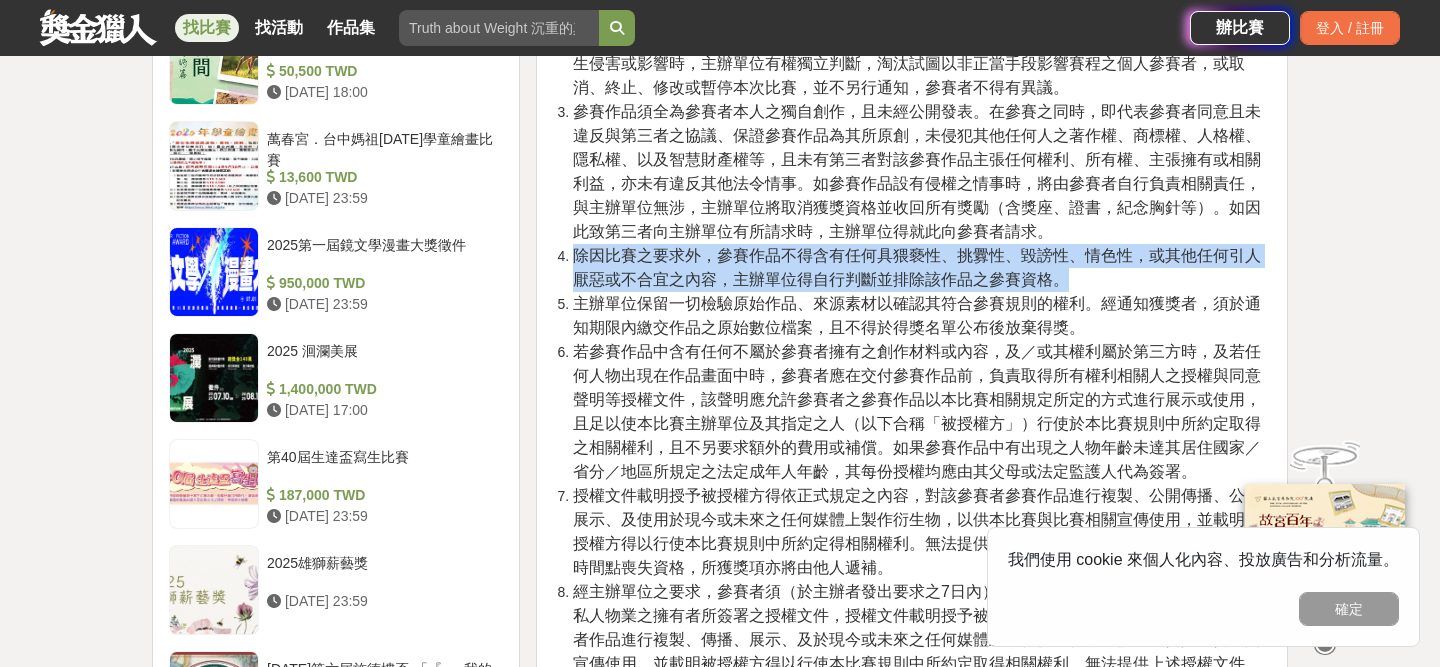 click on "除因比賽之要求外，參賽作品不得含有任何具猥褻性、挑釁性、毀謗性、情色性，或其他任何引人厭惡或不合宜之內容，主辦單位得自行判斷並排除該作品之參賽資格。" at bounding box center [917, 267] 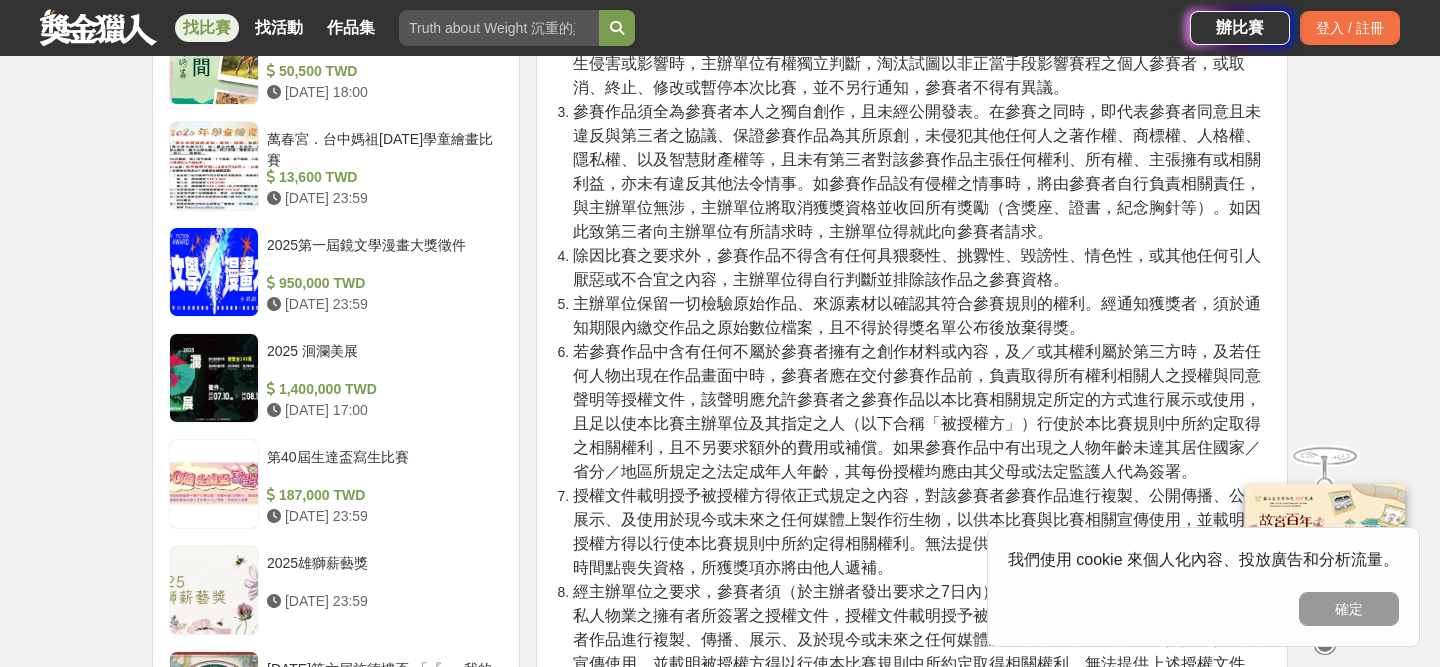 click on "主辦單位保留一切檢驗原始作品、來源素材以確認其符合參賽規則的權利。經通知獲獎者，須於通知期限內繳交作品之原始數位檔案，且不得於得獎名單公布後放棄得獎。" at bounding box center [917, 315] 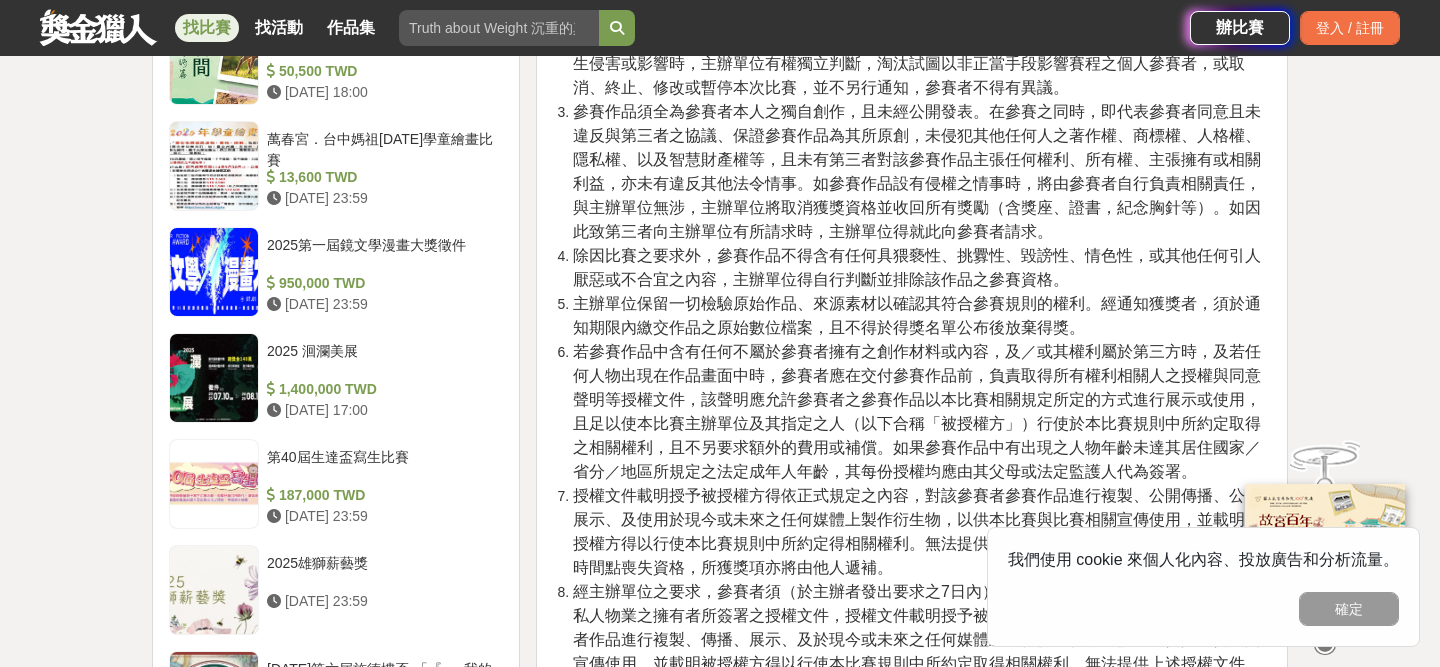 click on "若參賽作品中含有任何不屬於參賽者擁有之創作材料或內容，及／或其權利屬於第三方時，及若任何人物出現在作品畫面中時，參賽者應在交付參賽作品前，負責取得所有權利相關人之授權與同意聲明等授權文件，該聲明應允許參賽者之參賽作品以本比賽相關規定所定的方式進行展示或使用，且足以使本比賽主辦單位及其指定之人（以下合稱「被授權方」）行使於本比賽規則中所約定取得之相關權利，且不另要求額外的費用或補償。如果參賽作品中有出現之人物年齡未達其居住國家／省分／地區所規定之法定成年人年齡，其每份授權均應由其父母或法定監護人代為簽署。" at bounding box center (917, 411) 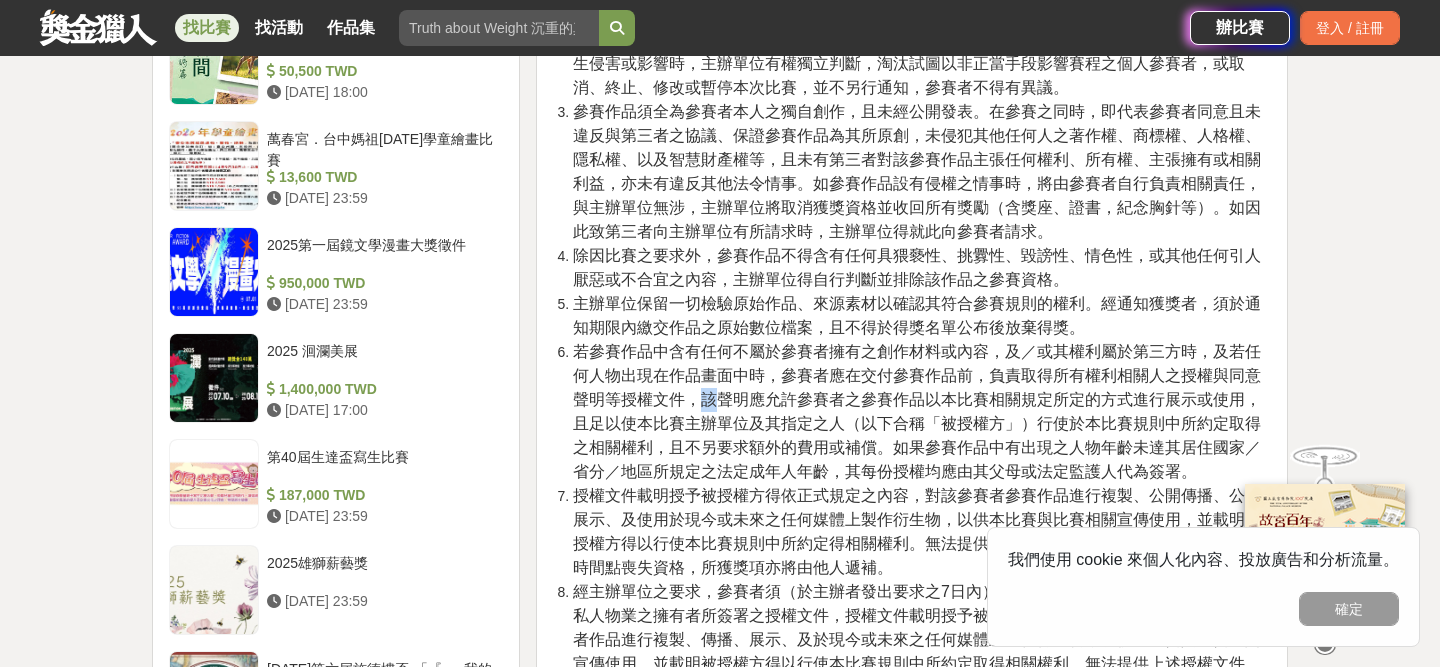click on "若參賽作品中含有任何不屬於參賽者擁有之創作材料或內容，及／或其權利屬於第三方時，及若任何人物出現在作品畫面中時，參賽者應在交付參賽作品前，負責取得所有權利相關人之授權與同意聲明等授權文件，該聲明應允許參賽者之參賽作品以本比賽相關規定所定的方式進行展示或使用，且足以使本比賽主辦單位及其指定之人（以下合稱「被授權方」）行使於本比賽規則中所約定取得之相關權利，且不另要求額外的費用或補償。如果參賽作品中有出現之人物年齡未達其居住國家／省分／地區所規定之法定成年人年齡，其每份授權均應由其父母或法定監護人代為簽署。" at bounding box center [917, 411] 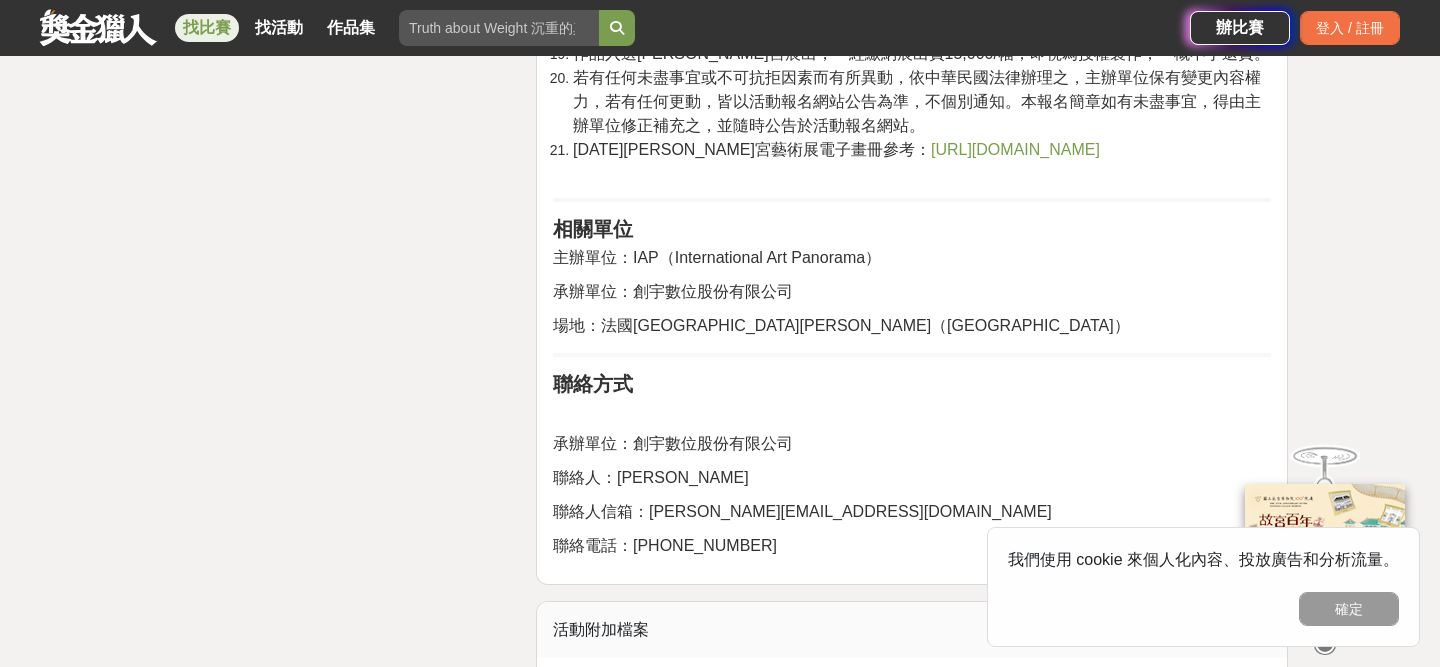 scroll, scrollTop: 4452, scrollLeft: 0, axis: vertical 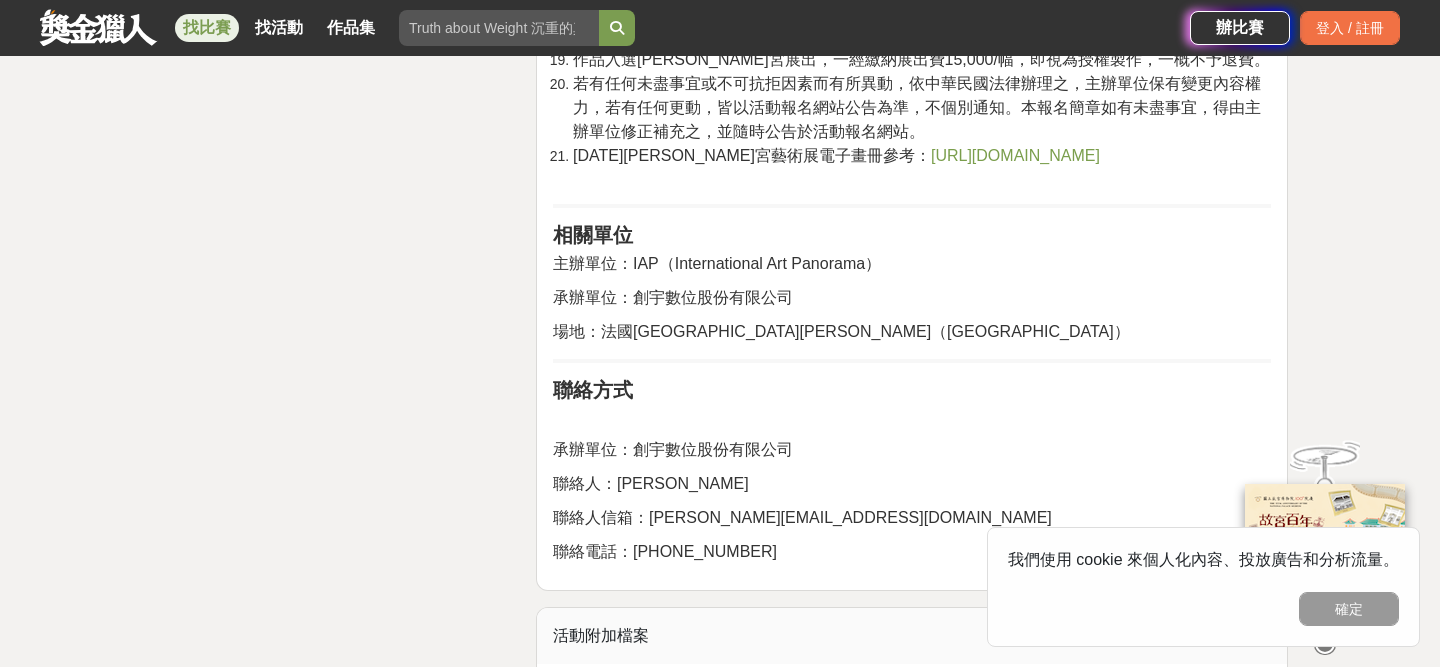 click on "https://book.yunzhan365.com/umhx/spct/mobile/index.html#p=1" at bounding box center [1015, 155] 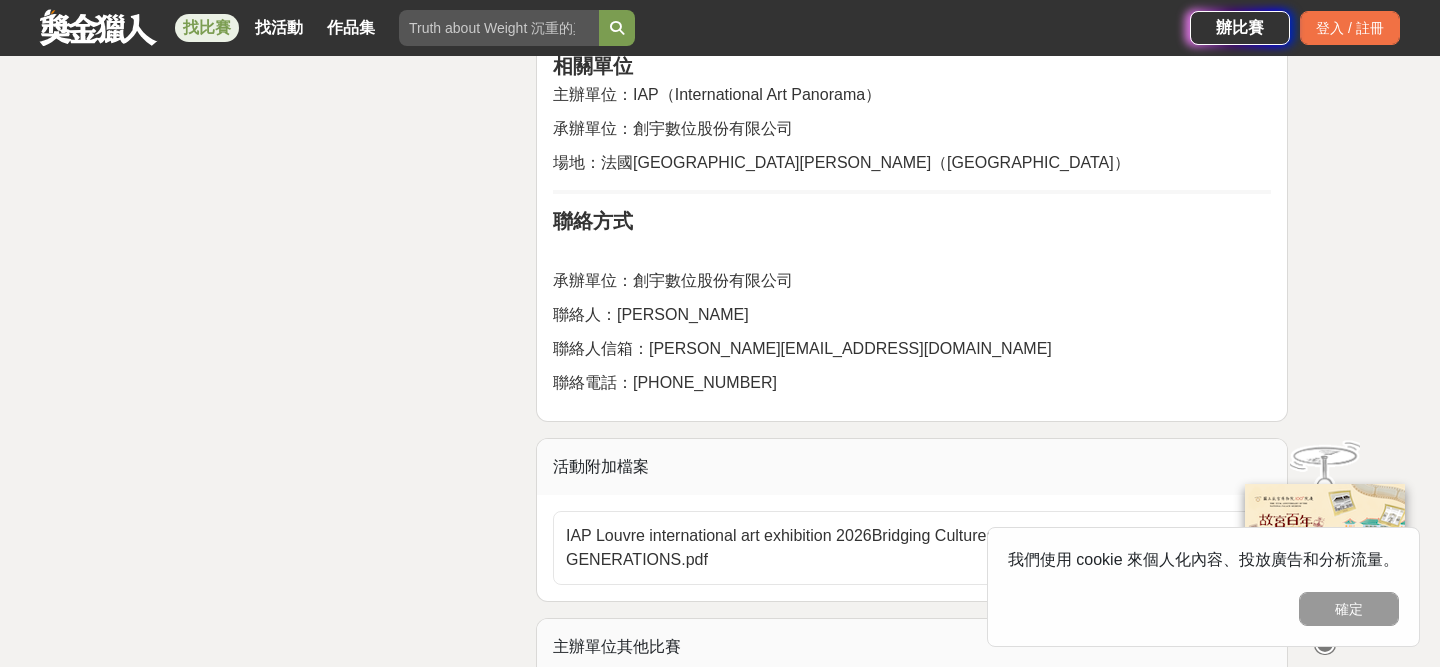 scroll, scrollTop: 5454, scrollLeft: 0, axis: vertical 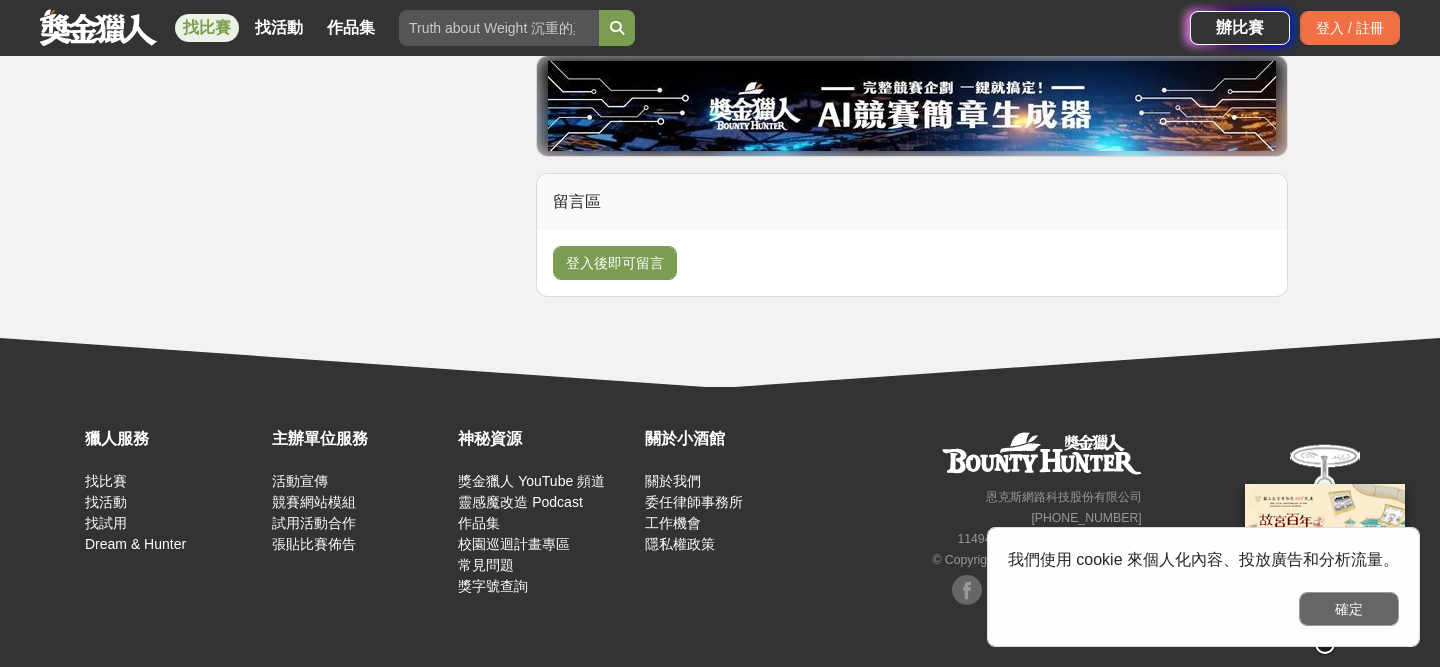 click on "確定" at bounding box center [1349, 609] 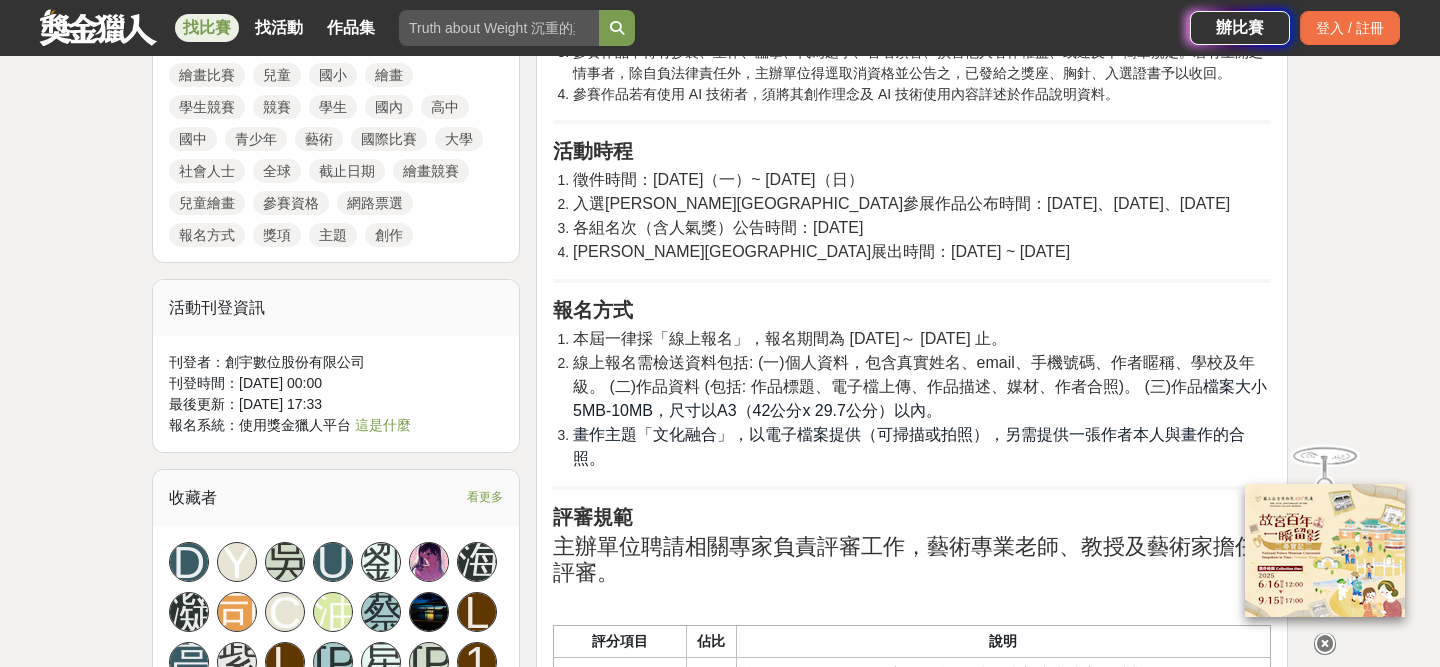 scroll, scrollTop: 1623, scrollLeft: 0, axis: vertical 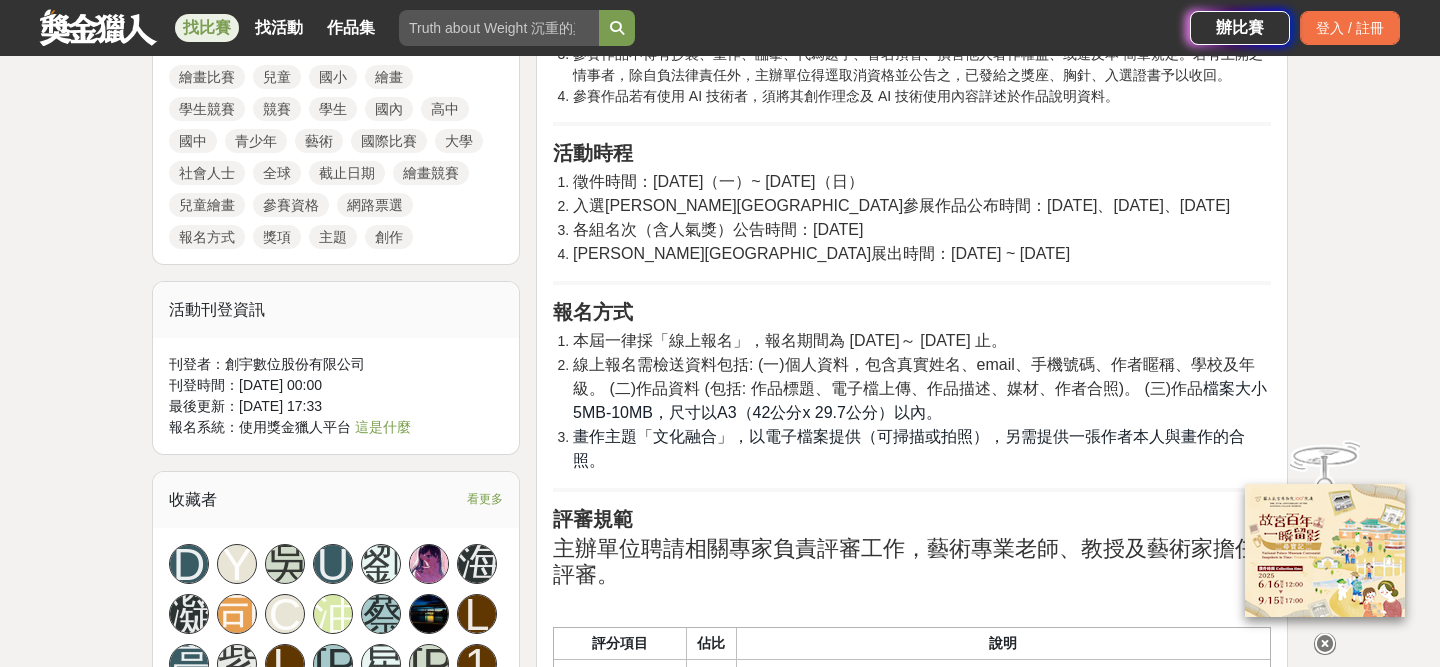 click on "線上報名需檢送資料包括: (一)個人資料，包含真實姓名、email、手機號碼、作者䁥稱、學校及年級。 (二)作品資料 (包括: 作品標題、電子檔上傳、作品描述、媒材、作者合照)。 (三)作品" at bounding box center [914, 376] 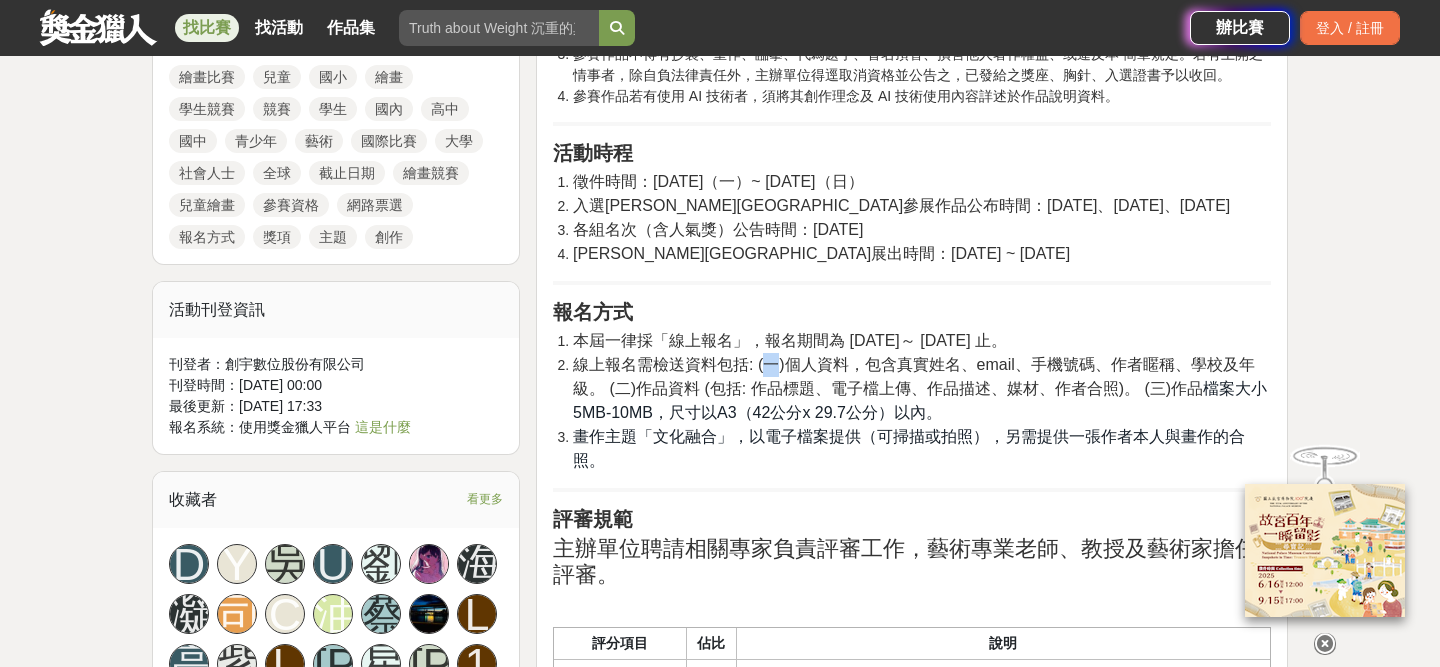 click on "線上報名需檢送資料包括: (一)個人資料，包含真實姓名、email、手機號碼、作者䁥稱、學校及年級。 (二)作品資料 (包括: 作品標題、電子檔上傳、作品描述、媒材、作者合照)。 (三)作品" at bounding box center (914, 376) 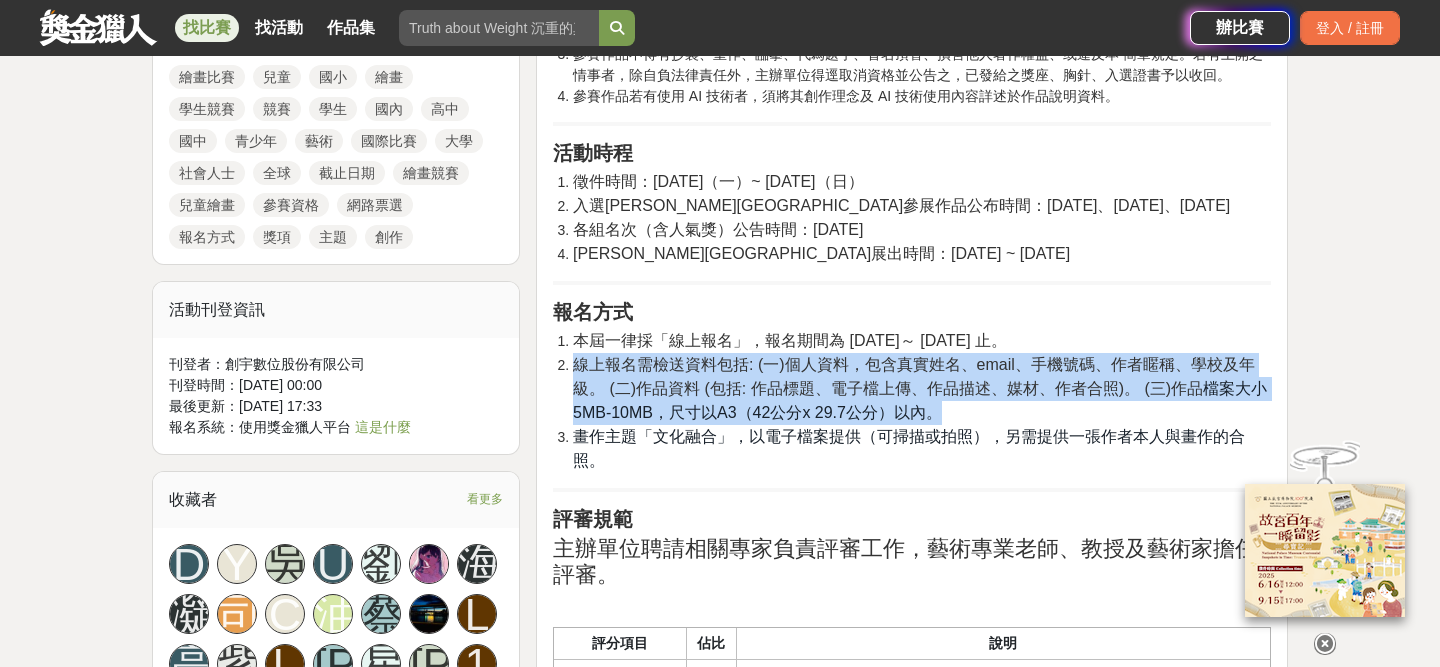 click on "線上報名需檢送資料包括: (一)個人資料，包含真實姓名、email、手機號碼、作者䁥稱、學校及年級。 (二)作品資料 (包括: 作品標題、電子檔上傳、作品描述、媒材、作者合照)。 (三)作品 檔案大小5MB-10MB，尺寸以A3（42公分x 29.7公分）以內。" at bounding box center [922, 389] 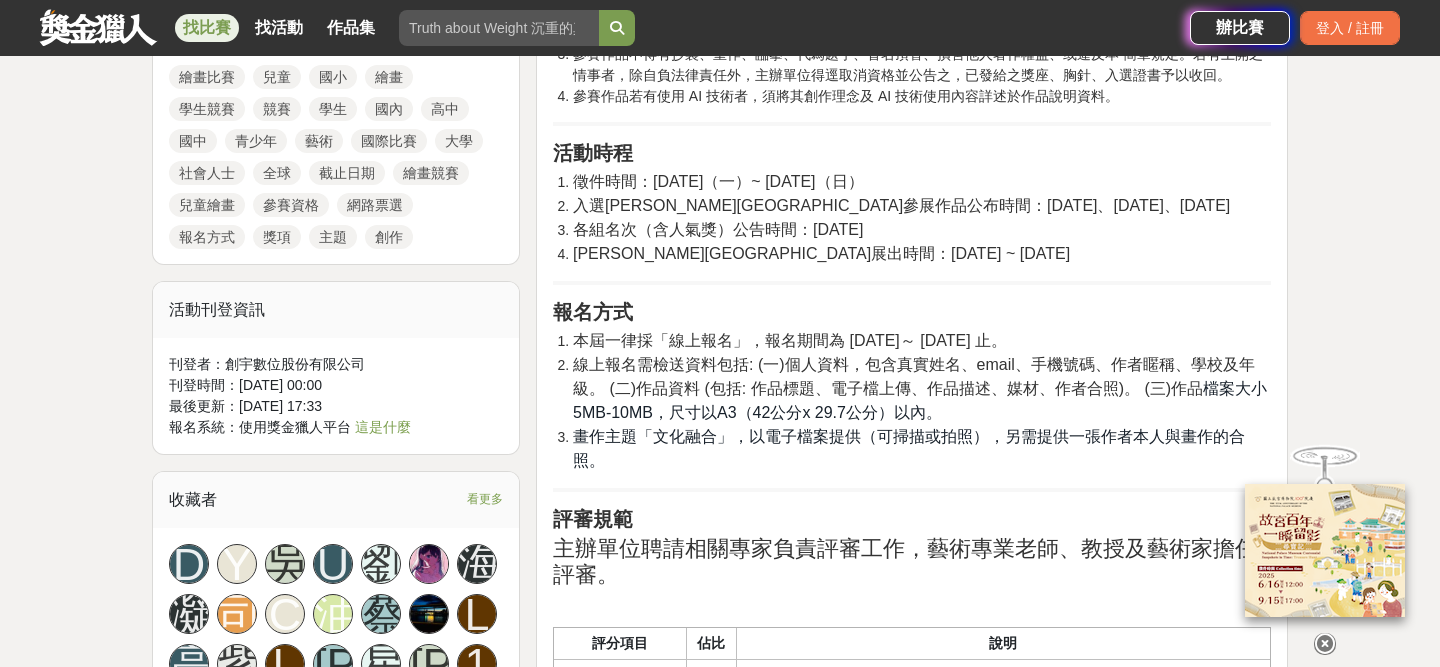 click on "線上報名需檢送資料包括: (一)個人資料，包含真實姓名、email、手機號碼、作者䁥稱、學校及年級。 (二)作品資料 (包括: 作品標題、電子檔上傳、作品描述、媒材、作者合照)。 (三)作品 檔案大小5MB-10MB，尺寸以A3（42公分x 29.7公分）以內。" at bounding box center [922, 389] 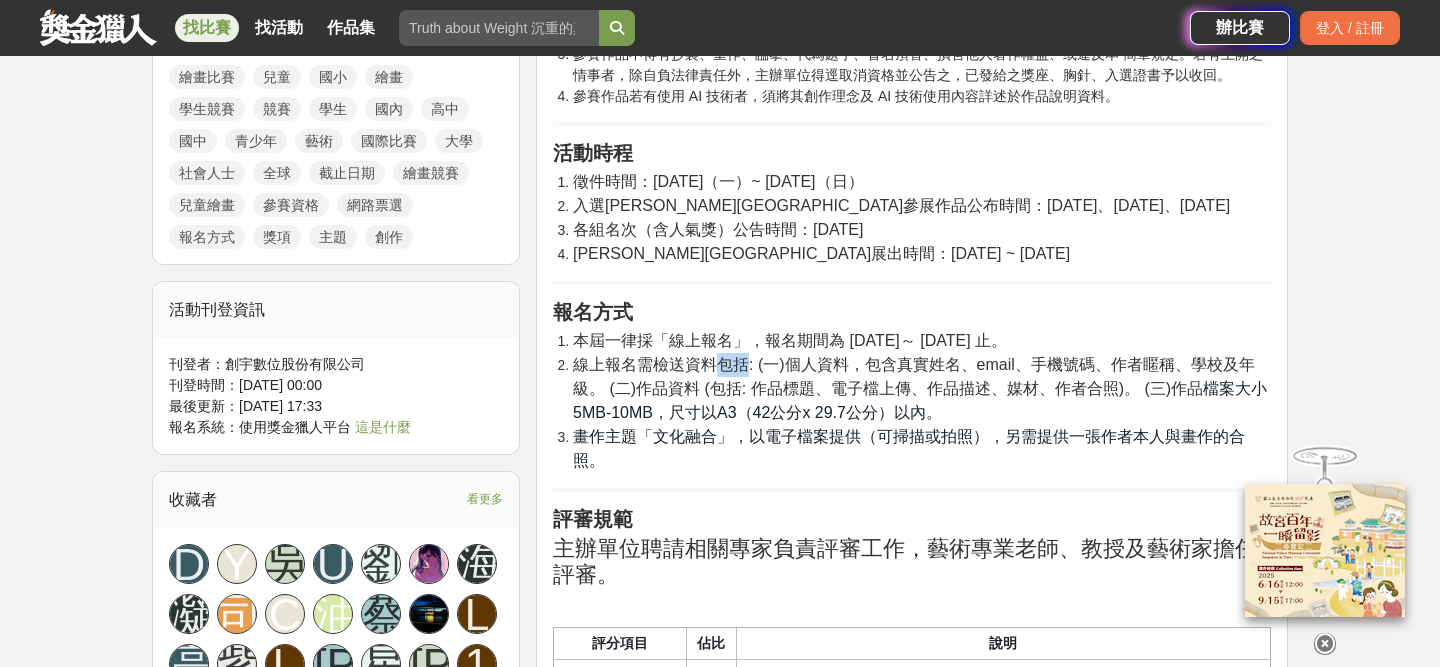 click on "線上報名需檢送資料包括: (一)個人資料，包含真實姓名、email、手機號碼、作者䁥稱、學校及年級。 (二)作品資料 (包括: 作品標題、電子檔上傳、作品描述、媒材、作者合照)。 (三)作品 檔案大小5MB-10MB，尺寸以A3（42公分x 29.7公分）以內。" at bounding box center (922, 389) 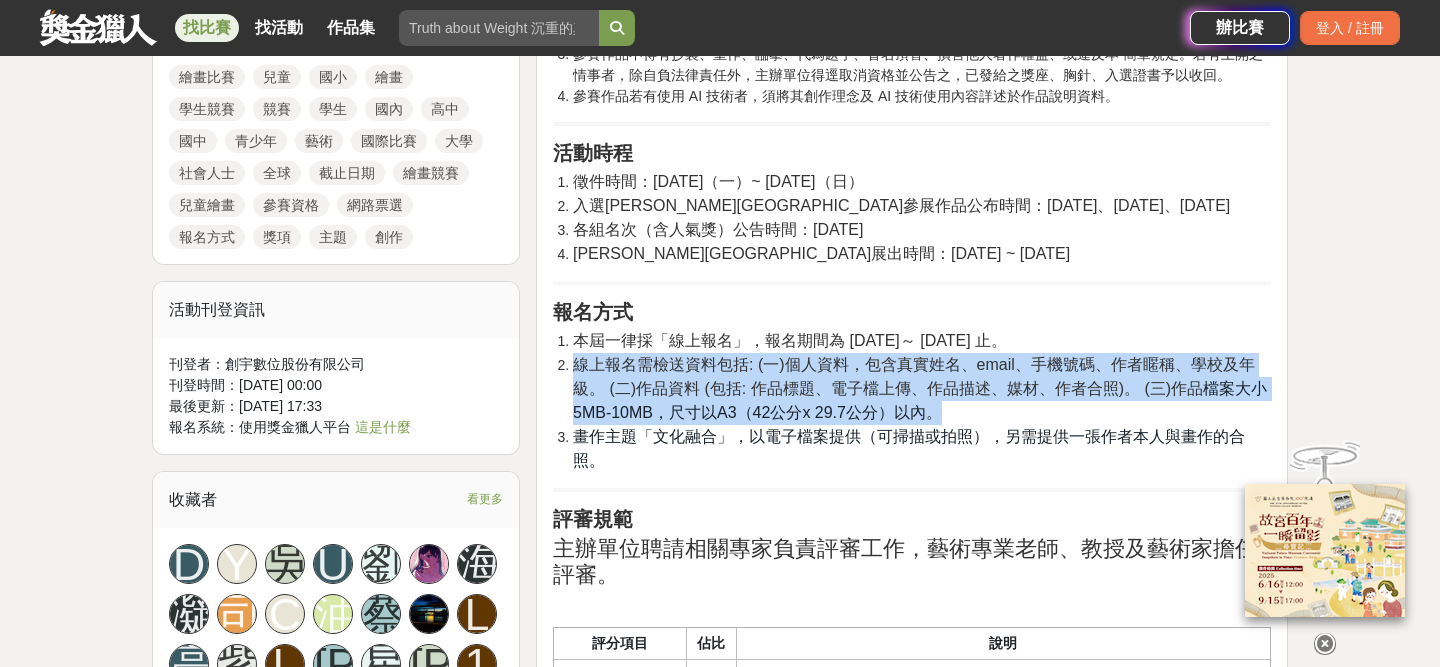 click on "線上報名需檢送資料包括: (一)個人資料，包含真實姓名、email、手機號碼、作者䁥稱、學校及年級。 (二)作品資料 (包括: 作品標題、電子檔上傳、作品描述、媒材、作者合照)。 (三)作品 檔案大小5MB-10MB，尺寸以A3（42公分x 29.7公分）以內。" at bounding box center (922, 389) 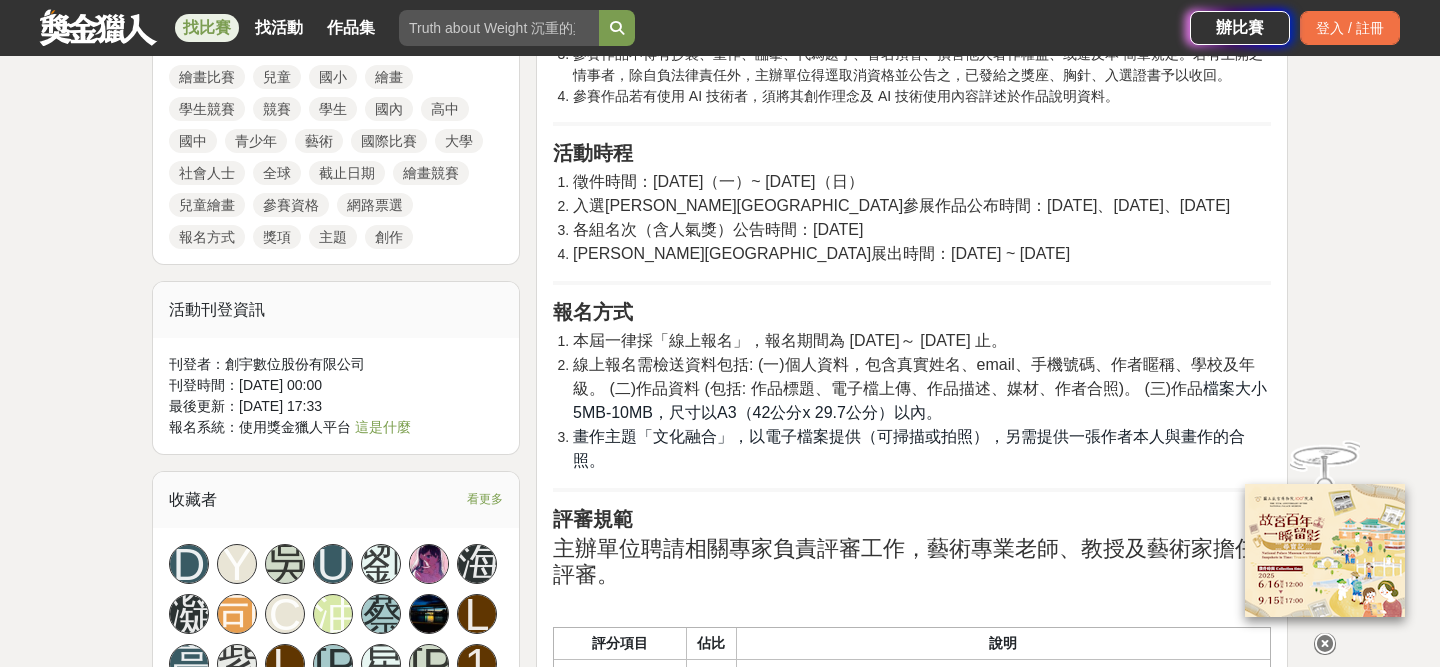 click on "線上報名需檢送資料包括: (一)個人資料，包含真實姓名、email、手機號碼、作者䁥稱、學校及年級。 (二)作品資料 (包括: 作品標題、電子檔上傳、作品描述、媒材、作者合照)。 (三)作品 檔案大小5MB-10MB，尺寸以A3（42公分x 29.7公分）以內。" at bounding box center (922, 389) 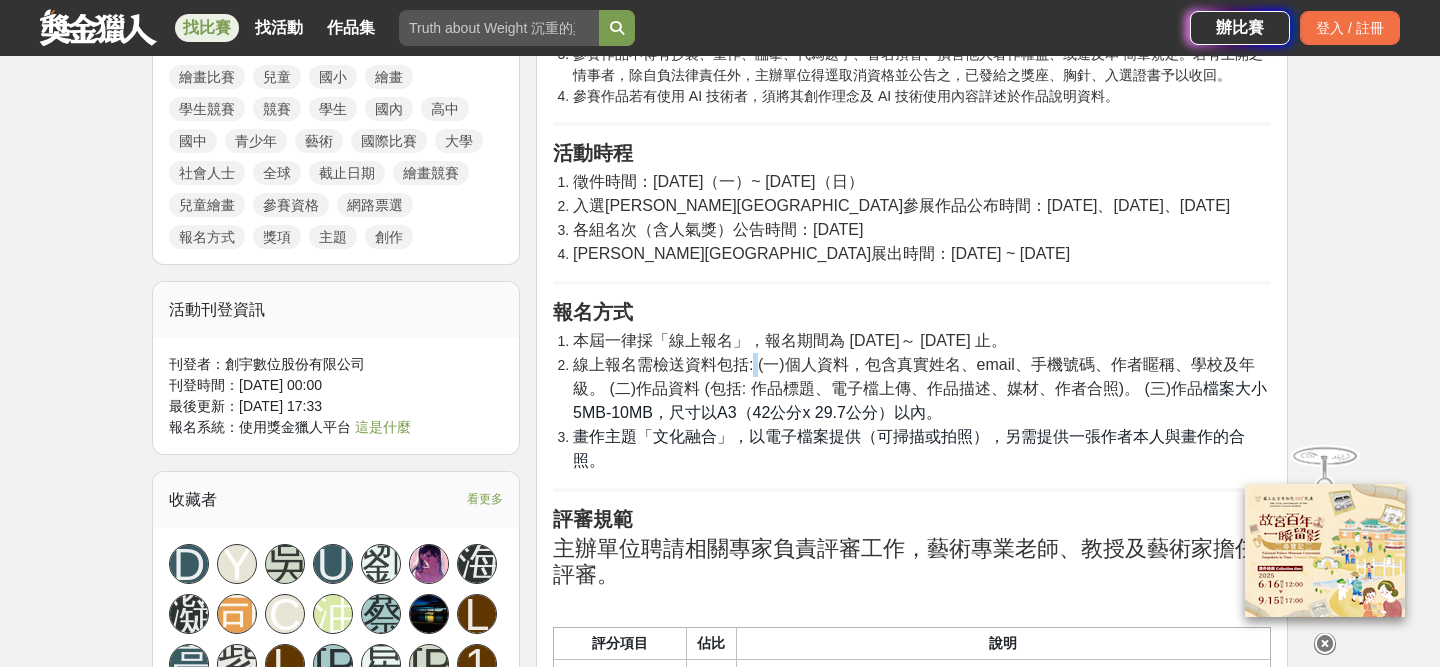 click on "線上報名需檢送資料包括: (一)個人資料，包含真實姓名、email、手機號碼、作者䁥稱、學校及年級。 (二)作品資料 (包括: 作品標題、電子檔上傳、作品描述、媒材、作者合照)。 (三)作品 檔案大小5MB-10MB，尺寸以A3（42公分x 29.7公分）以內。" at bounding box center [922, 389] 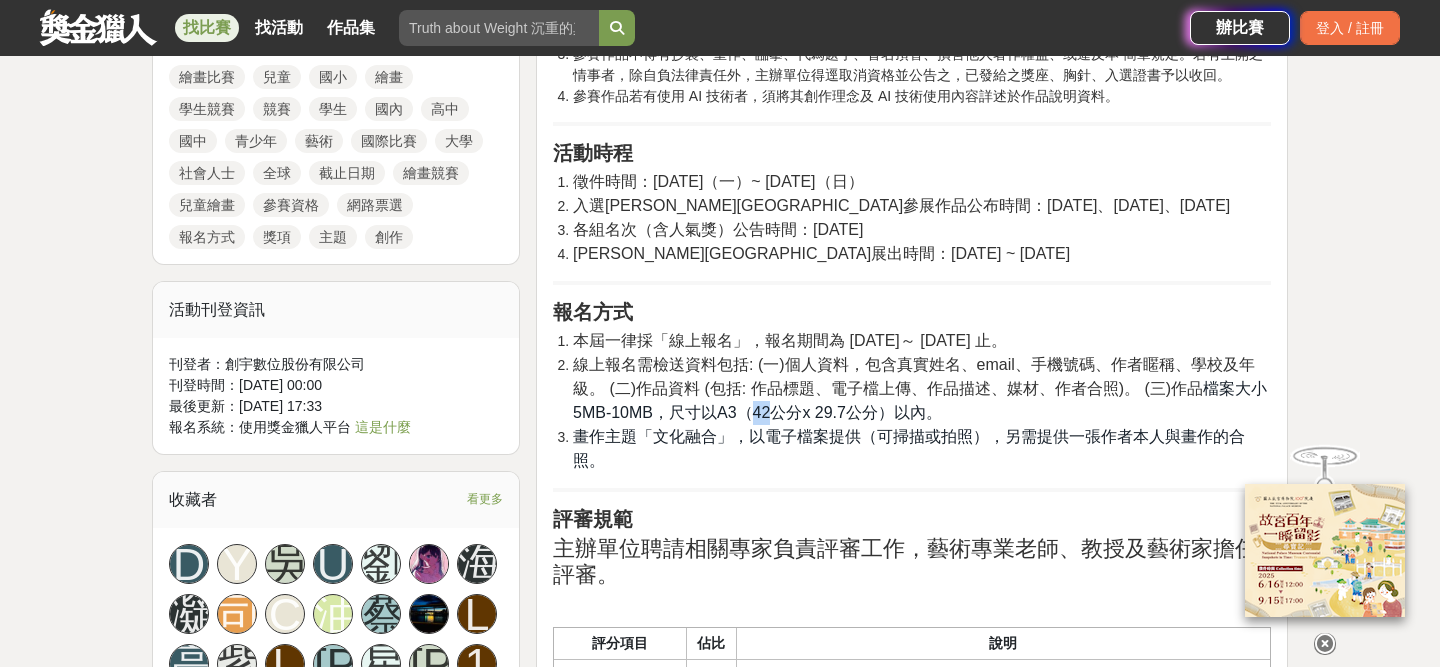 click on "線上報名需檢送資料包括: (一)個人資料，包含真實姓名、email、手機號碼、作者䁥稱、學校及年級。 (二)作品資料 (包括: 作品標題、電子檔上傳、作品描述、媒材、作者合照)。 (三)作品 檔案大小5MB-10MB，尺寸以A3（42公分x 29.7公分）以內。" at bounding box center [922, 389] 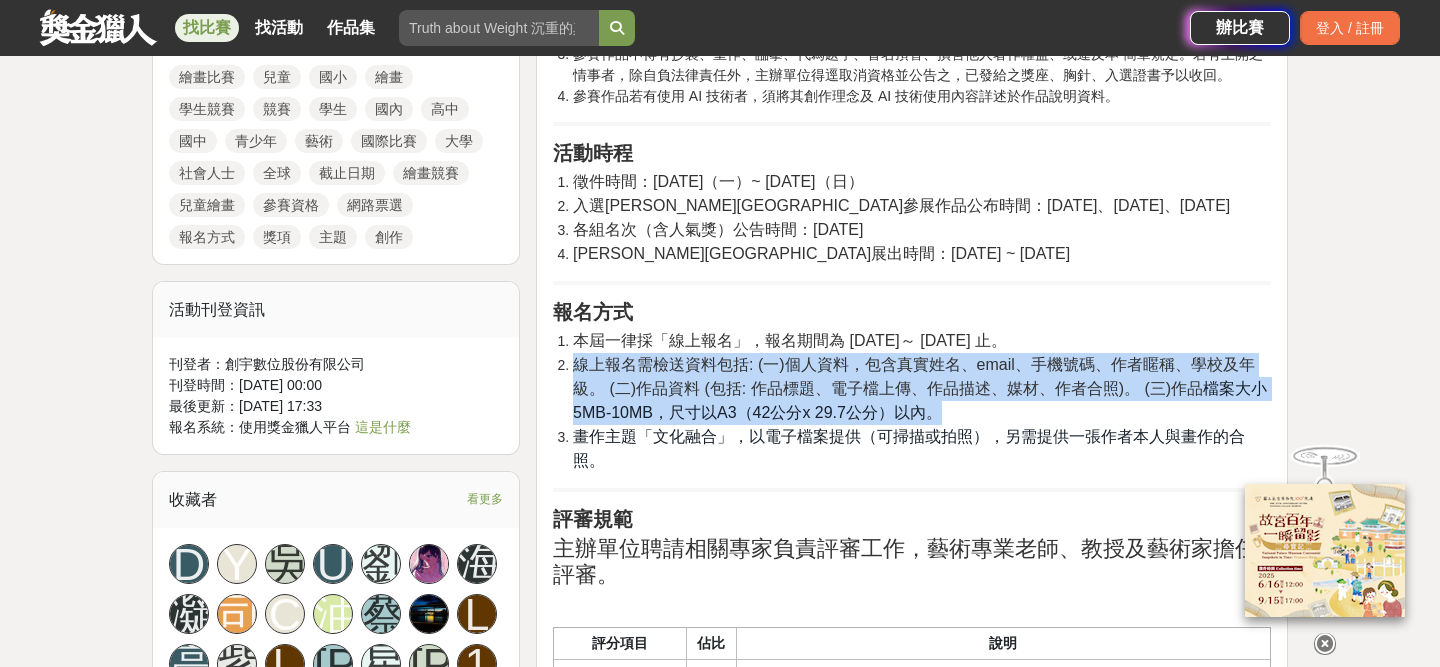 click on "畫作主題「文化融合」，以電子檔案提供（可掃描或拍照），另需提供一張作者本人與畫作的合照。" at bounding box center [922, 449] 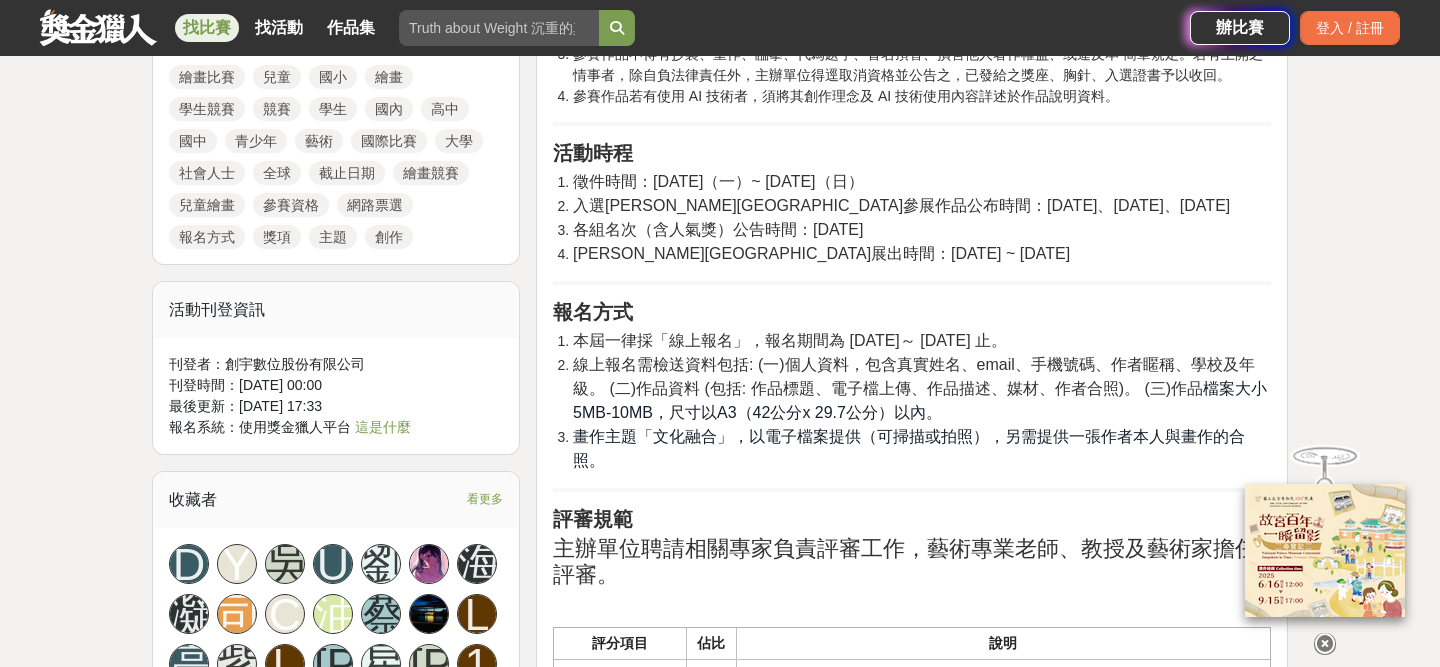 click on "畫作主題「文化融合」，以電子檔案提供（可掃描或拍照），另需提供一張作者本人與畫作的合照。" at bounding box center (922, 449) 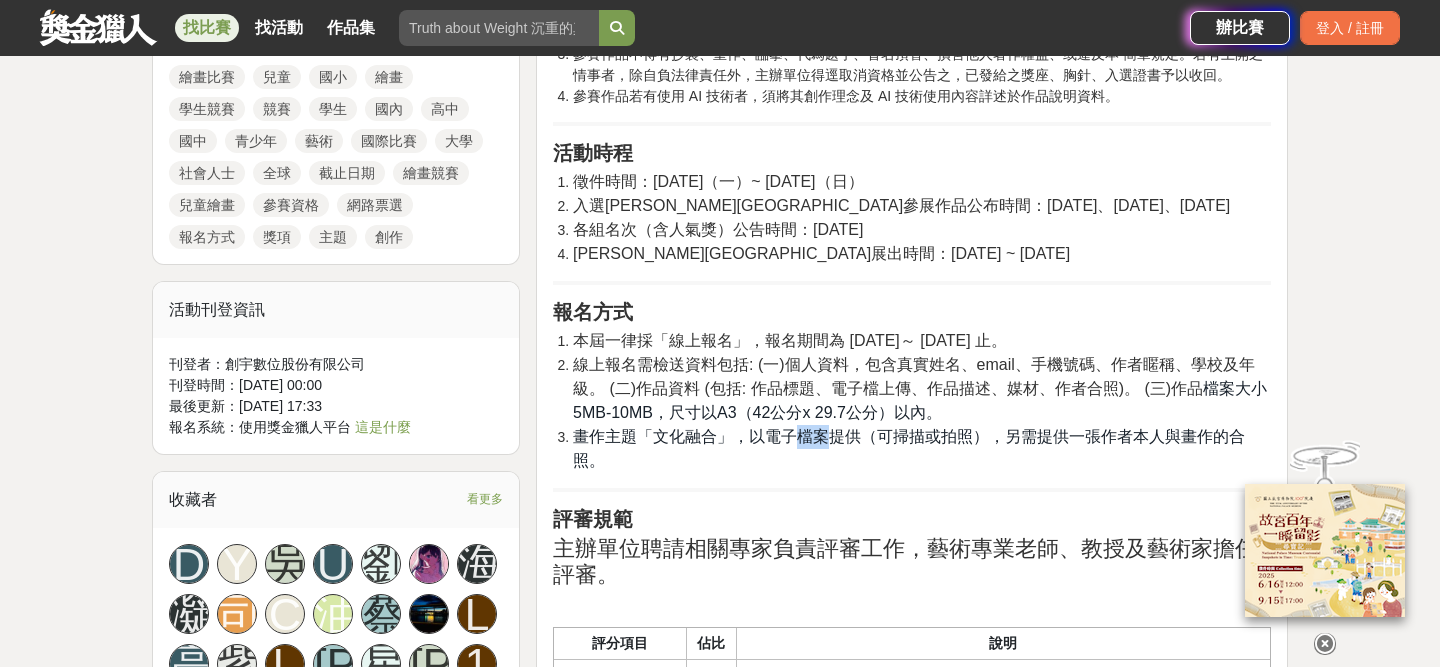 click on "畫作主題「文化融合」，以電子檔案提供（可掃描或拍照），另需提供一張作者本人與畫作的合照。" at bounding box center [922, 449] 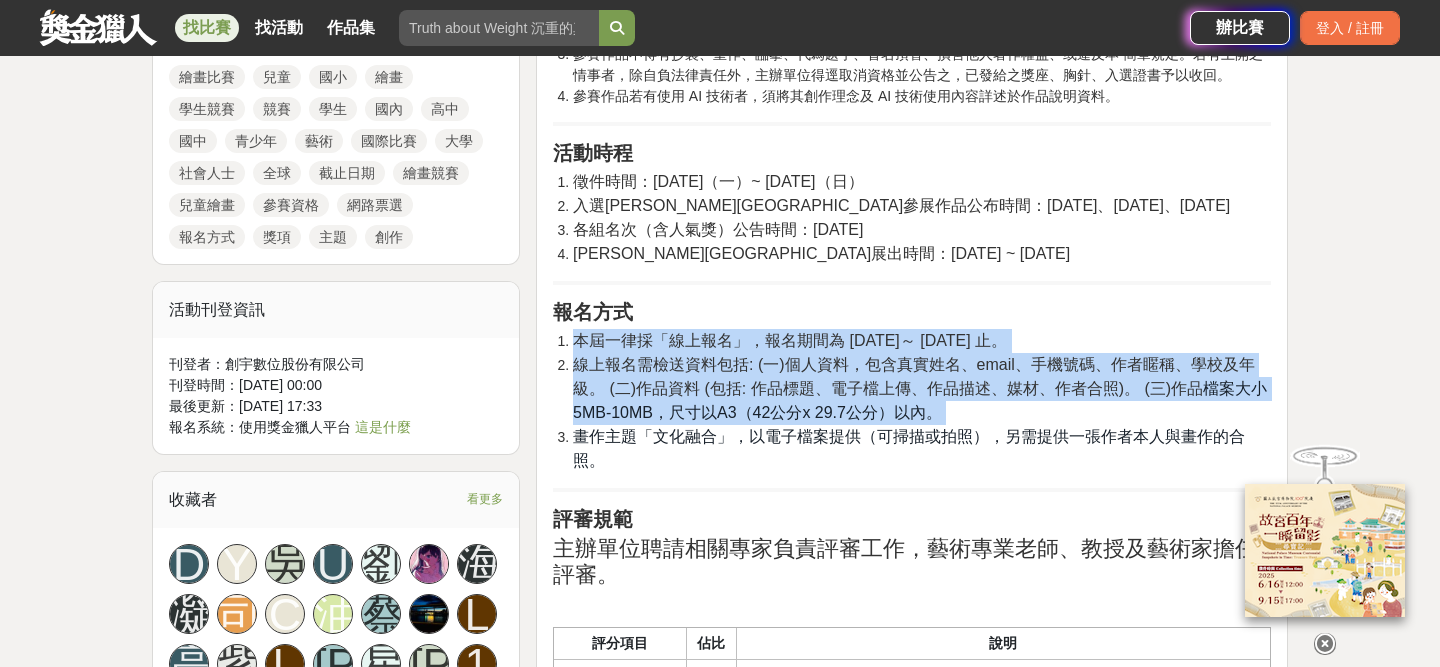 click on "畫作主題「文化融合」，以電子檔案提供（可掃描或拍照），另需提供一張作者本人與畫作的合照。" at bounding box center (922, 449) 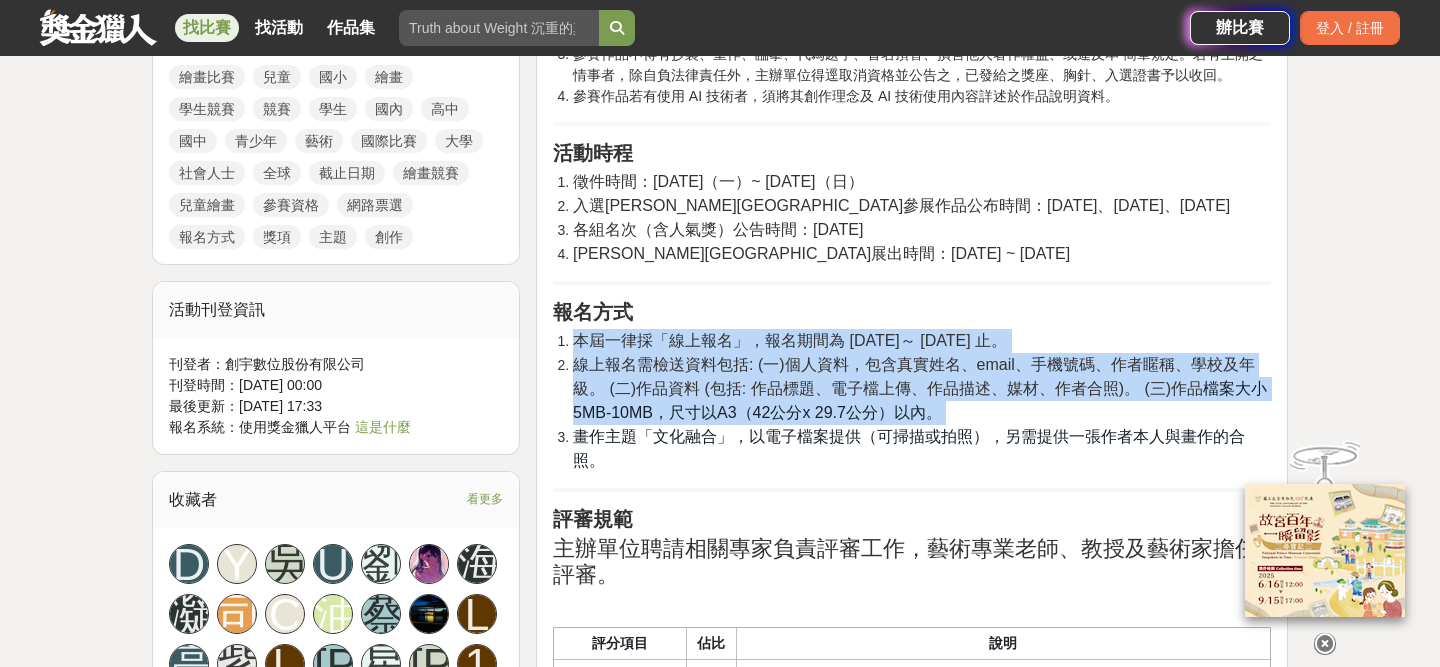 click on "畫作主題「文化融合」，以電子檔案提供（可掃描或拍照），另需提供一張作者本人與畫作的合照。" at bounding box center (922, 449) 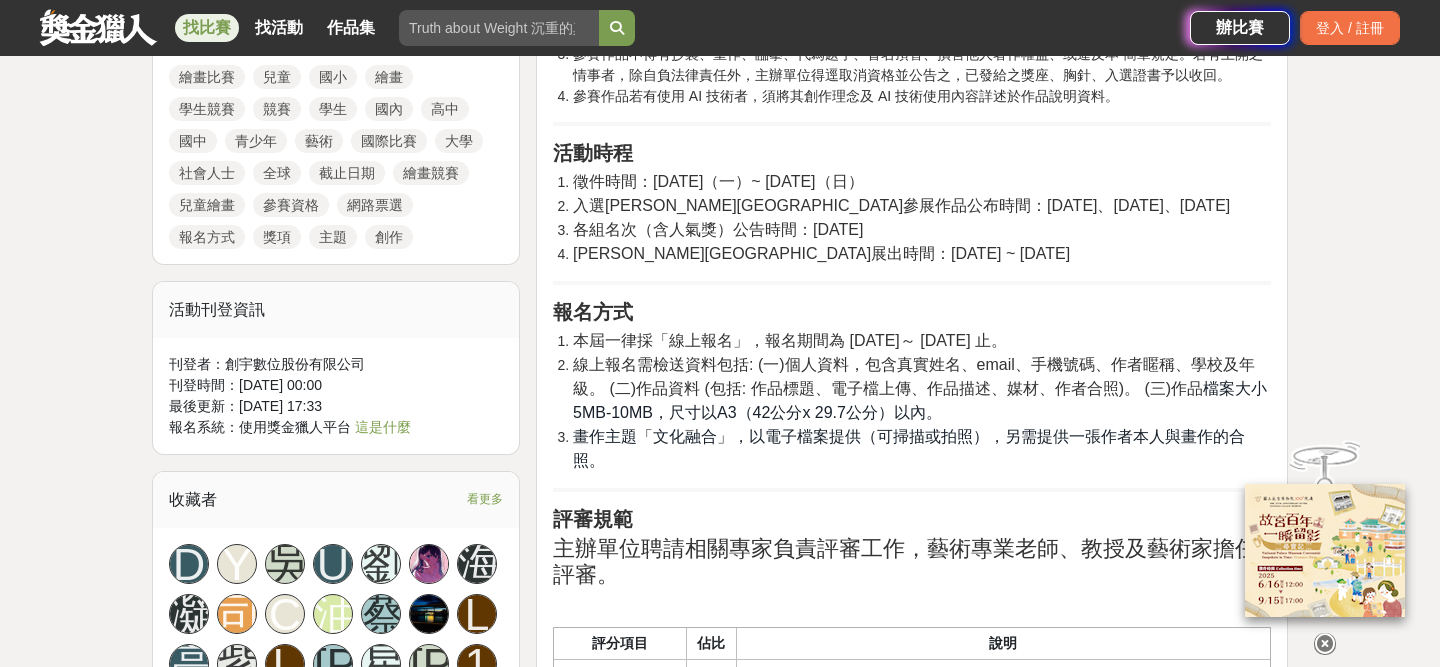 click on "畫作主題「文化融合」，以電子檔案提供（可掃描或拍照），另需提供一張作者本人與畫作的合照。" at bounding box center (922, 449) 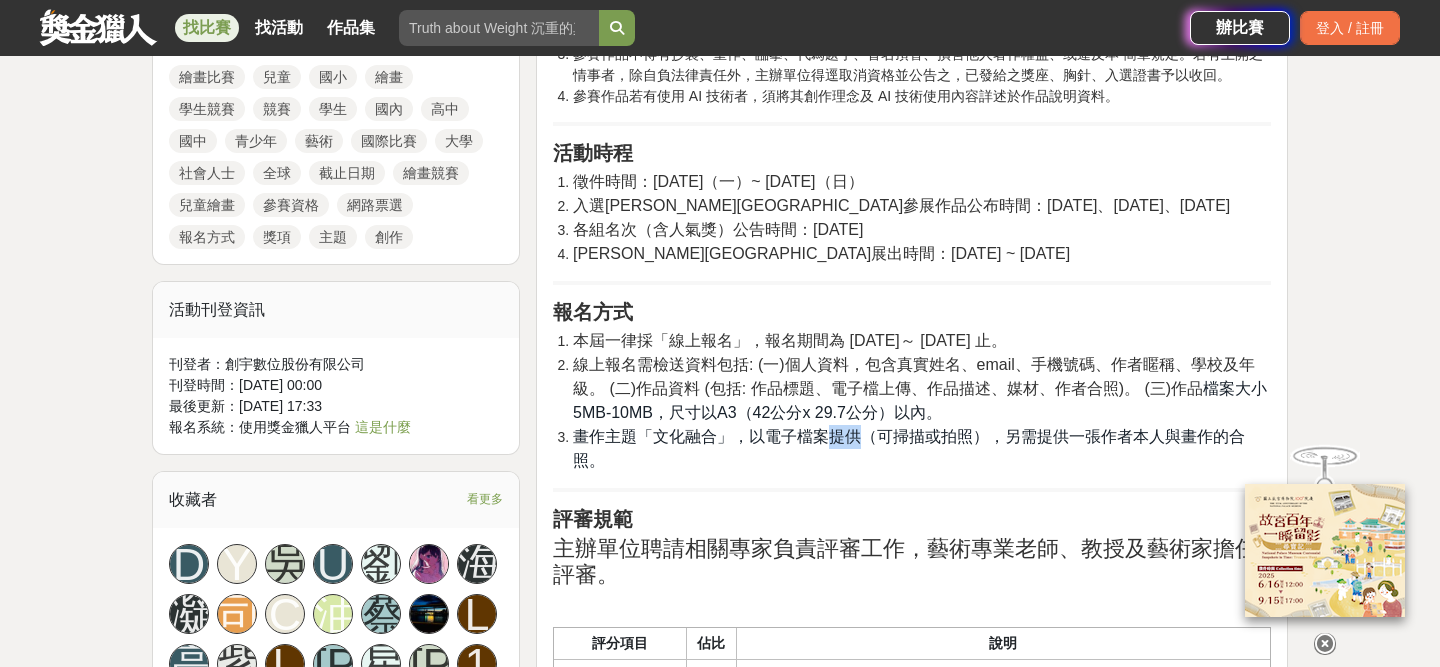 click on "畫作主題「文化融合」，以電子檔案提供（可掃描或拍照），另需提供一張作者本人與畫作的合照。" at bounding box center [922, 449] 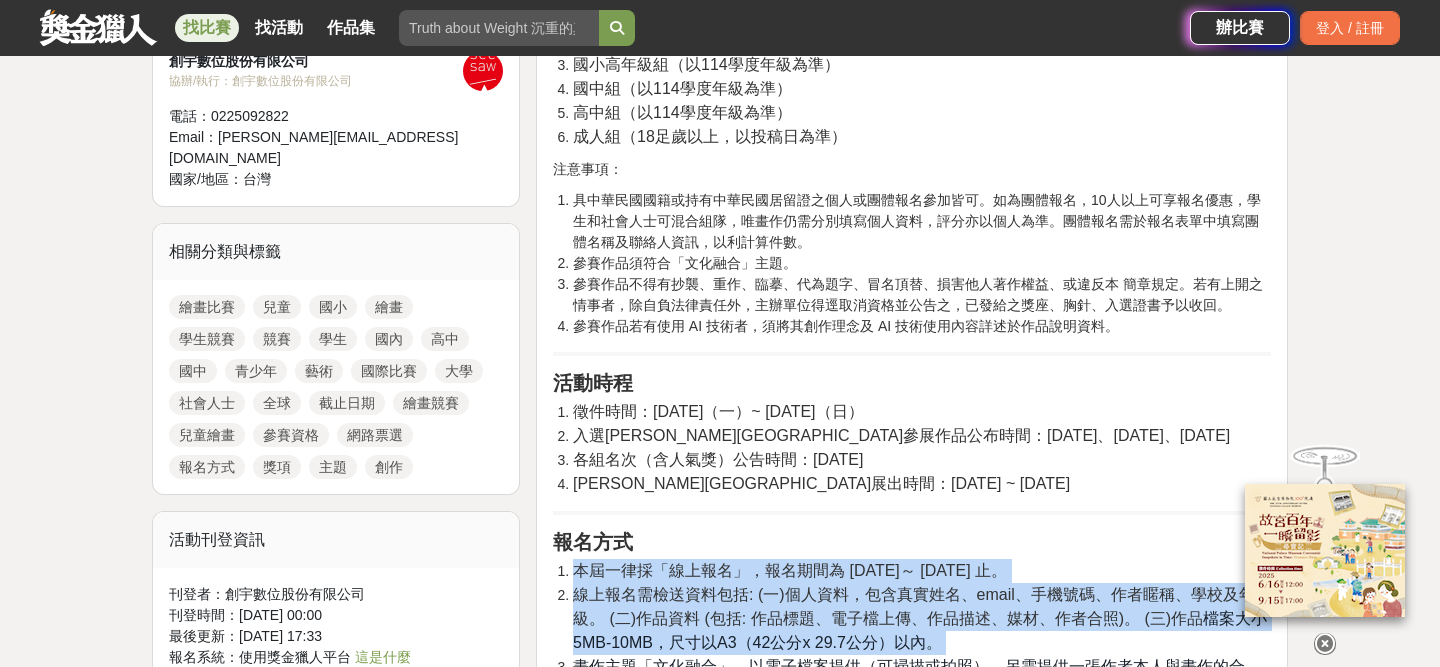 scroll, scrollTop: 1385, scrollLeft: 0, axis: vertical 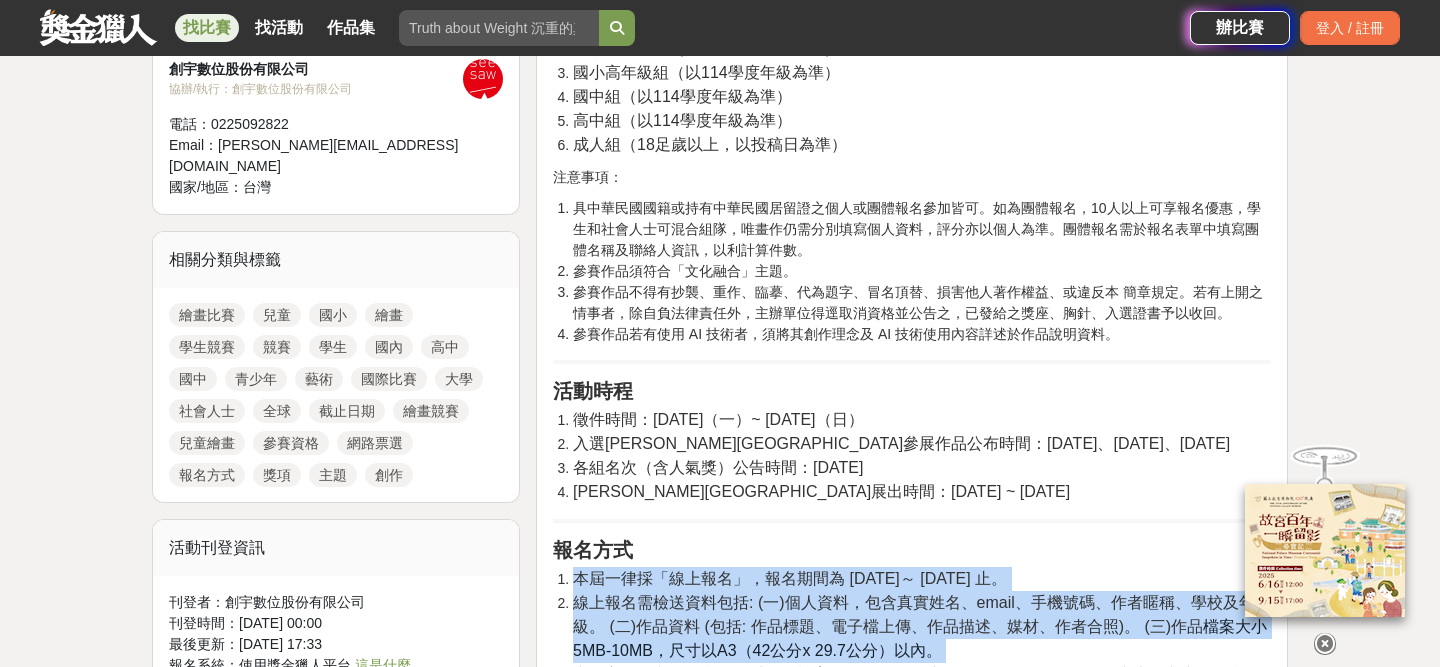 click on "各組名次（含人氣獎）公告時間：2025-12-15" at bounding box center [718, 467] 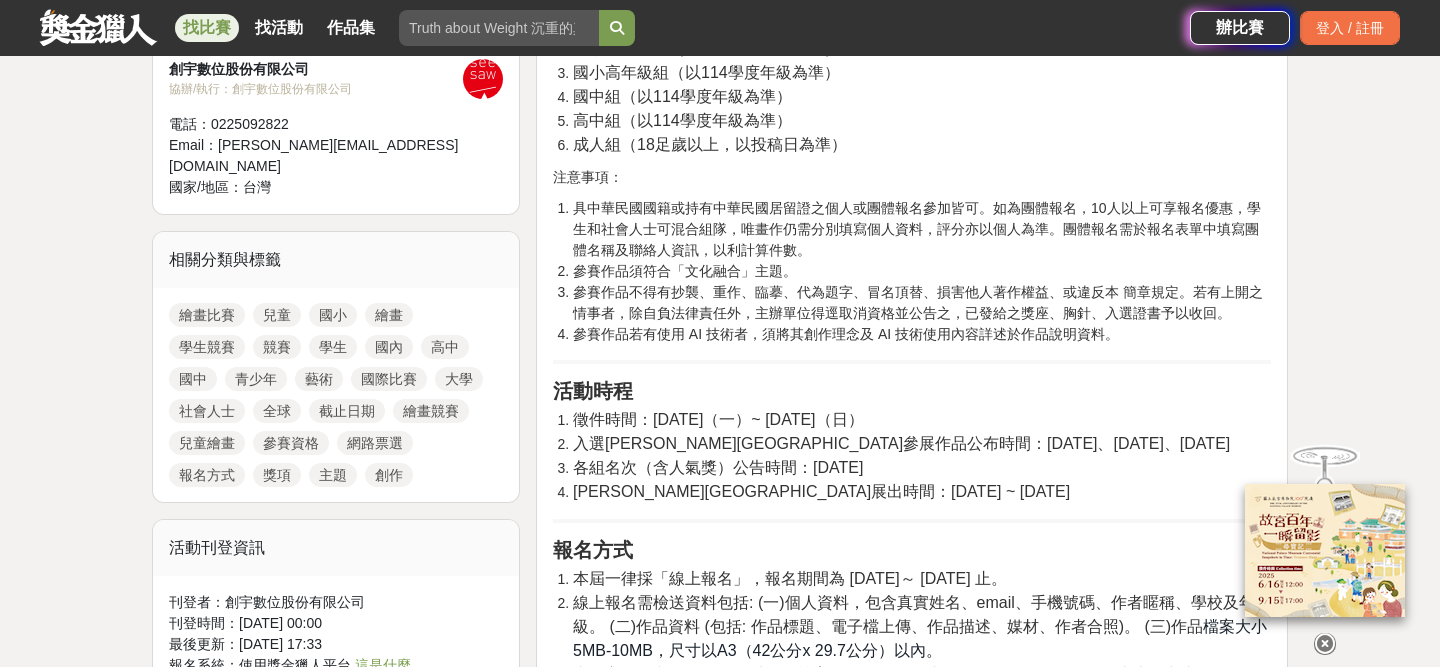 click on "各組名次（含人氣獎）公告時間：2025-12-15" at bounding box center [718, 467] 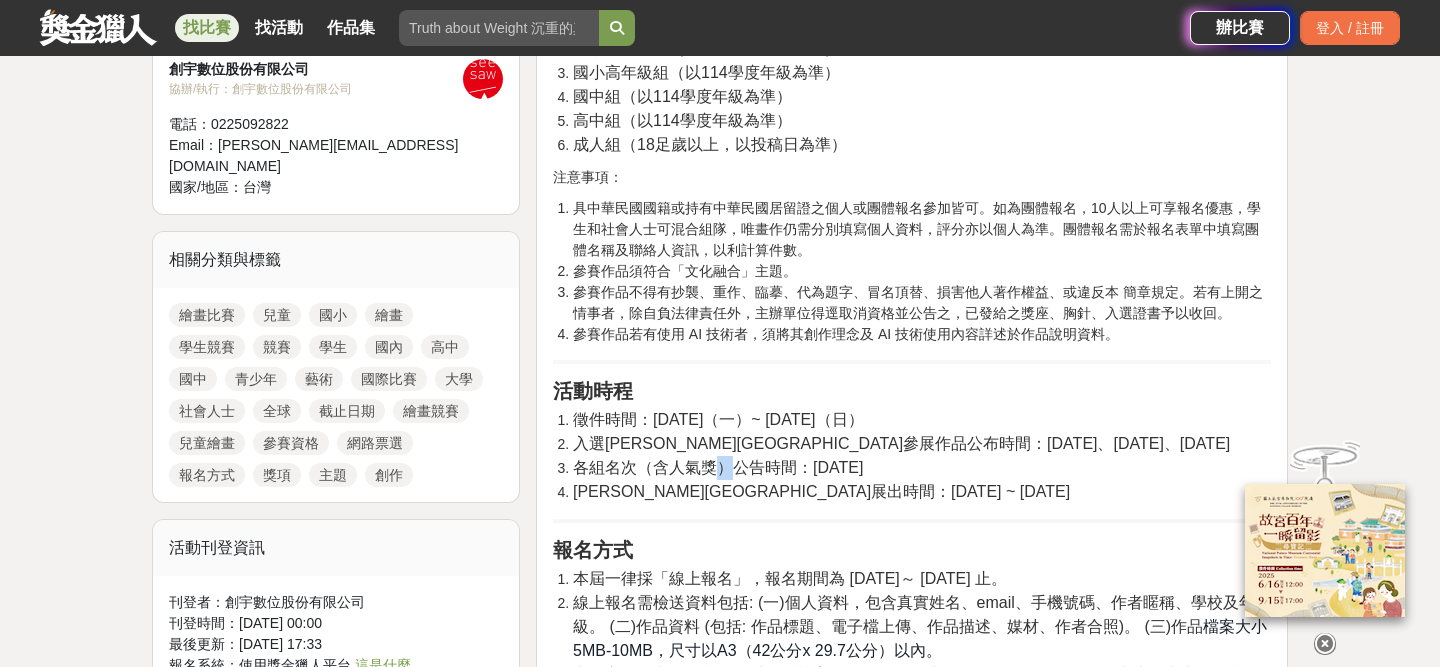 click on "各組名次（含人氣獎）公告時間：2025-12-15" at bounding box center (718, 467) 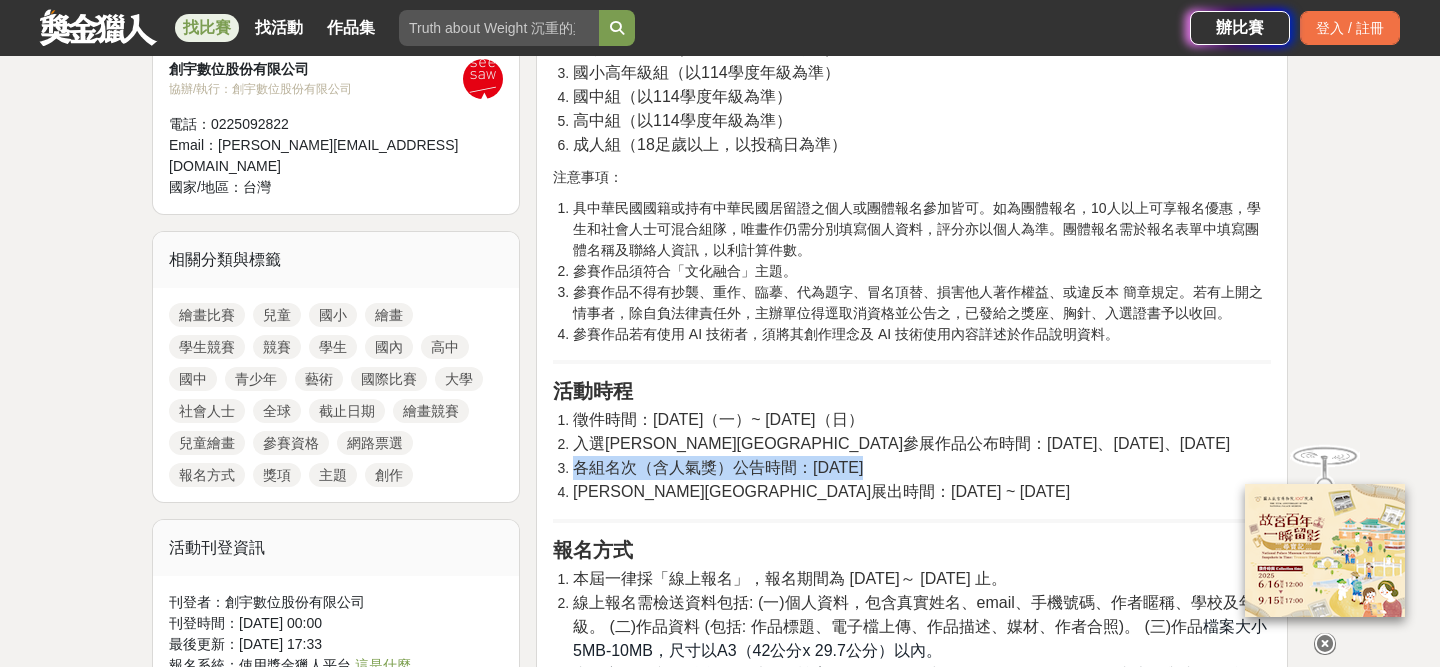 click on "各組名次（含人氣獎）公告時間：2025-12-15" at bounding box center [718, 467] 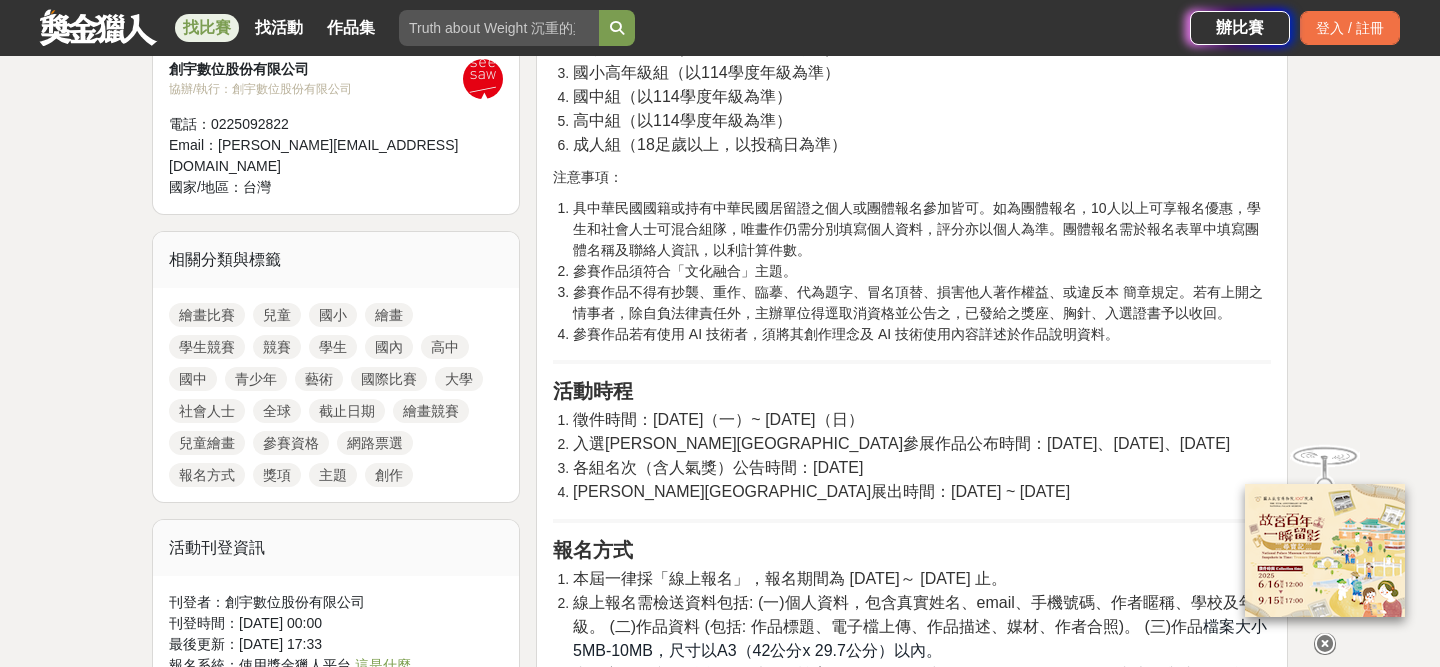 click on "入選羅浮宮卡魯塞爾廳參展作品公布時間：2025-09-30、2025-10-31、2025-11-30" at bounding box center [901, 443] 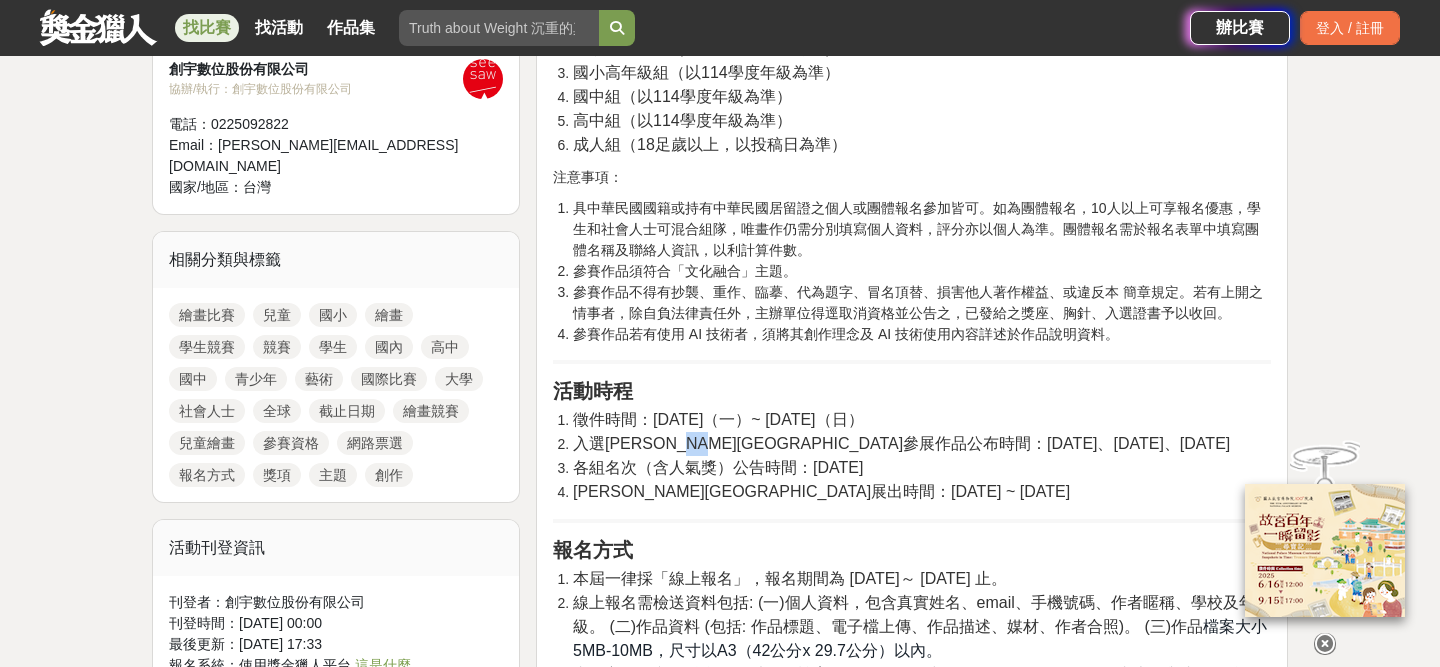 click on "入選羅浮宮卡魯塞爾廳參展作品公布時間：2025-09-30、2025-10-31、2025-11-30" at bounding box center [901, 443] 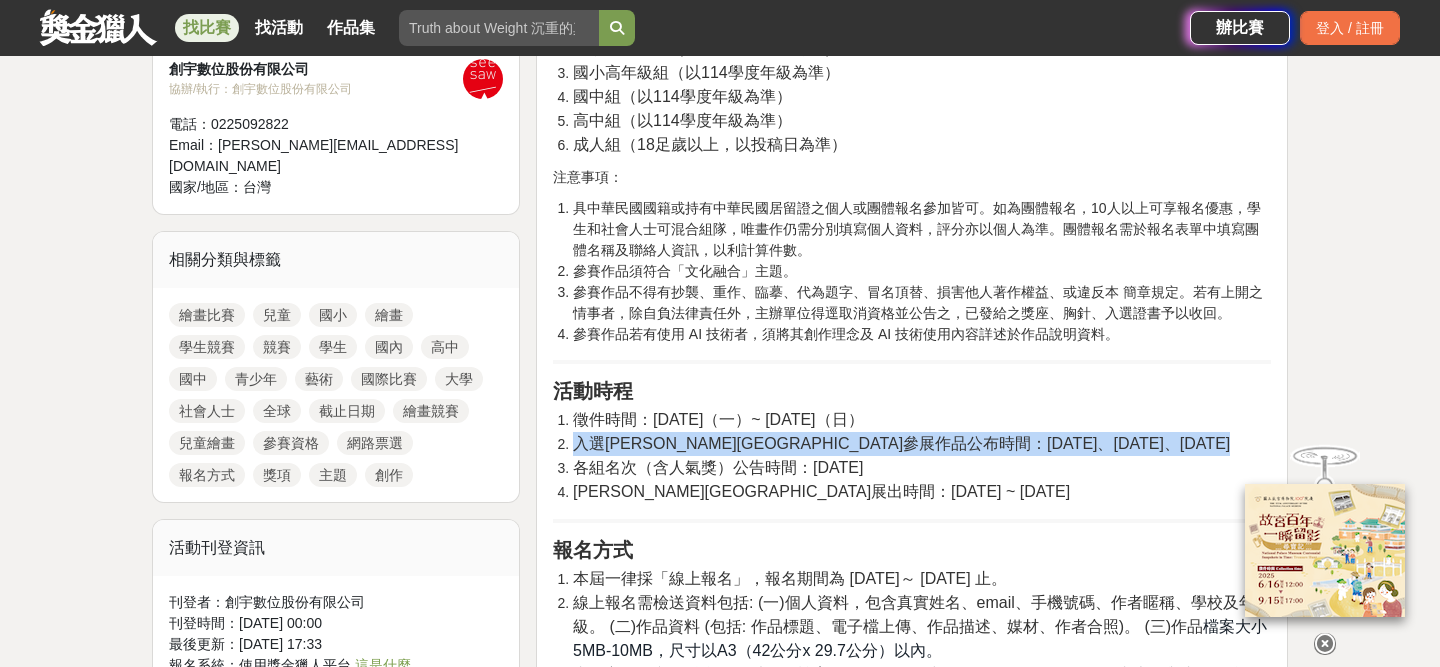 click on "各組名次（含人氣獎）公告時間：2025-12-15" at bounding box center (922, 468) 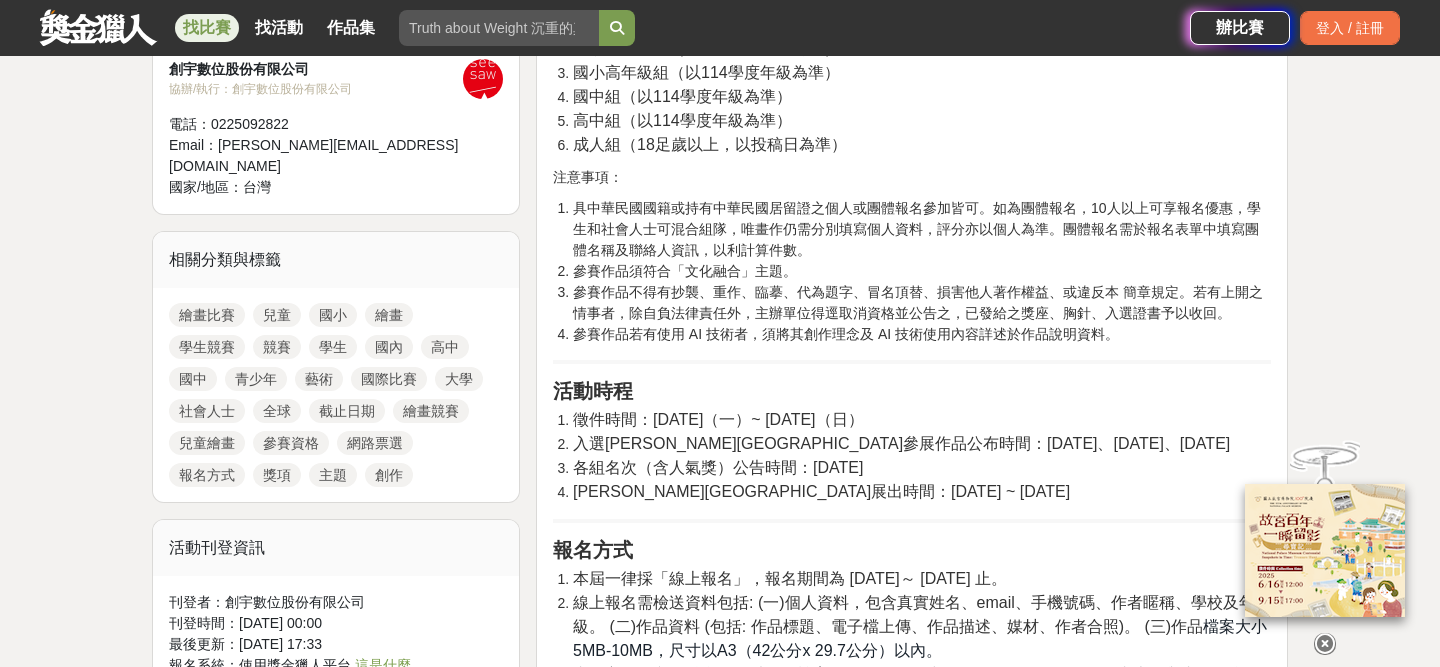 click on "各組名次（含人氣獎）公告時間：2025-12-15" at bounding box center [922, 468] 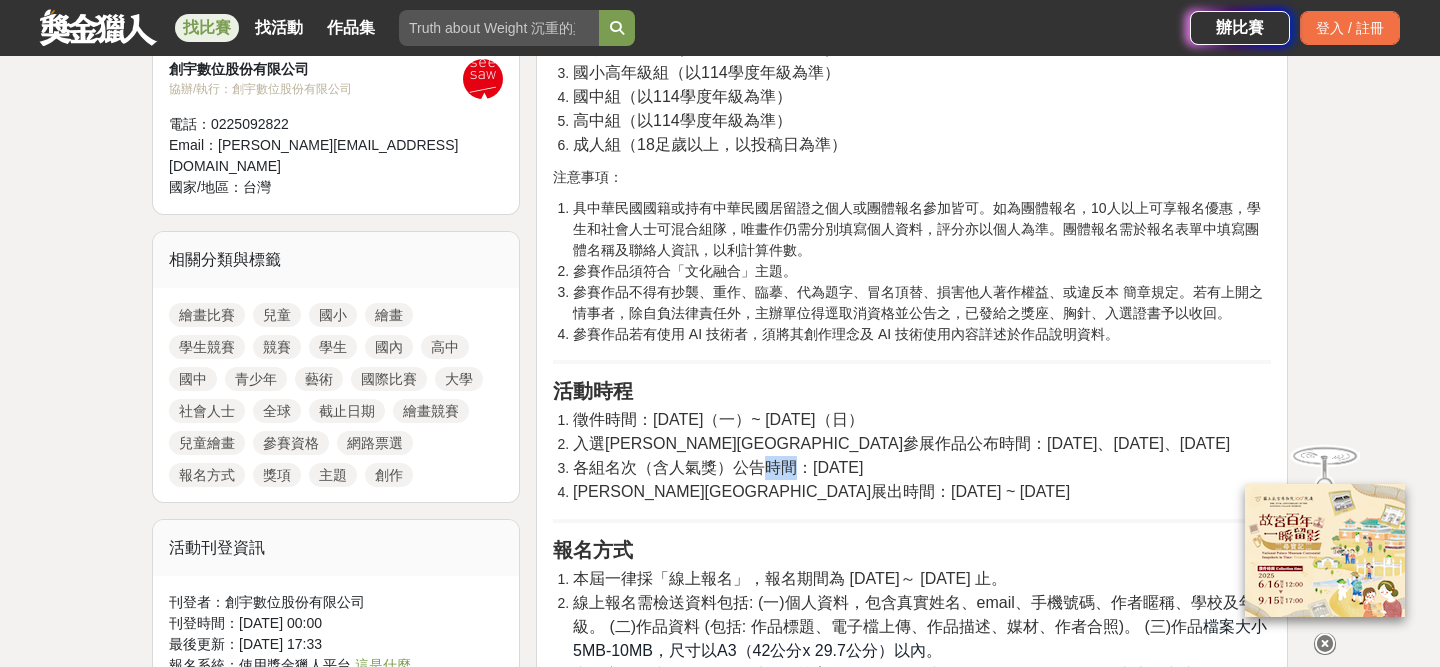 click on "各組名次（含人氣獎）公告時間：2025-12-15" at bounding box center [922, 468] 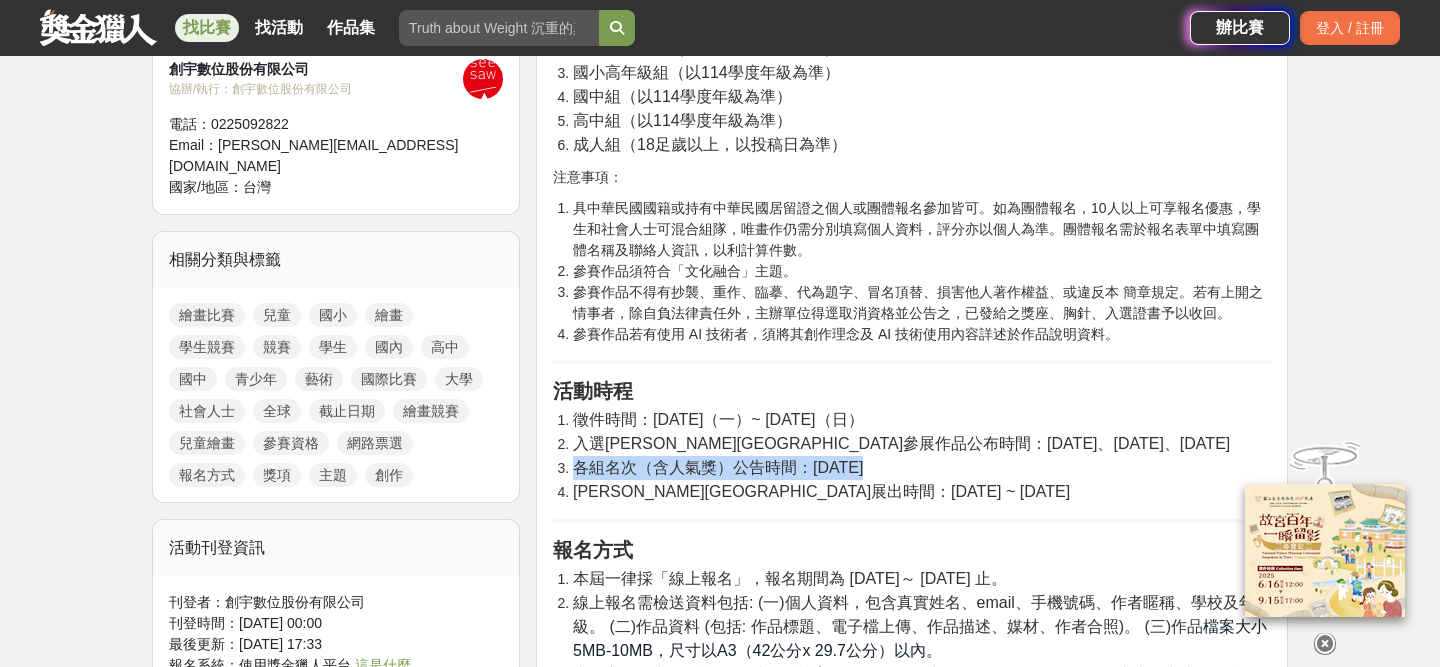 click on "各組名次（含人氣獎）公告時間：2025-12-15" at bounding box center [718, 467] 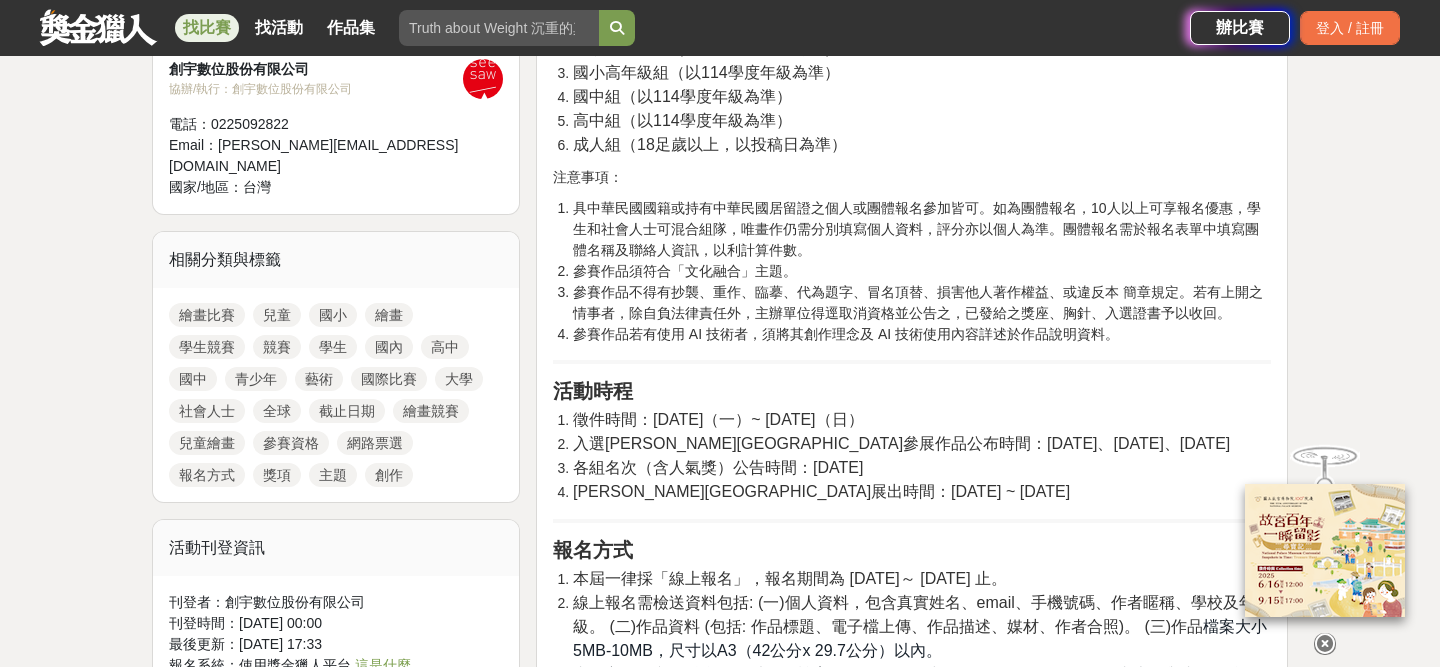 click on "各組名次（含人氣獎）公告時間：2025-12-15" at bounding box center [718, 467] 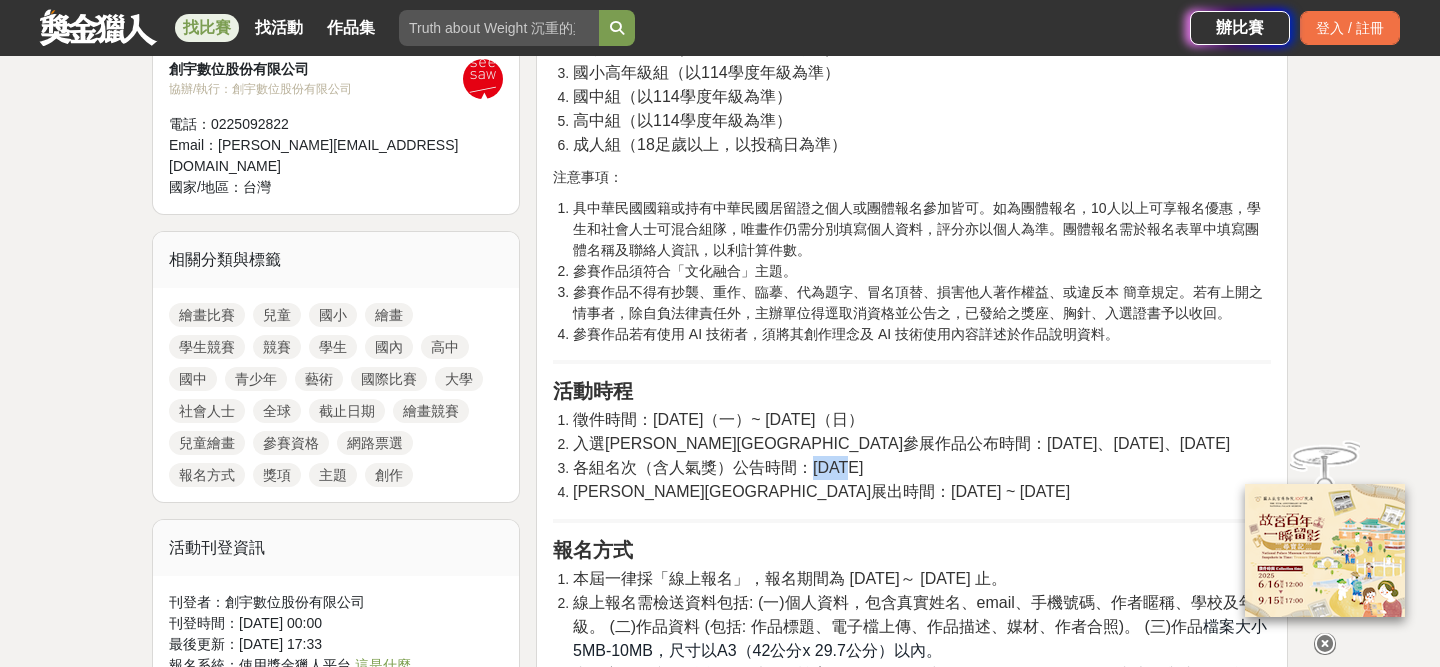 click on "各組名次（含人氣獎）公告時間：2025-12-15" at bounding box center [718, 467] 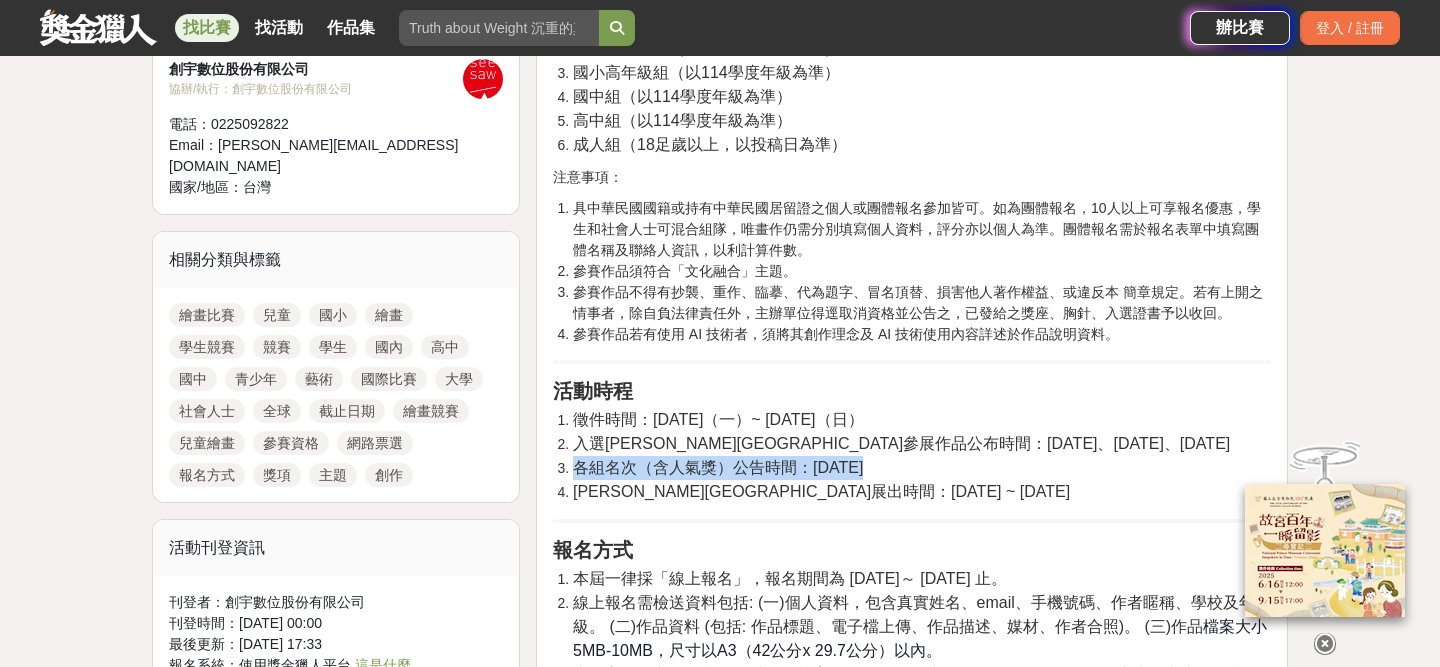 click on "羅浮宮卡魯塞爾廳展出時間：2026-01-16 ~ 2026-01-17" at bounding box center (821, 491) 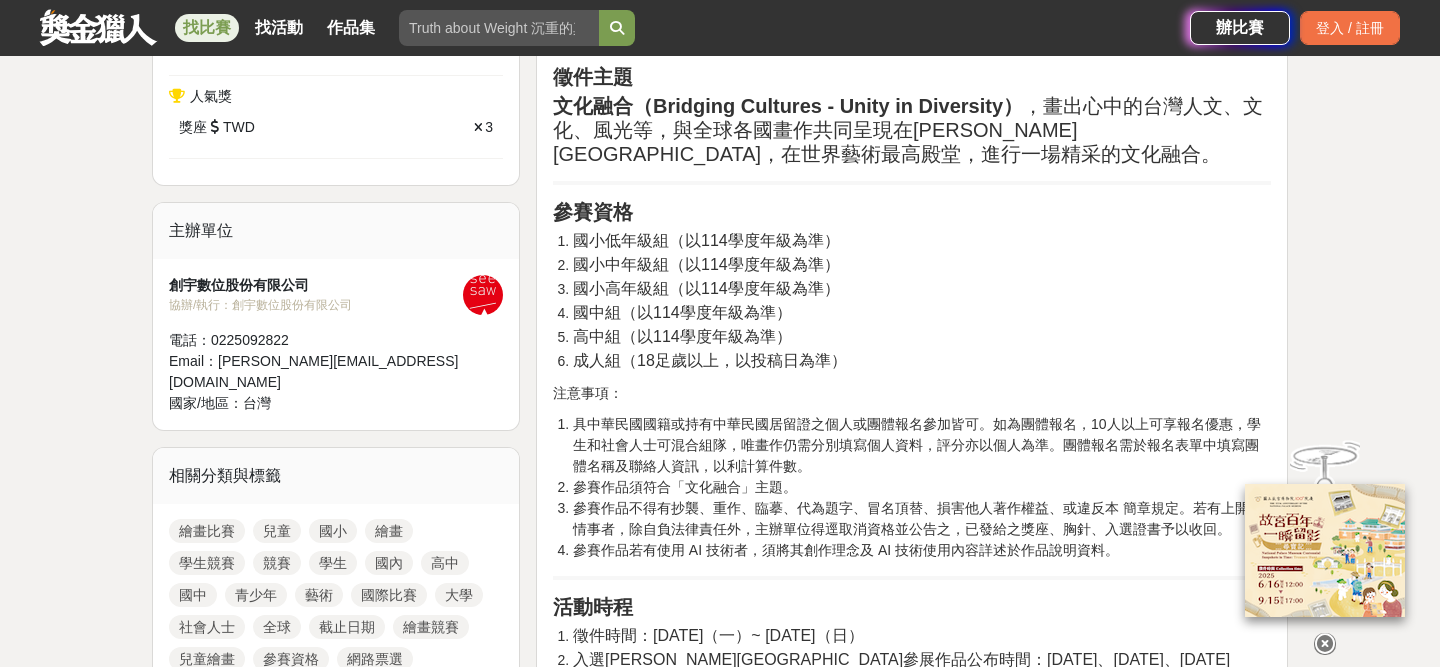 scroll, scrollTop: 1168, scrollLeft: 0, axis: vertical 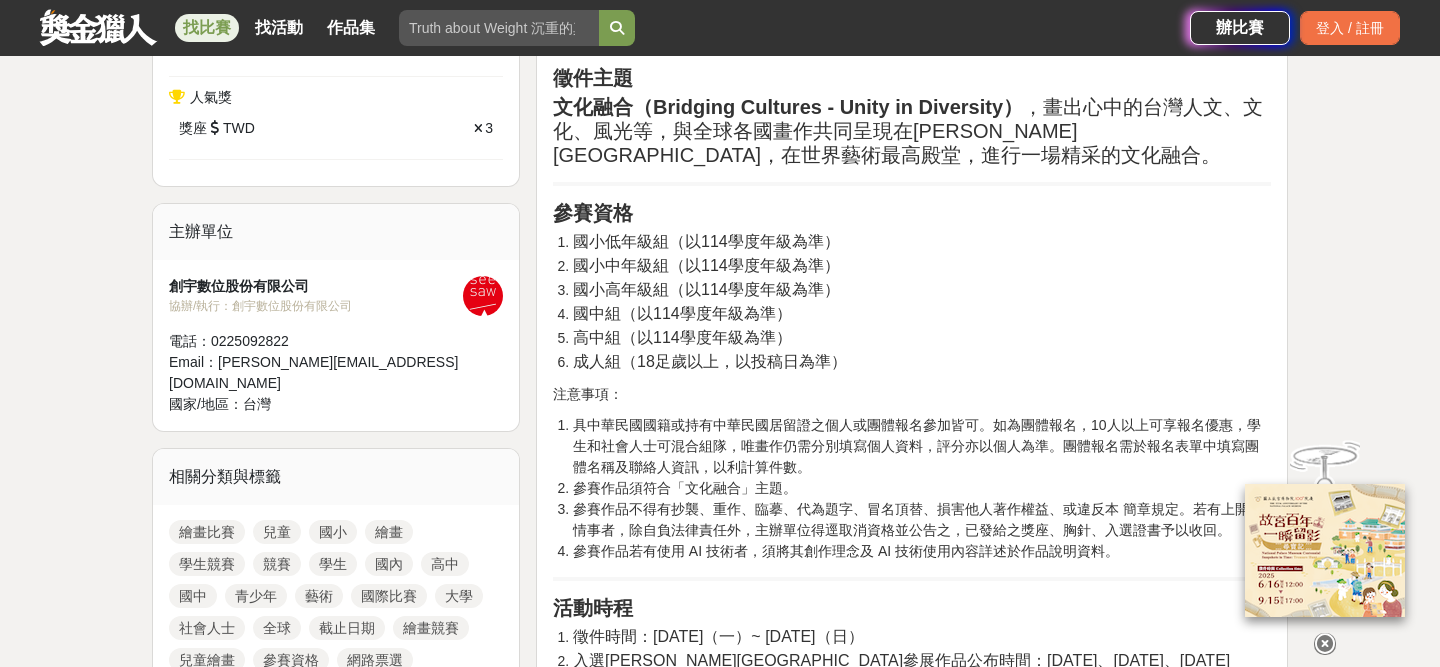 click on "參賽作品不得有抄襲、重作、臨摹、代為題字、冒名頂替、損害他人著作權益、或違反本 簡章規定。若有上開之情事者，除自負法律責任外，主辦單位得逕取消資格並公告之，已發給之獎座、胸針、入選證書予以收回。" at bounding box center [918, 519] 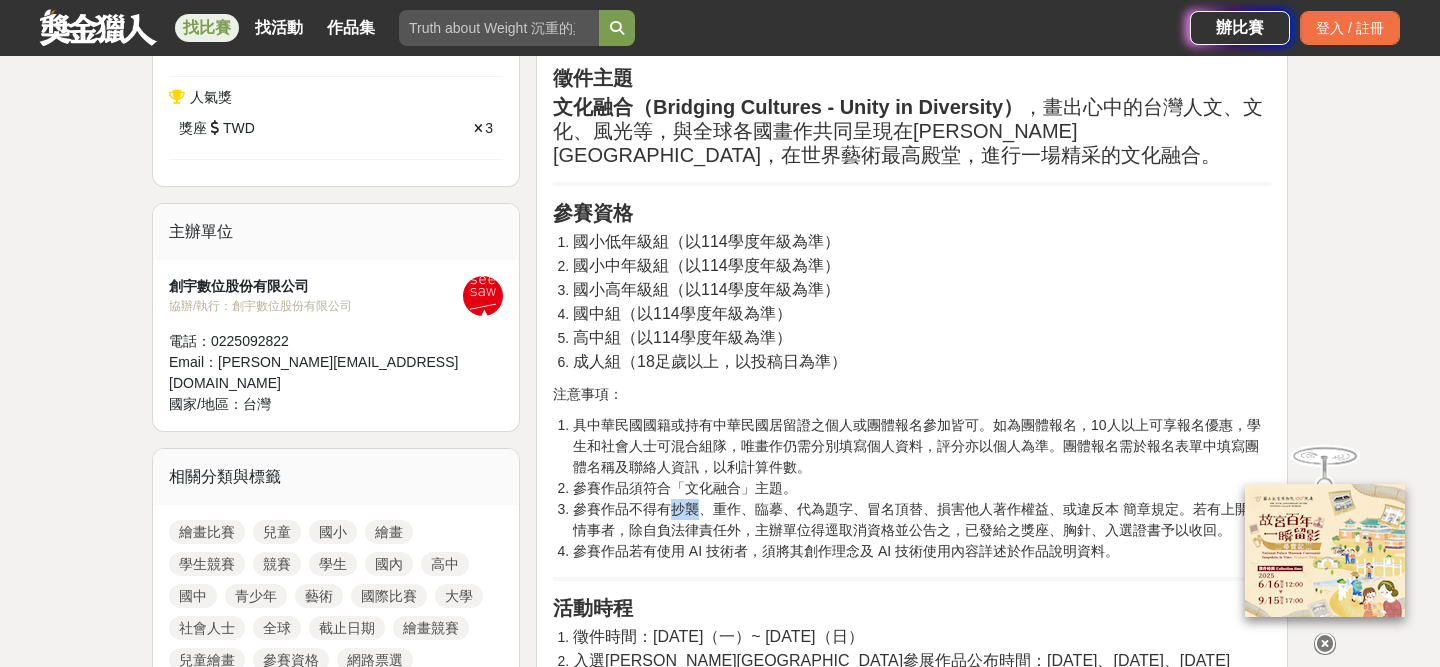 click on "參賽作品不得有抄襲、重作、臨摹、代為題字、冒名頂替、損害他人著作權益、或違反本 簡章規定。若有上開之情事者，除自負法律責任外，主辦單位得逕取消資格並公告之，已發給之獎座、胸針、入選證書予以收回。" at bounding box center (918, 519) 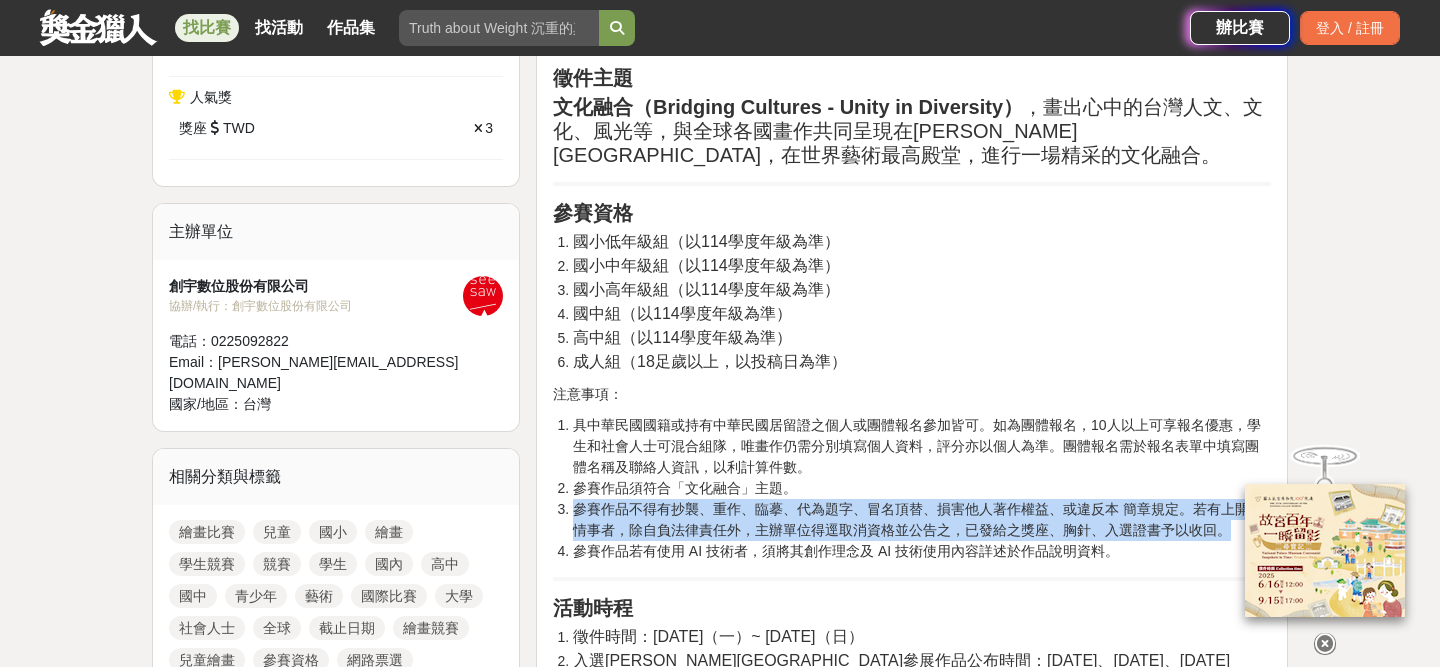 click on "參賽作品不得有抄襲、重作、臨摹、代為題字、冒名頂替、損害他人著作權益、或違反本 簡章規定。若有上開之情事者，除自負法律責任外，主辦單位得逕取消資格並公告之，已發給之獎座、胸針、入選證書予以收回。" at bounding box center (918, 519) 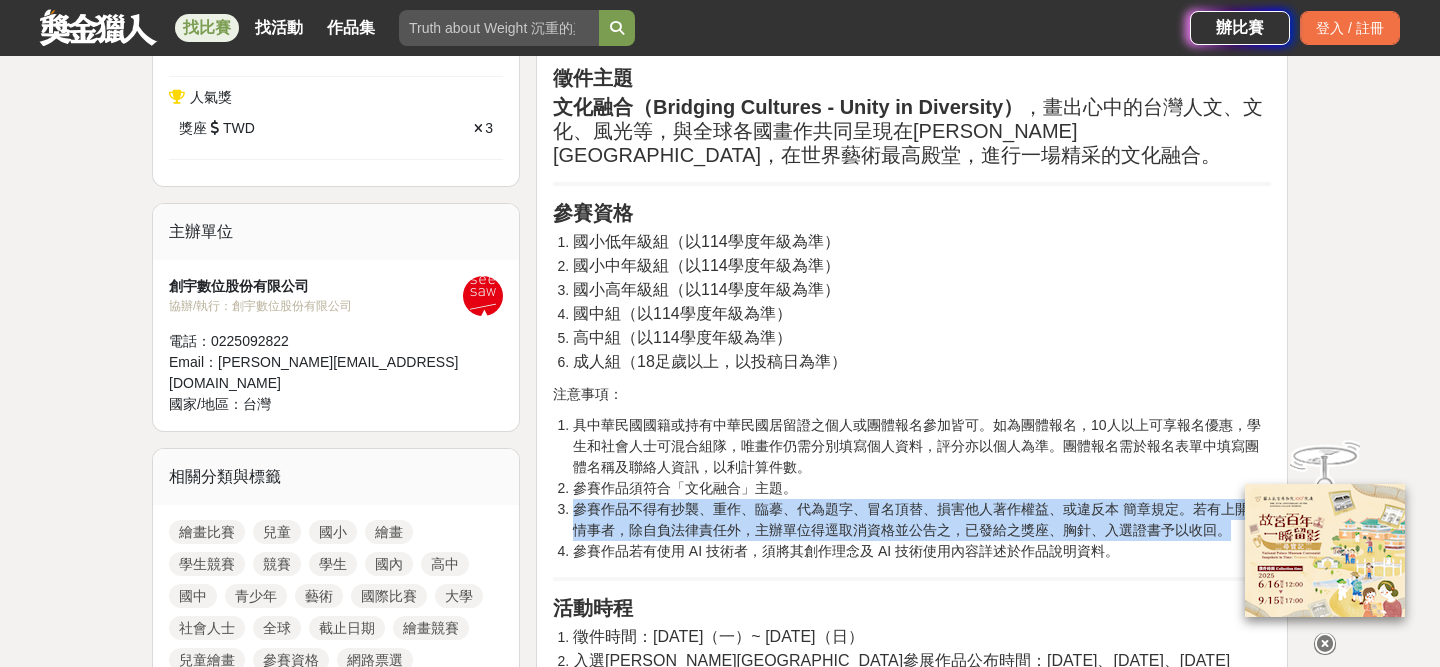 click on "參賽作品不得有抄襲、重作、臨摹、代為題字、冒名頂替、損害他人著作權益、或違反本 簡章規定。若有上開之情事者，除自負法律責任外，主辦單位得逕取消資格並公告之，已發給之獎座、胸針、入選證書予以收回。" at bounding box center (918, 519) 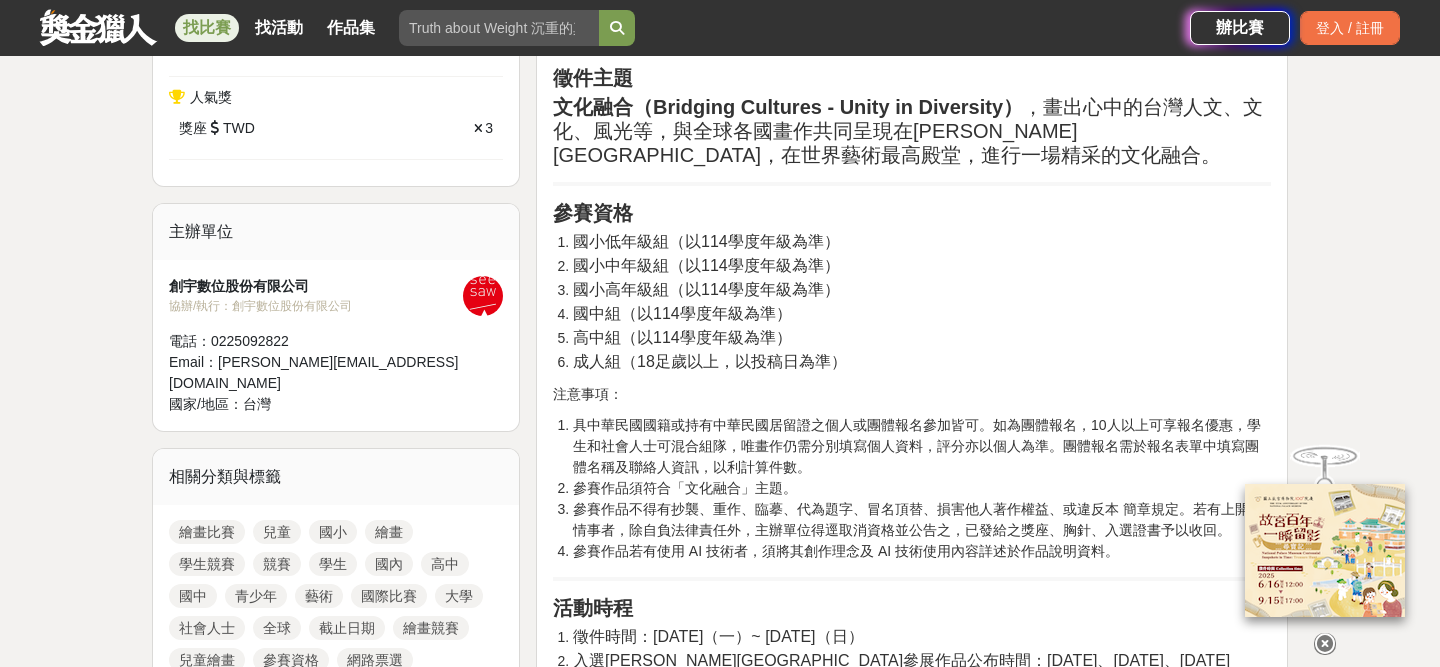 click on "參賽作品不得有抄襲、重作、臨摹、代為題字、冒名頂替、損害他人著作權益、或違反本 簡章規定。若有上開之情事者，除自負法律責任外，主辦單位得逕取消資格並公告之，已發給之獎座、胸針、入選證書予以收回。" at bounding box center (918, 519) 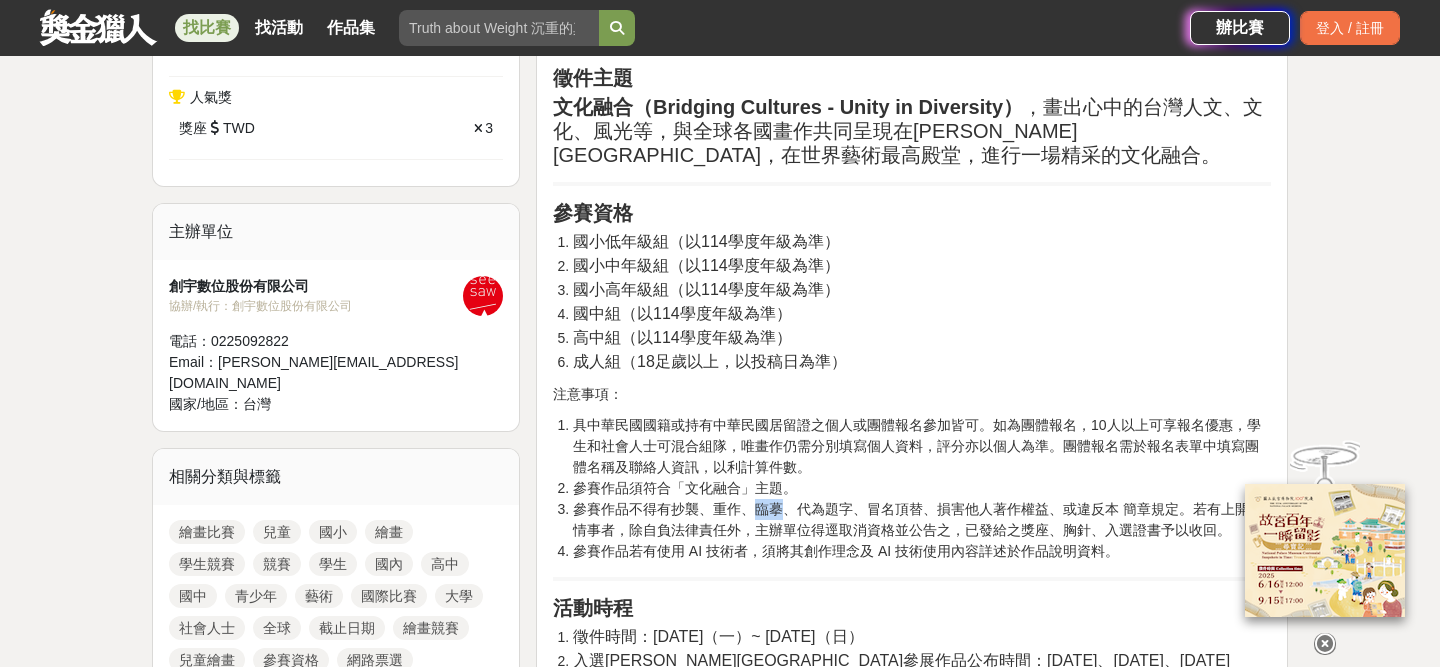 click on "參賽作品不得有抄襲、重作、臨摹、代為題字、冒名頂替、損害他人著作權益、或違反本 簡章規定。若有上開之情事者，除自負法律責任外，主辦單位得逕取消資格並公告之，已發給之獎座、胸針、入選證書予以收回。" at bounding box center [918, 519] 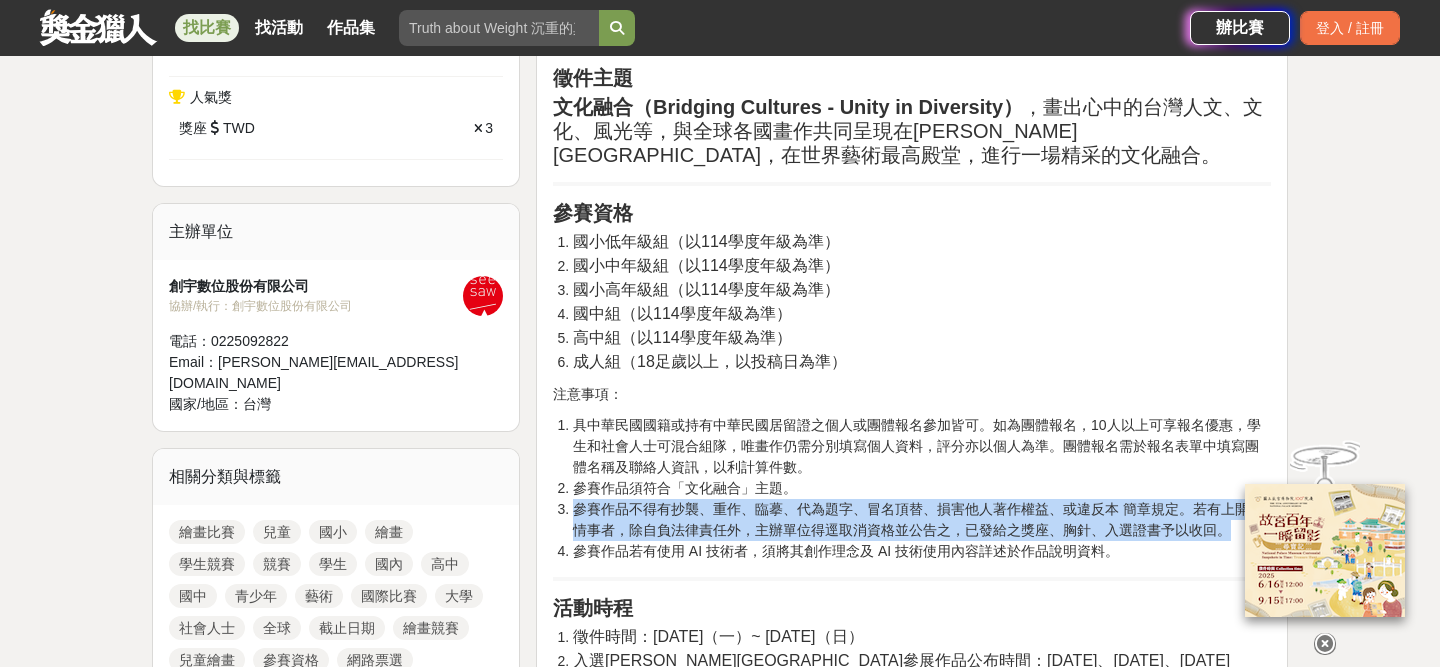 click on "參賽作品不得有抄襲、重作、臨摹、代為題字、冒名頂替、損害他人著作權益、或違反本 簡章規定。若有上開之情事者，除自負法律責任外，主辦單位得逕取消資格並公告之，已發給之獎座、胸針、入選證書予以收回。" at bounding box center (918, 519) 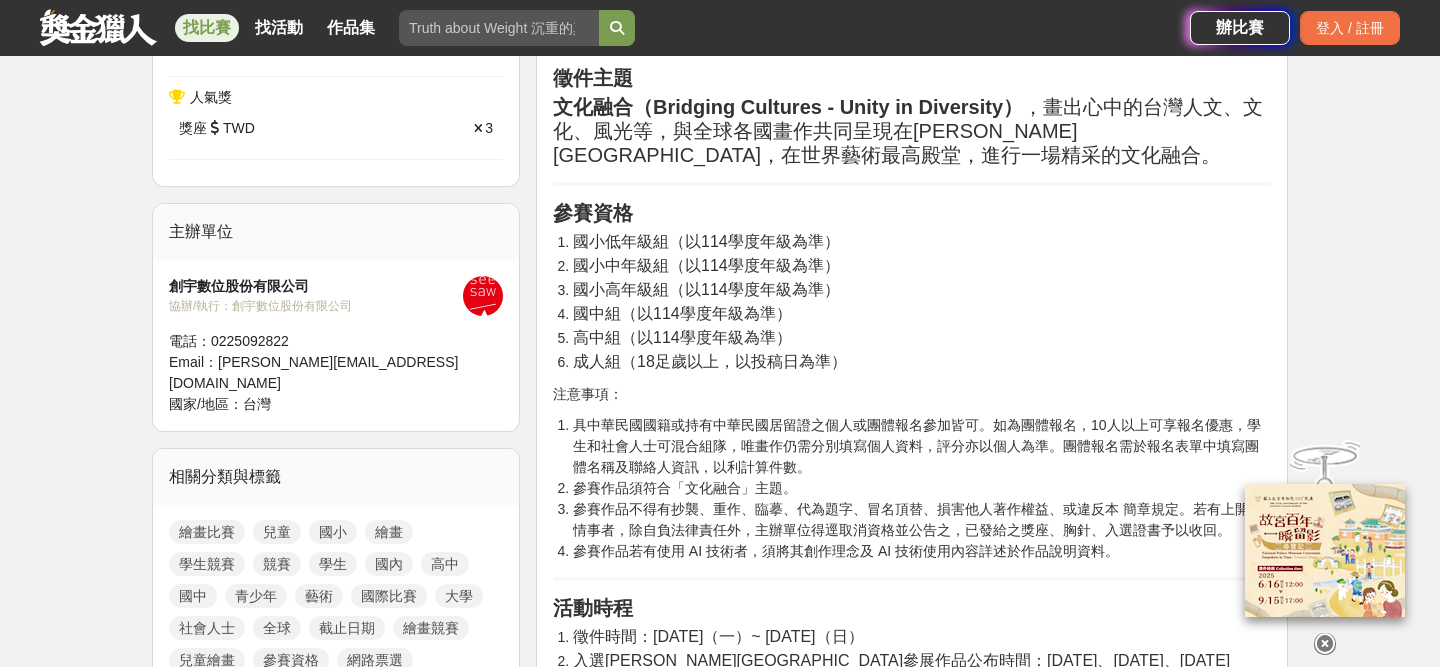 click on "參賽作品不得有抄襲、重作、臨摹、代為題字、冒名頂替、損害他人著作權益、或違反本 簡章規定。若有上開之情事者，除自負法律責任外，主辦單位得逕取消資格並公告之，已發給之獎座、胸針、入選證書予以收回。" at bounding box center (918, 519) 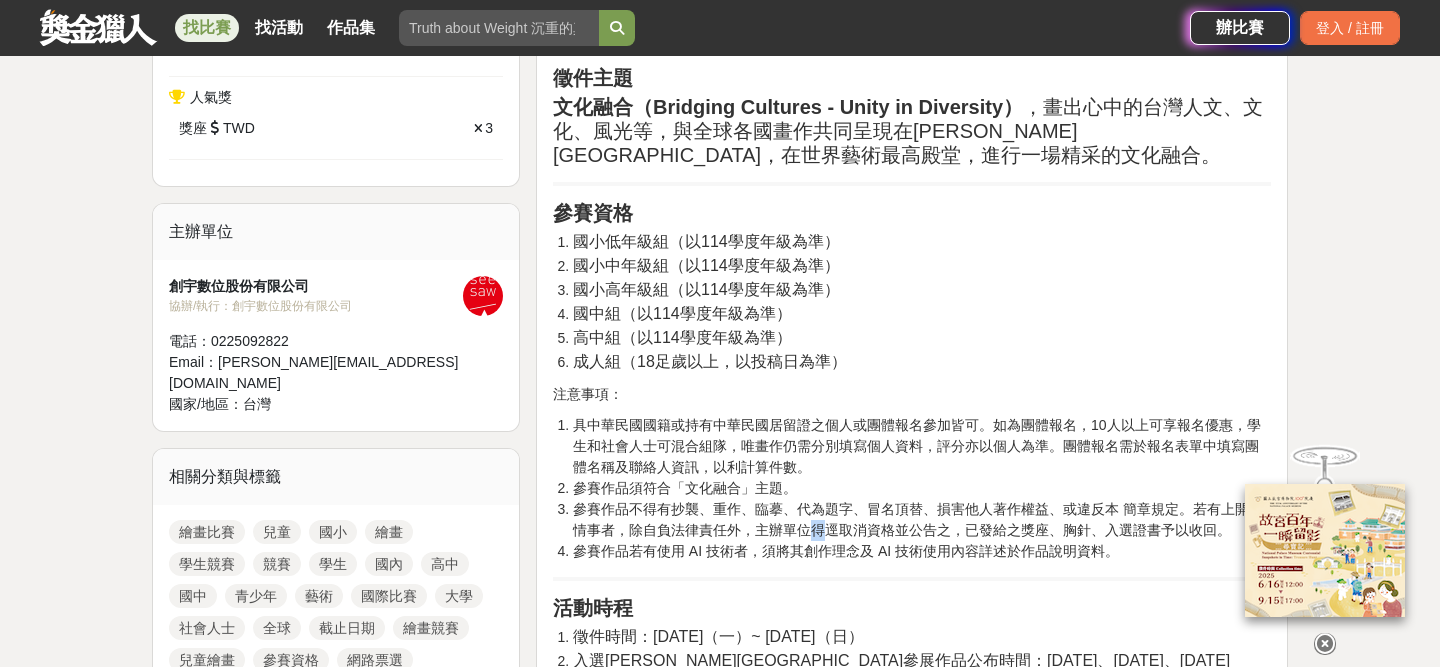 click on "參賽作品不得有抄襲、重作、臨摹、代為題字、冒名頂替、損害他人著作權益、或違反本 簡章規定。若有上開之情事者，除自負法律責任外，主辦單位得逕取消資格並公告之，已發給之獎座、胸針、入選證書予以收回。" at bounding box center [918, 519] 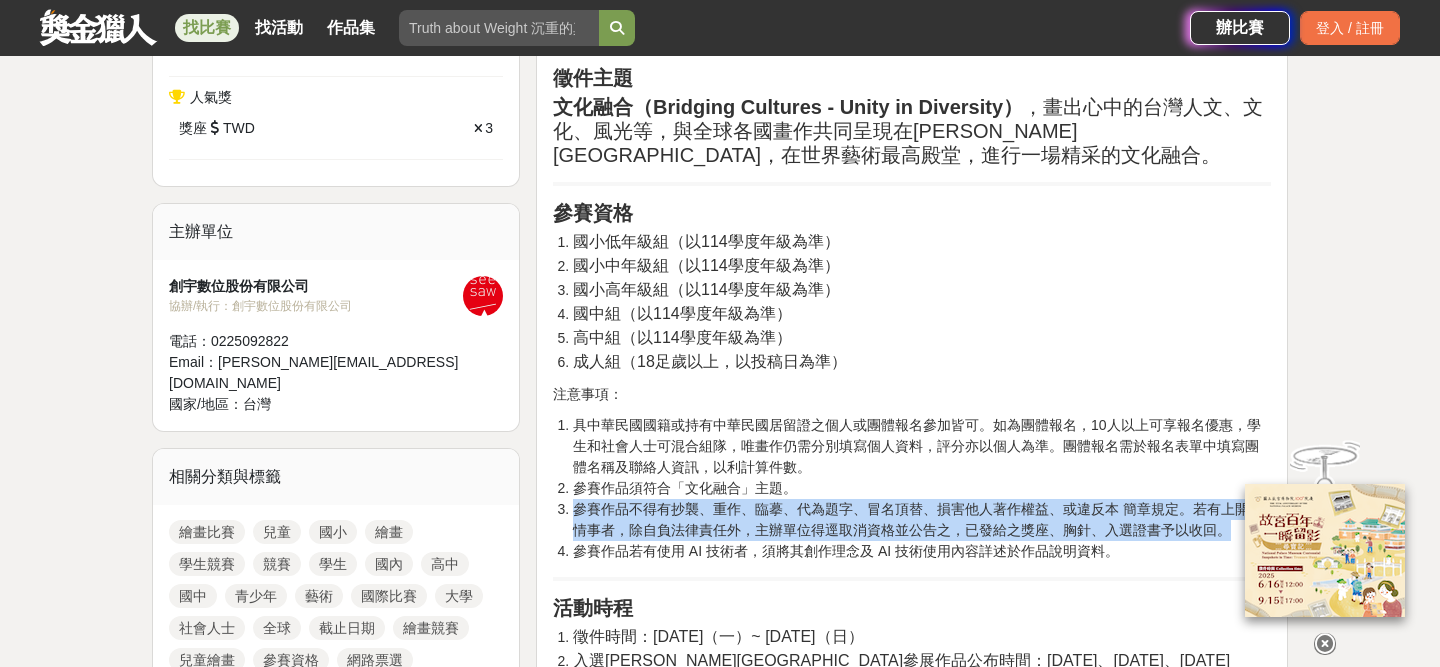 click on "參賽作品不得有抄襲、重作、臨摹、代為題字、冒名頂替、損害他人著作權益、或違反本 簡章規定。若有上開之情事者，除自負法律責任外，主辦單位得逕取消資格並公告之，已發給之獎座、胸針、入選證書予以收回。" at bounding box center [918, 519] 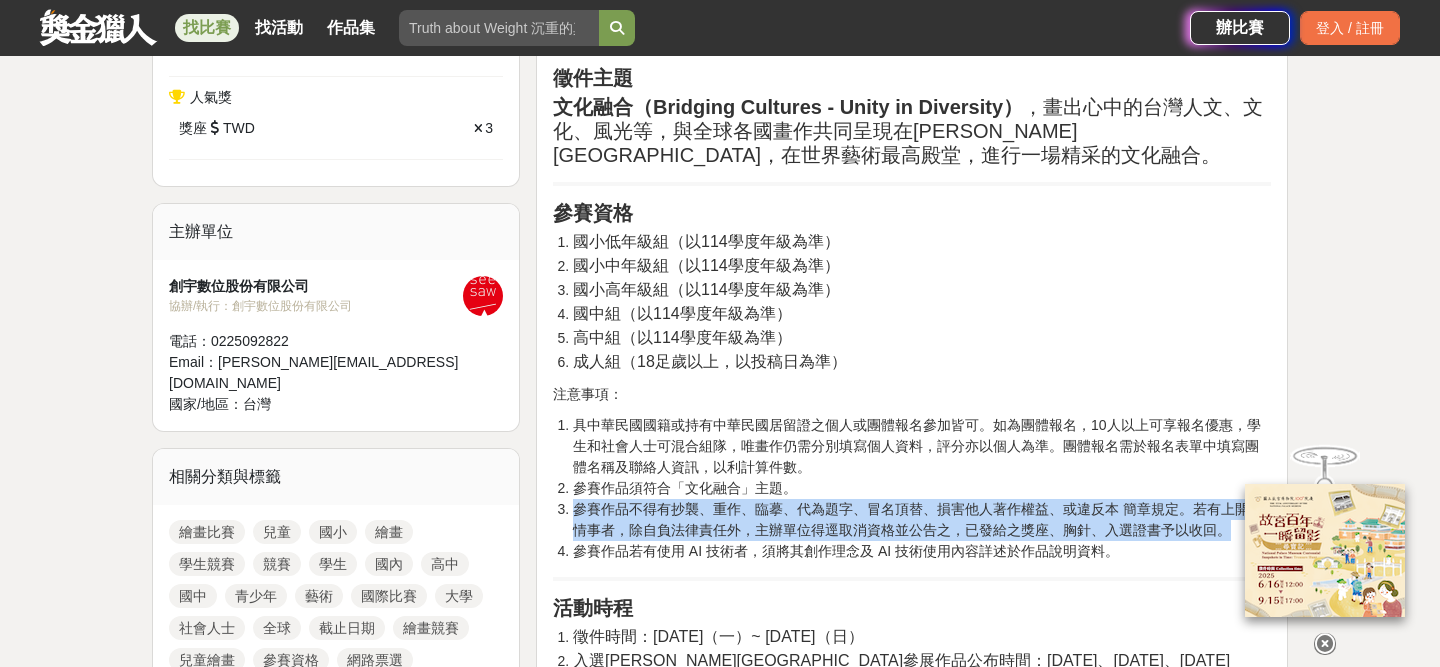click on "參賽作品若有使用 AI 技術者，須將其創作理念及 AI 技術使用內容詳述於作品說明資料。" at bounding box center (846, 551) 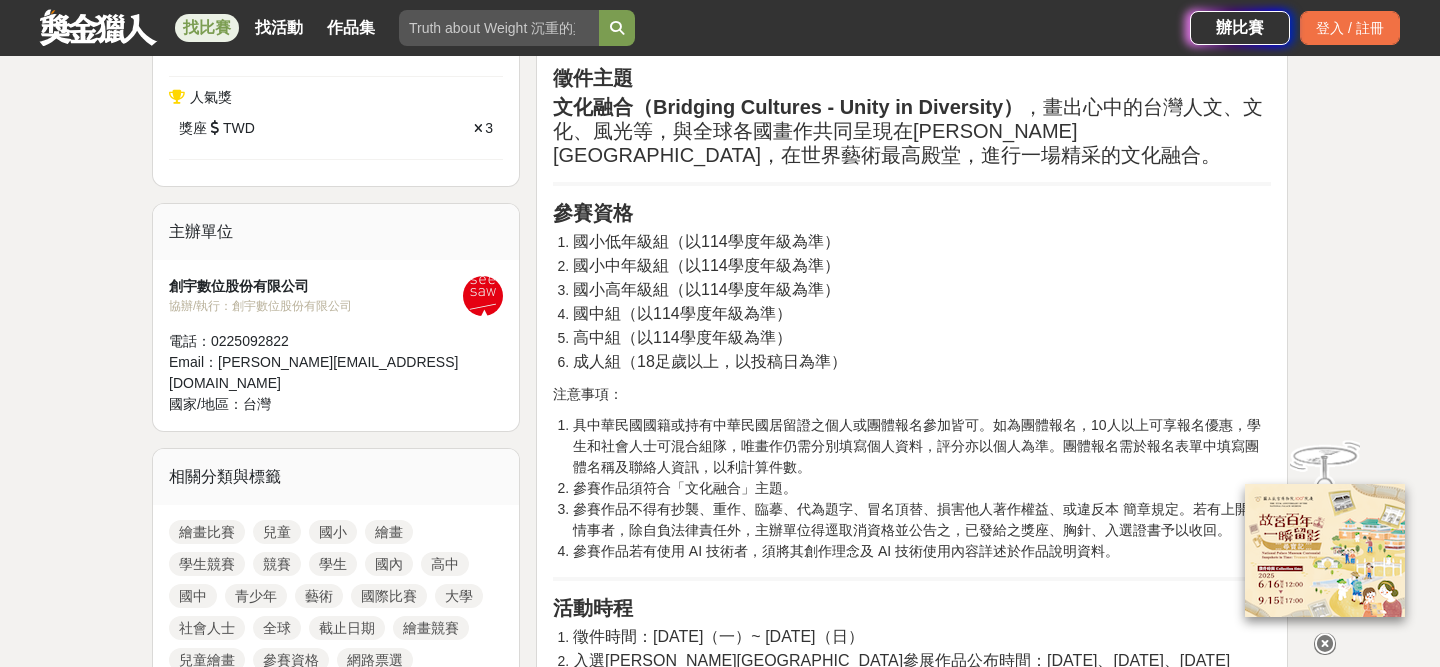 click on "參賽作品若有使用 AI 技術者，須將其創作理念及 AI 技術使用內容詳述於作品說明資料。" at bounding box center (846, 551) 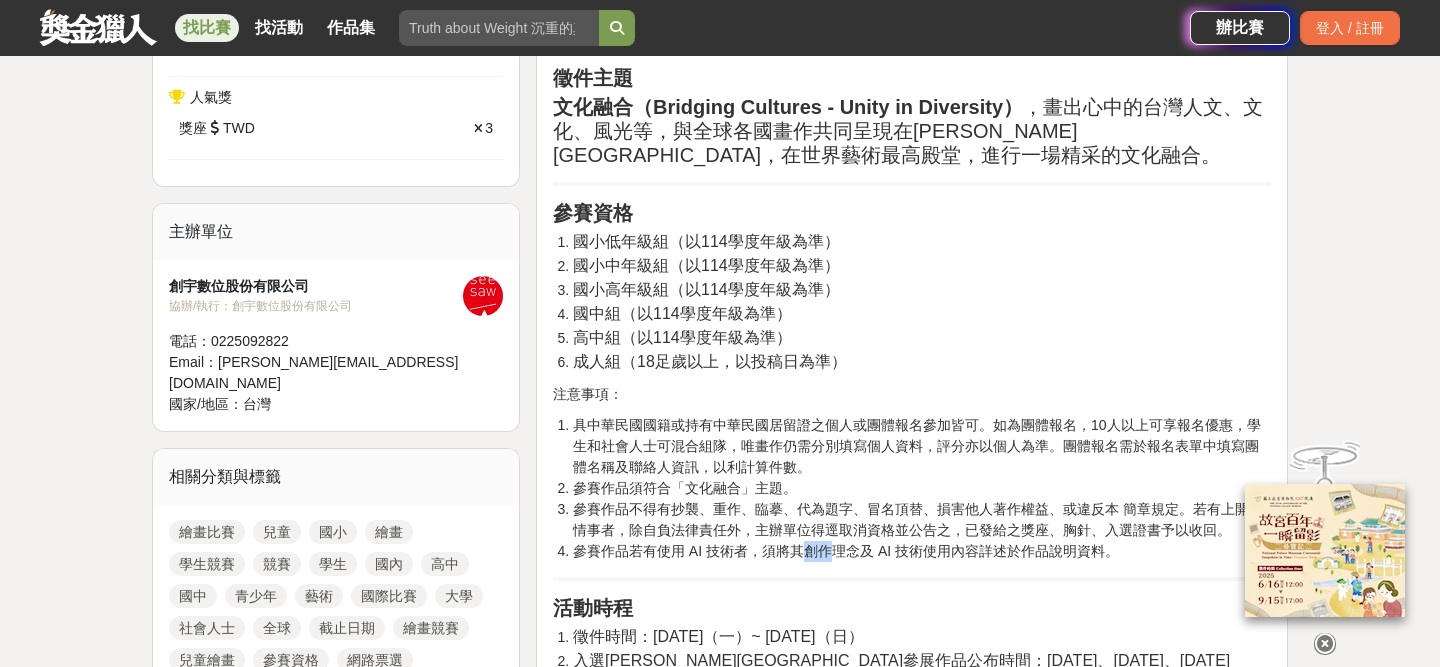 click on "參賽作品若有使用 AI 技術者，須將其創作理念及 AI 技術使用內容詳述於作品說明資料。" at bounding box center [846, 551] 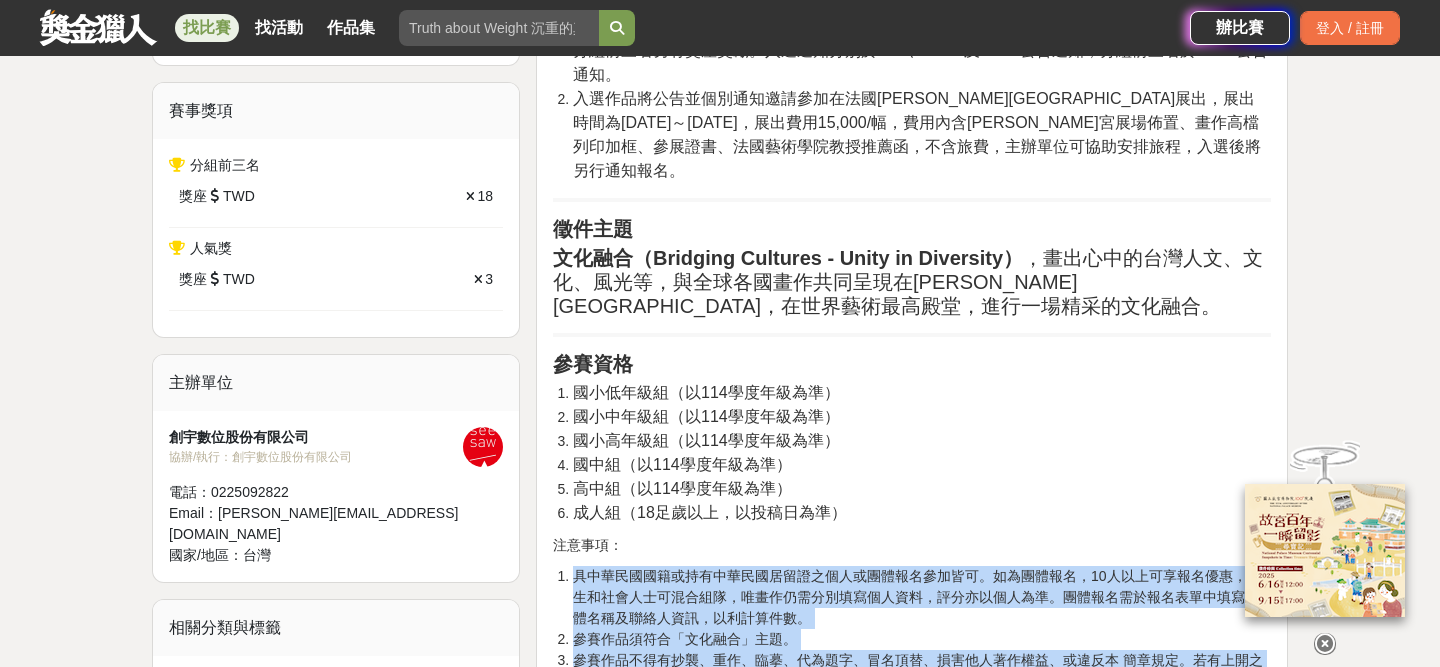 scroll, scrollTop: 1020, scrollLeft: 0, axis: vertical 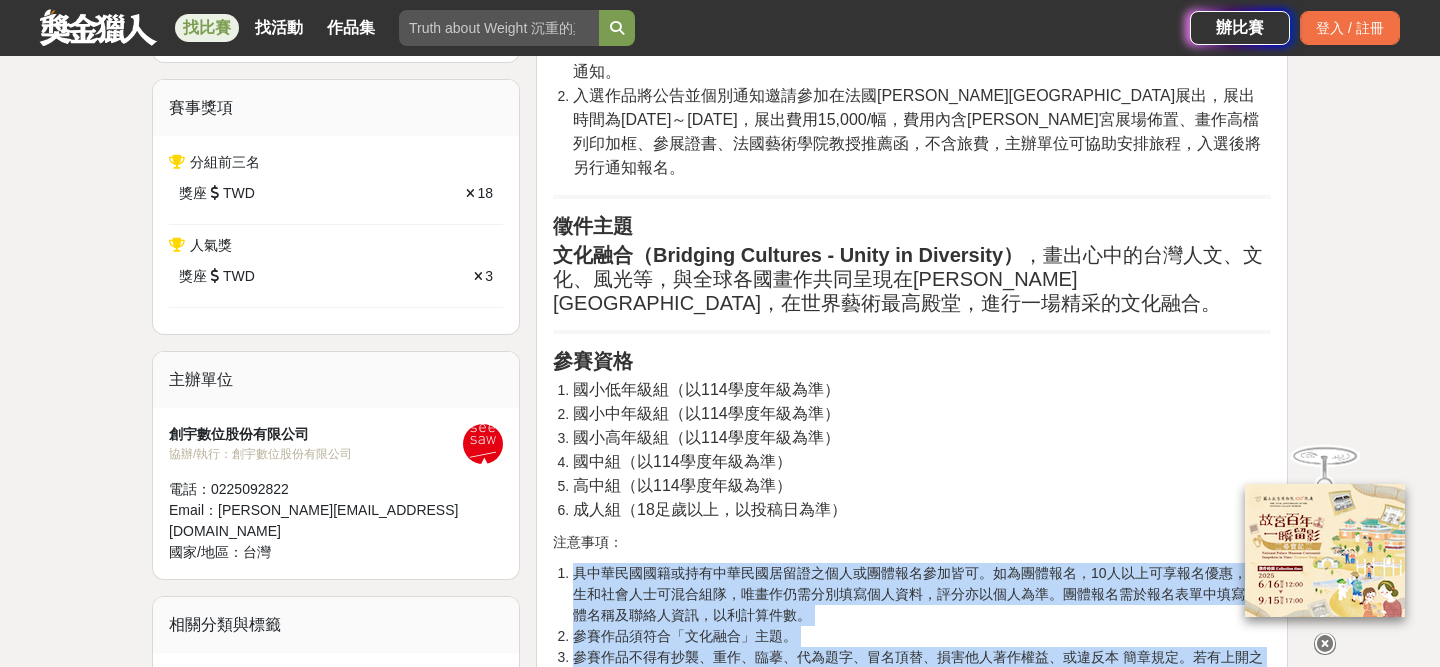 click on "國中組（以114學度年級為準）" at bounding box center [682, 461] 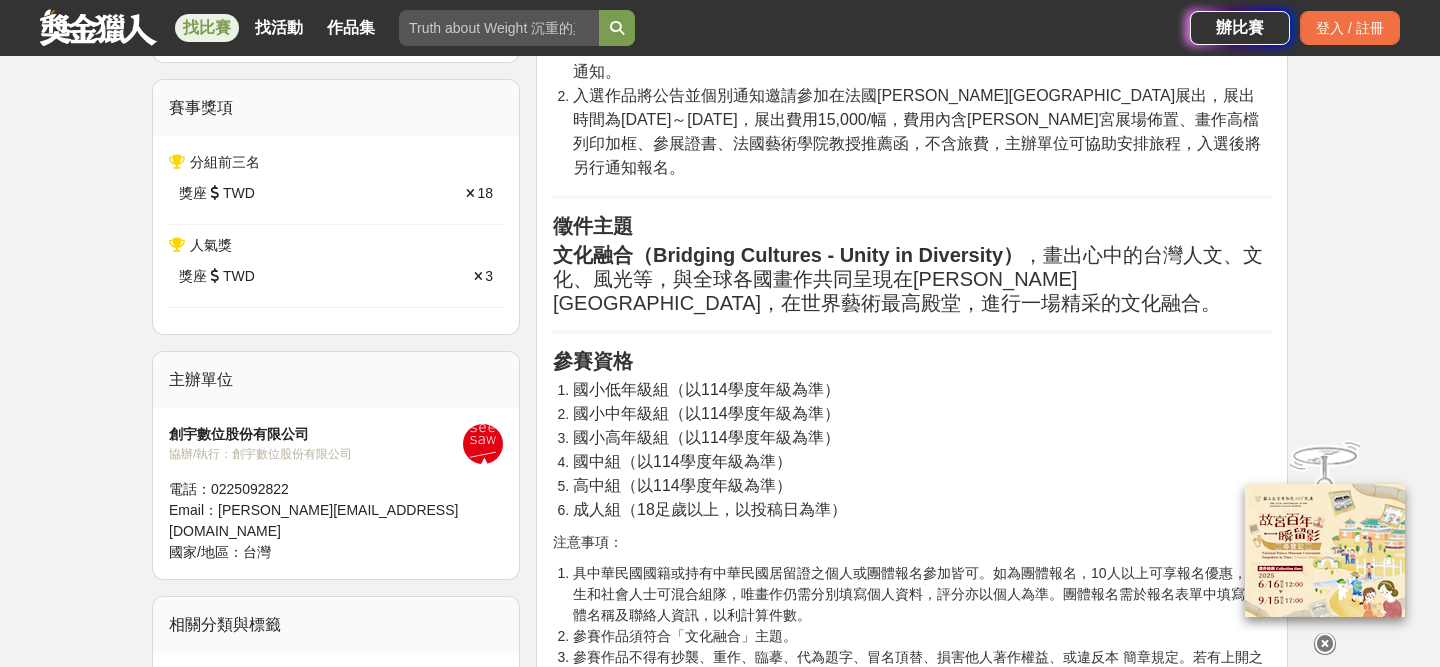 click on "國中組（以114學度年級為準）" at bounding box center [682, 461] 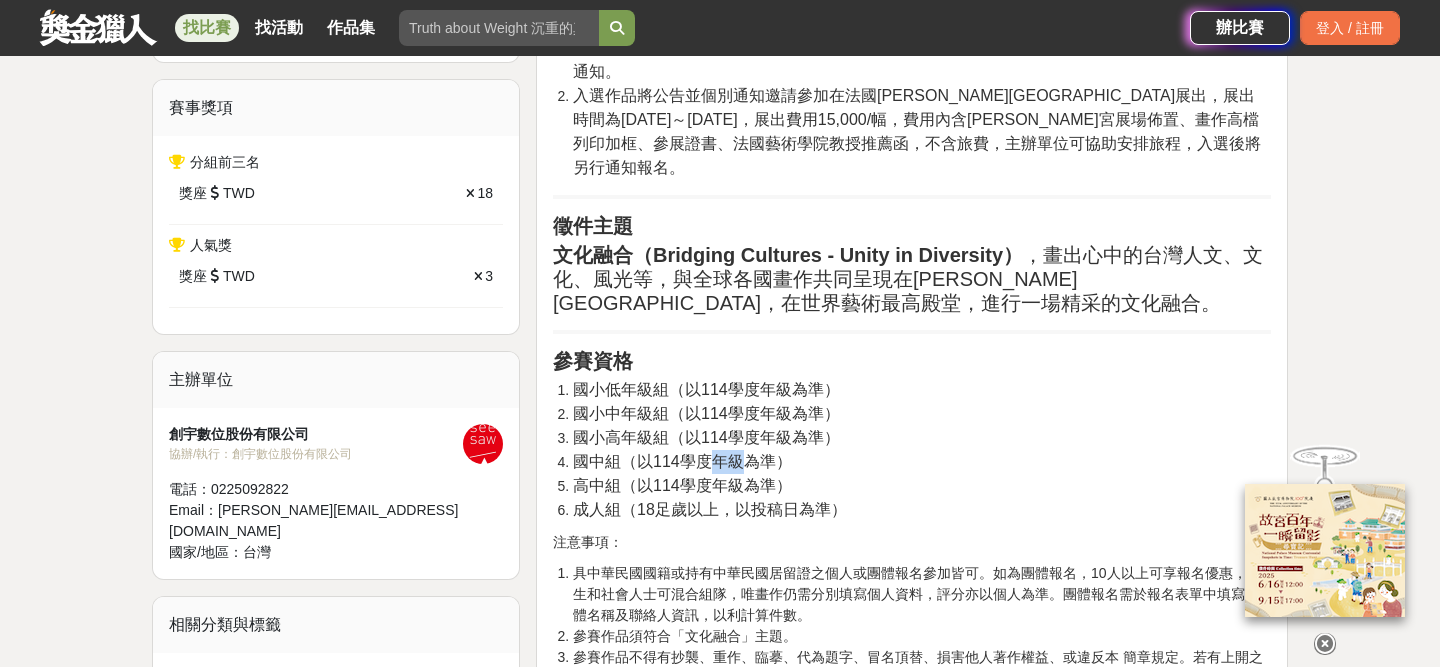 click on "國中組（以114學度年級為準）" at bounding box center [682, 461] 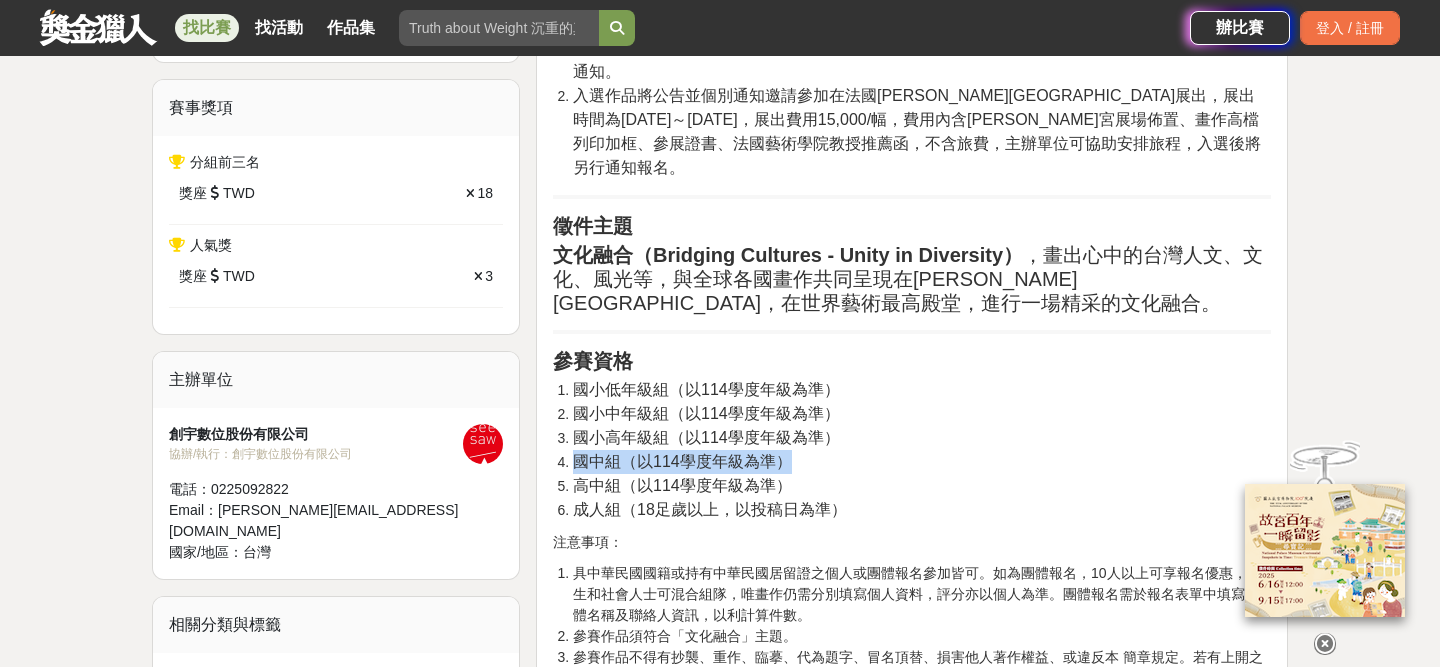 click on "成人組（18足歲以上，以投稿日為準）" at bounding box center (710, 509) 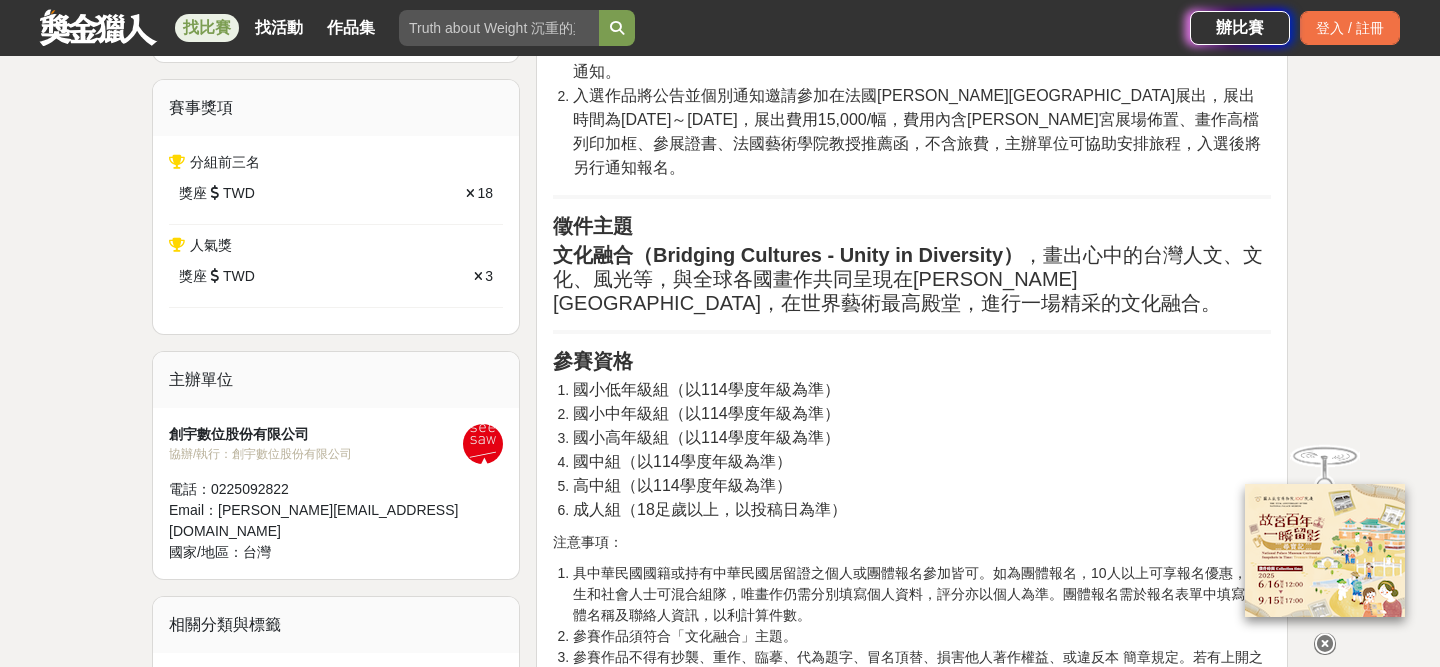 click on "成人組（18足歲以上，以投稿日為準）" at bounding box center (710, 509) 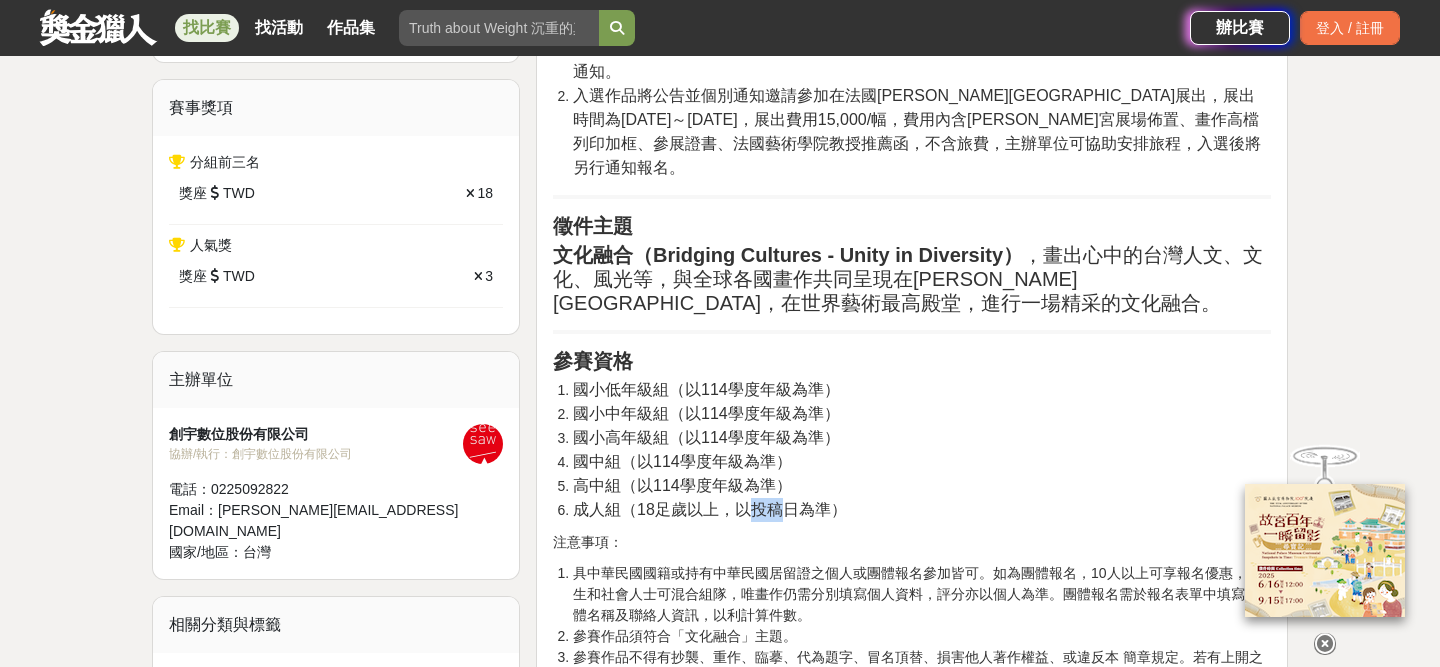 click on "具中華民國國籍或持有中華民國居留證之個人或團體報名參加皆可。如為團體報名，10人以上可享報名優惠，學生和社會人士可混合組隊，唯畫作仍需分別填寫個人資料，評分亦以個人為準。團體報名需於報名表單中填寫團體名稱及聯絡人資訊，以利計算件數。" at bounding box center (922, 594) 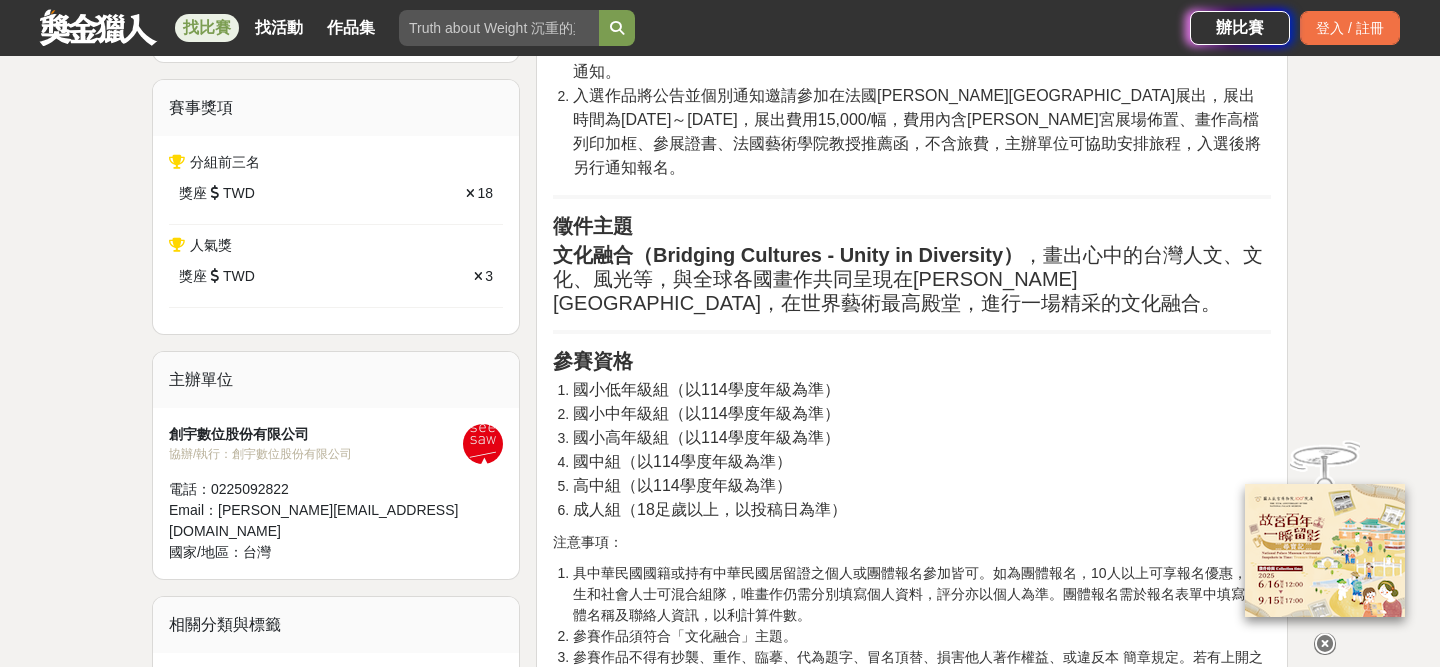 click on "具中華民國國籍或持有中華民國居留證之個人或團體報名參加皆可。如為團體報名，10人以上可享報名優惠，學生和社會人士可混合組隊，唯畫作仍需分別填寫個人資料，評分亦以個人為準。團體報名需於報名表單中填寫團體名稱及聯絡人資訊，以利計算件數。" at bounding box center (922, 594) 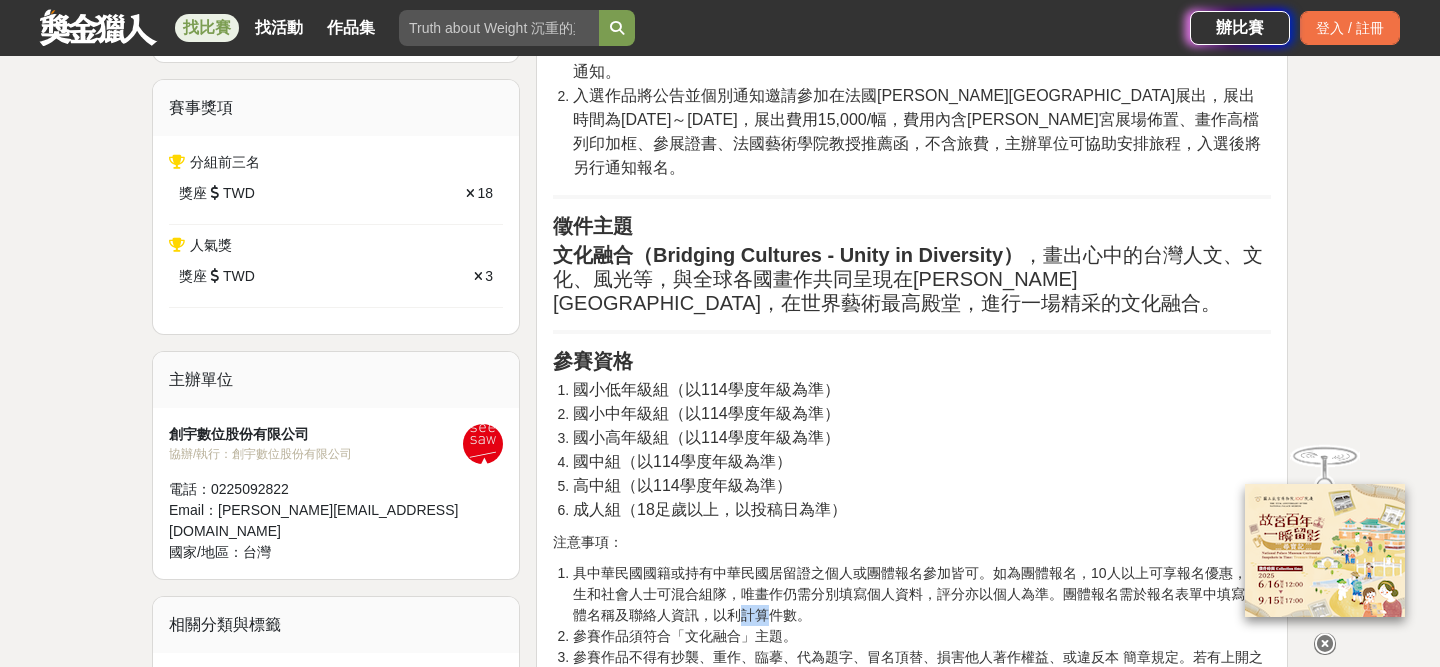 click on "具中華民國國籍或持有中華民國居留證之個人或團體報名參加皆可。如為團體報名，10人以上可享報名優惠，學生和社會人士可混合組隊，唯畫作仍需分別填寫個人資料，評分亦以個人為準。團體報名需於報名表單中填寫團體名稱及聯絡人資訊，以利計算件數。" at bounding box center [922, 594] 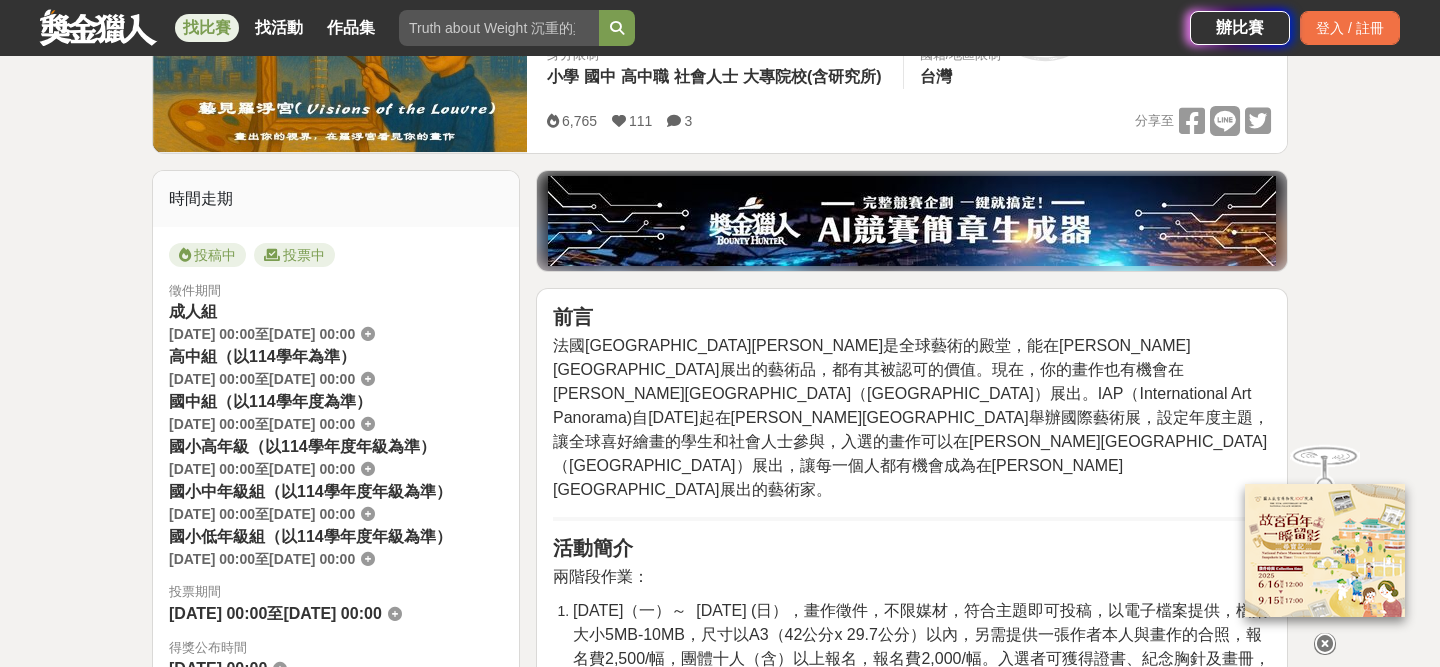 scroll, scrollTop: 383, scrollLeft: 0, axis: vertical 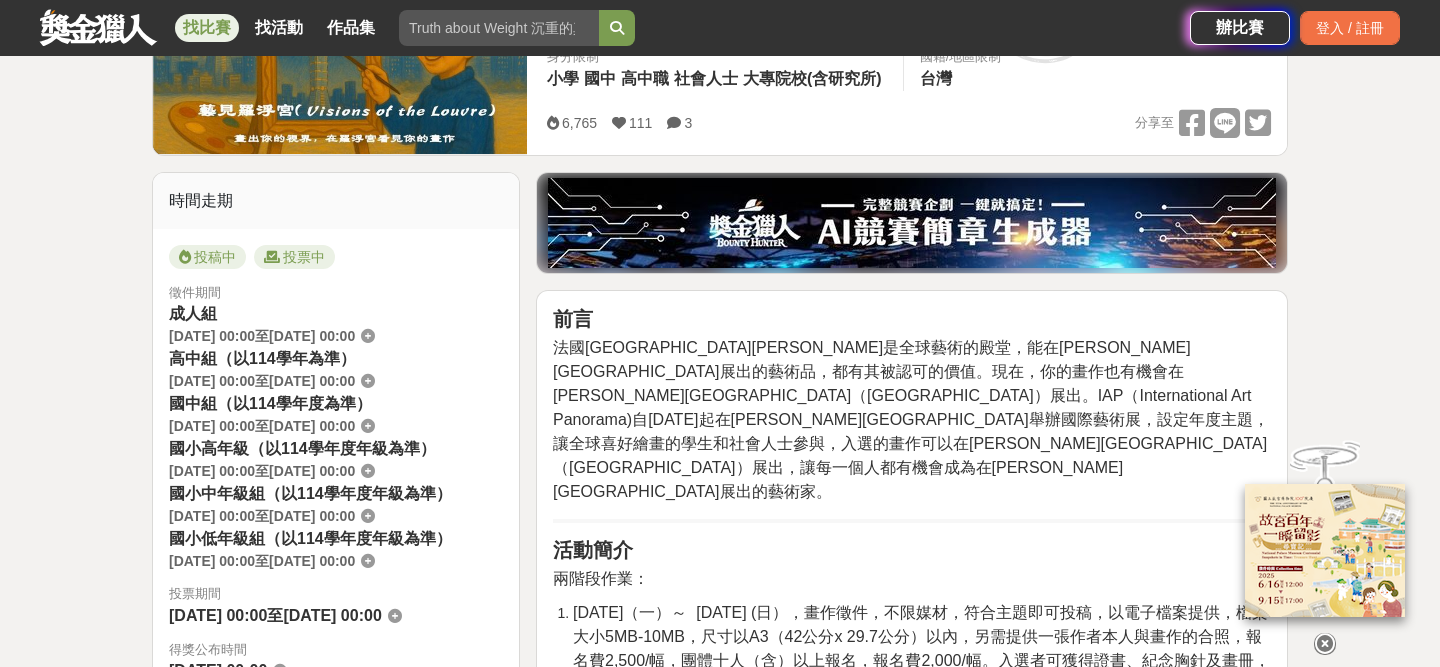 click on "法國巴黎羅浮宮是全球藝術的殿堂，能在羅浮宮展出的藝術品，都有其被認可的價值。現在，你的畫作也有機會在羅浮宮卡魯塞爾廳（Le Carrousel du Louvre）展出。IAP（International Art Panorama)自2025年起在羅浮宮舉辦國際藝術展，設定年度主題，讓全球喜好繪畫的學生和社會人士參與，入選的畫作可以在羅浮宮卡魯塞爾廳（Le Carrousel du Louvre）展出，讓每一個人都有機會成為在羅浮宮展出的藝術家。" at bounding box center (912, 420) 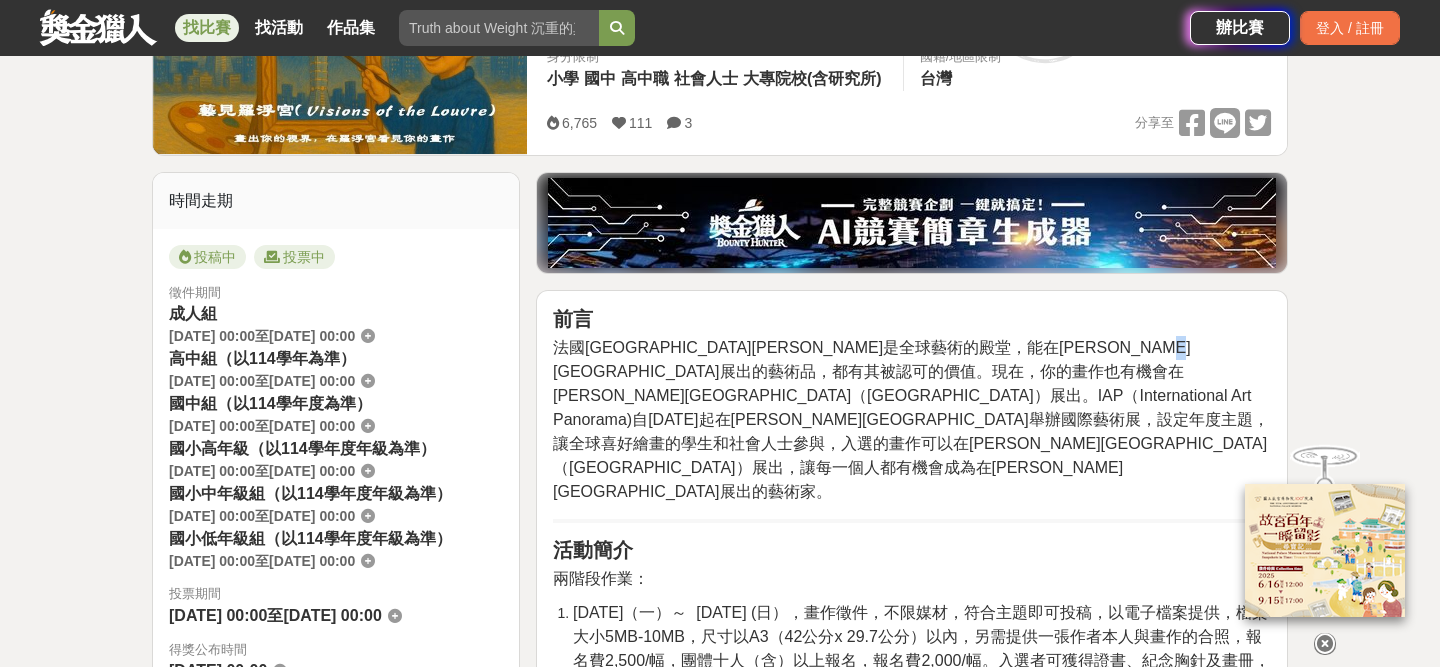 click on "法國巴黎羅浮宮是全球藝術的殿堂，能在羅浮宮展出的藝術品，都有其被認可的價值。現在，你的畫作也有機會在羅浮宮卡魯塞爾廳（Le Carrousel du Louvre）展出。IAP（International Art Panorama)自2025年起在羅浮宮舉辦國際藝術展，設定年度主題，讓全球喜好繪畫的學生和社會人士參與，入選的畫作可以在羅浮宮卡魯塞爾廳（Le Carrousel du Louvre）展出，讓每一個人都有機會成為在羅浮宮展出的藝術家。" at bounding box center [912, 420] 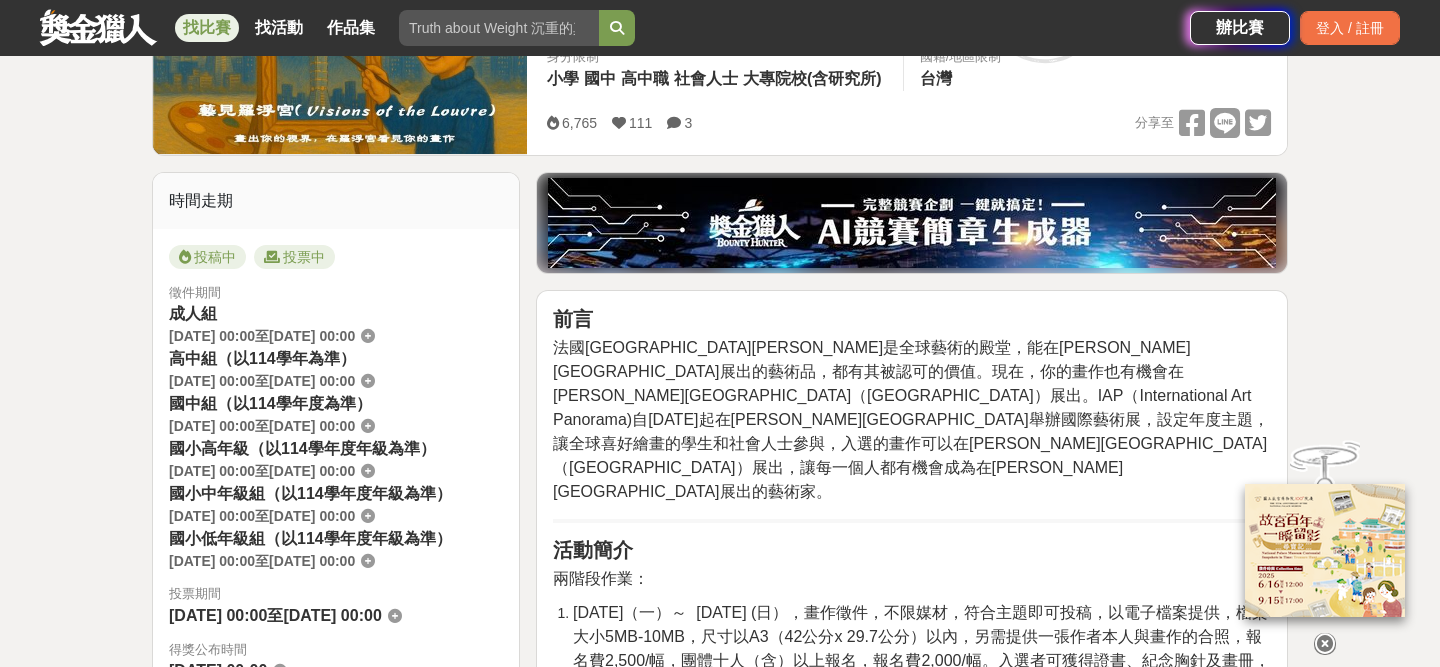 click on "法國巴黎羅浮宮是全球藝術的殿堂，能在羅浮宮展出的藝術品，都有其被認可的價值。現在，你的畫作也有機會在羅浮宮卡魯塞爾廳（Le Carrousel du Louvre）展出。IAP（International Art Panorama)自2025年起在羅浮宮舉辦國際藝術展，設定年度主題，讓全球喜好繪畫的學生和社會人士參與，入選的畫作可以在羅浮宮卡魯塞爾廳（Le Carrousel du Louvre）展出，讓每一個人都有機會成為在羅浮宮展出的藝術家。" at bounding box center [911, 419] 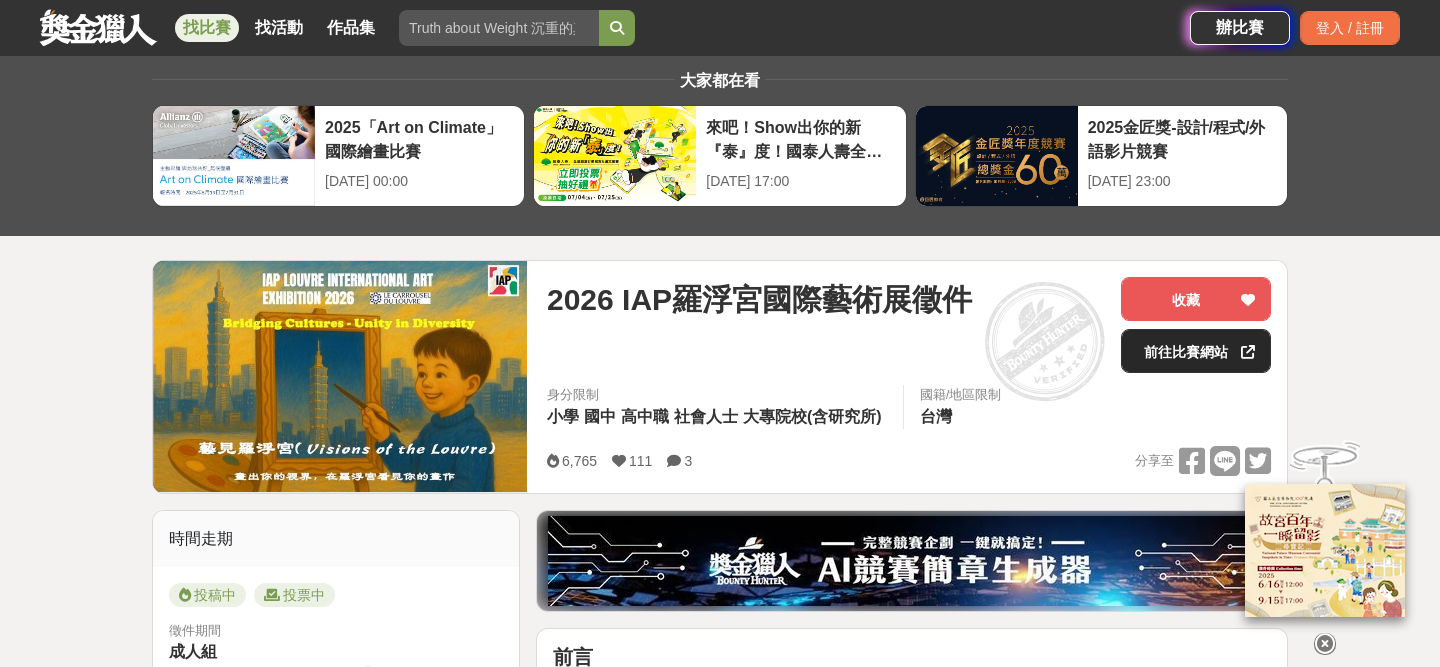 scroll, scrollTop: 32, scrollLeft: 0, axis: vertical 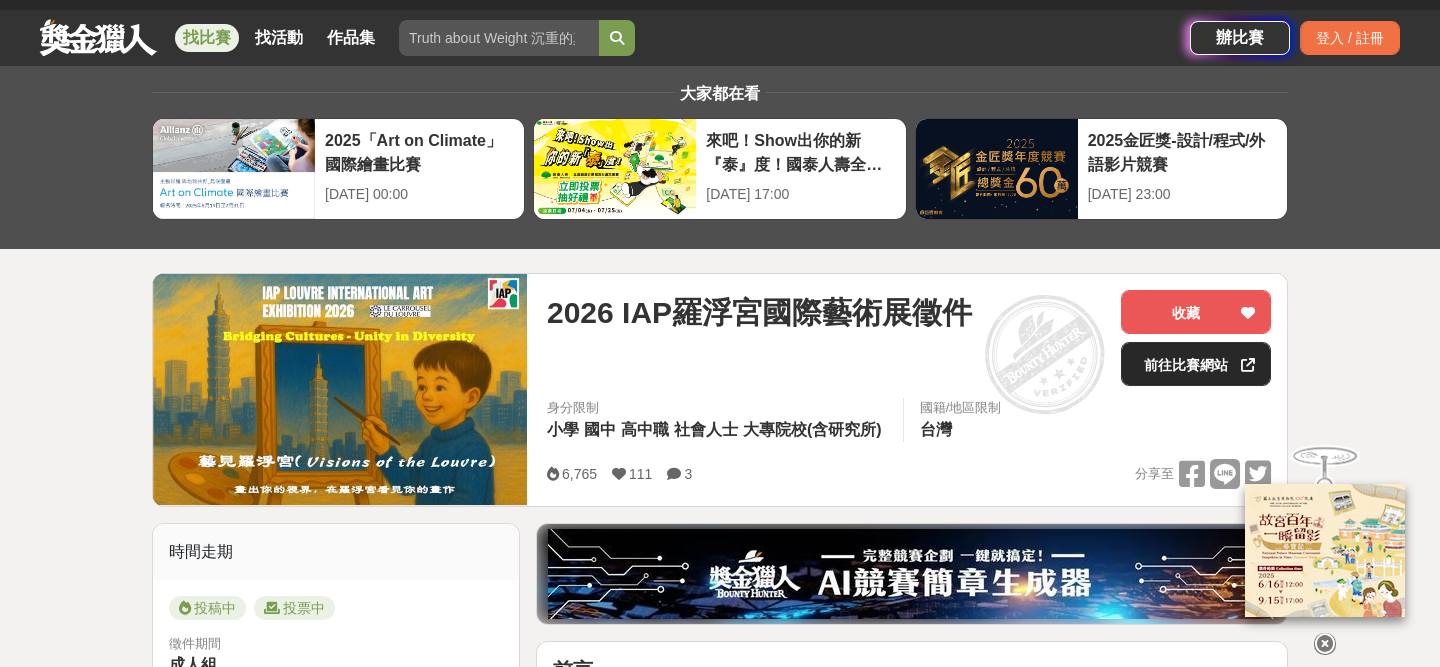 click on "前往比賽網站" at bounding box center [1196, 364] 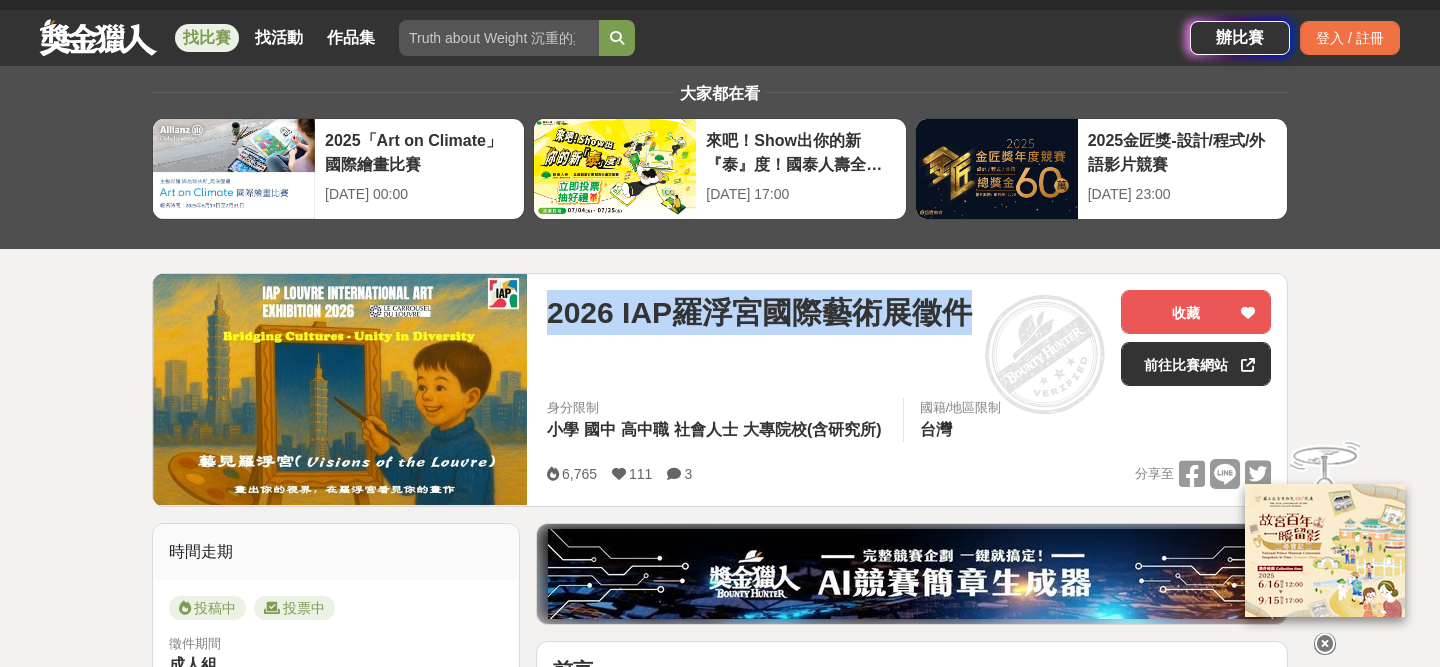drag, startPoint x: 969, startPoint y: 305, endPoint x: 545, endPoint y: 290, distance: 424.26526 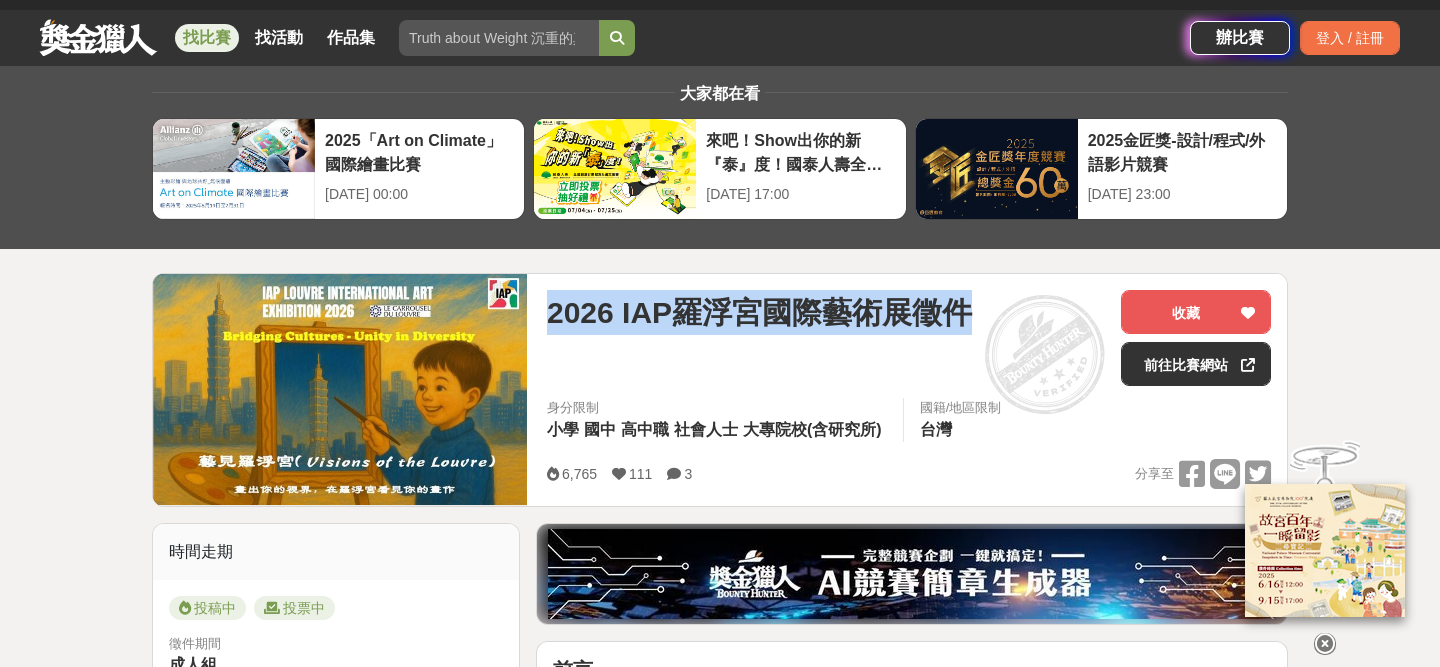 click on "2026 IAP羅浮宮國際藝術展徵件 收藏 前往比賽網站 身分限制 小學 國中 高中職 社會人士 大專院校(含研究所) 國籍/地區限制 台灣 6,765 111 3 分享至 收藏 前往比賽網站" at bounding box center (909, 390) 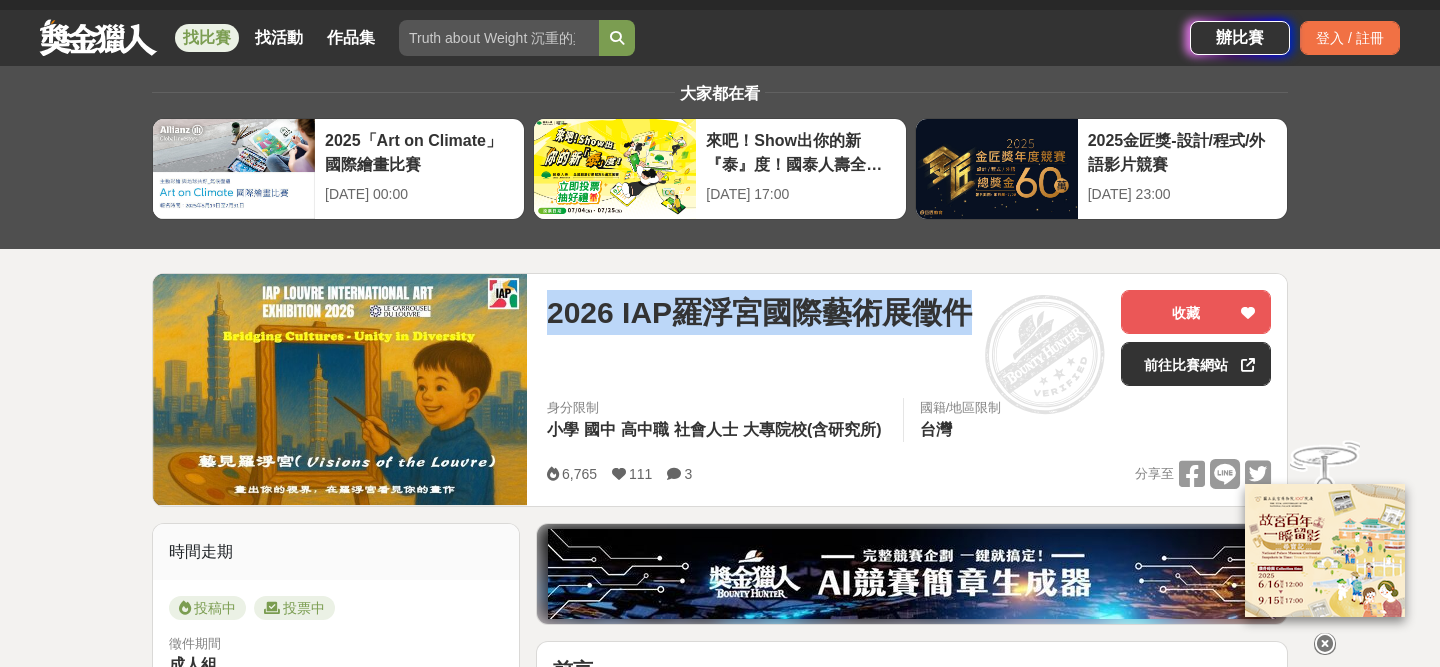 copy on "2026 IAP羅浮宮國際藝術展徵件" 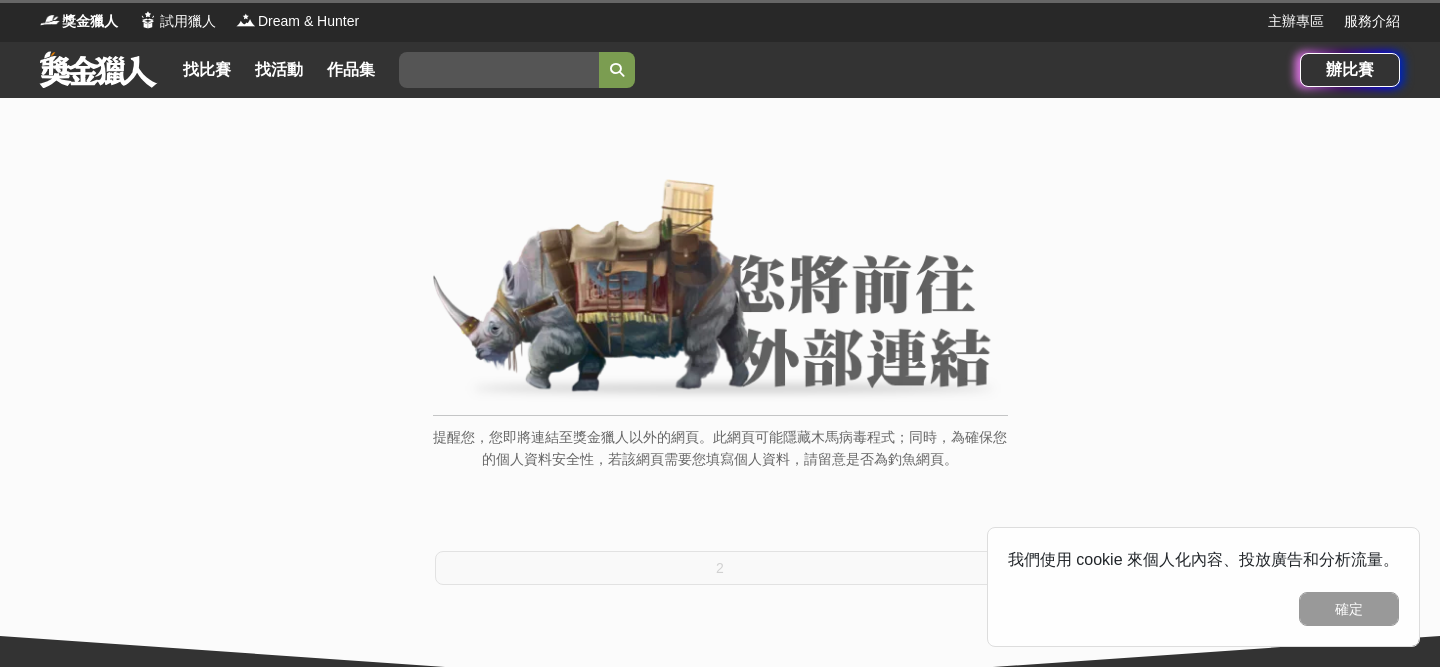 scroll, scrollTop: 0, scrollLeft: 0, axis: both 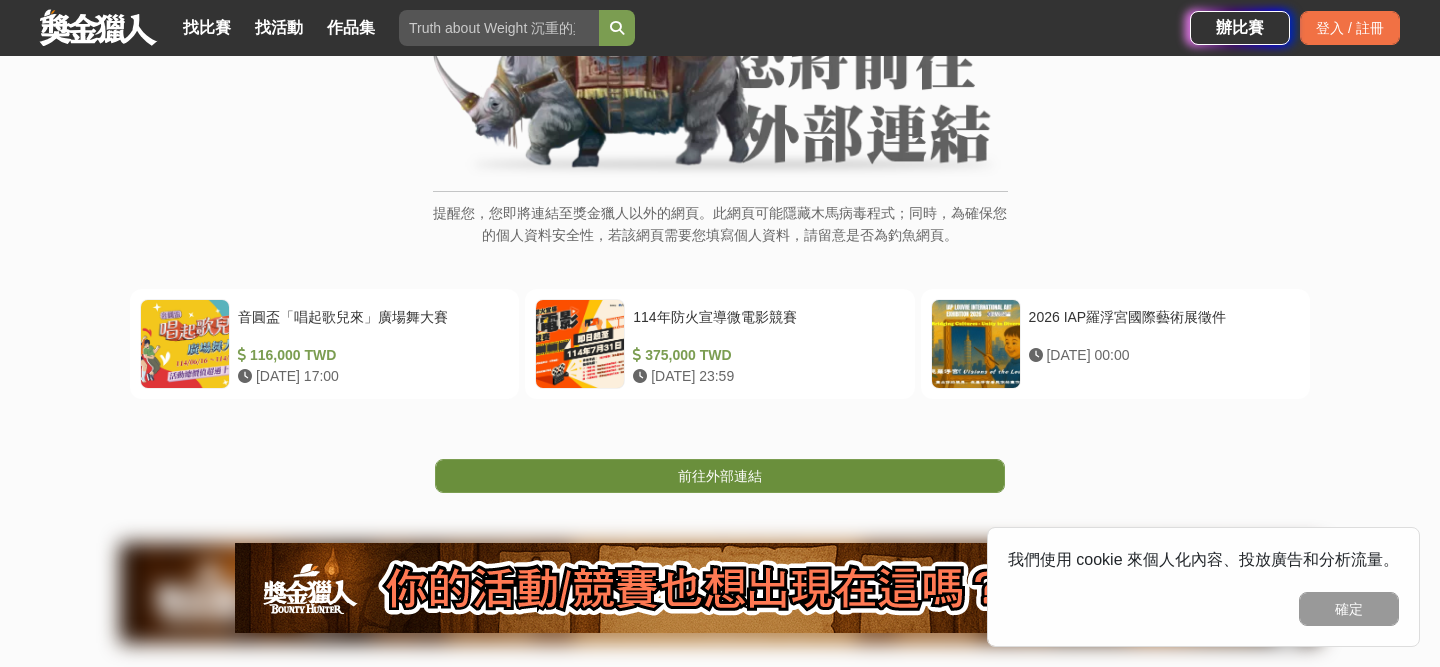 click on "前往外部連結" at bounding box center [720, 476] 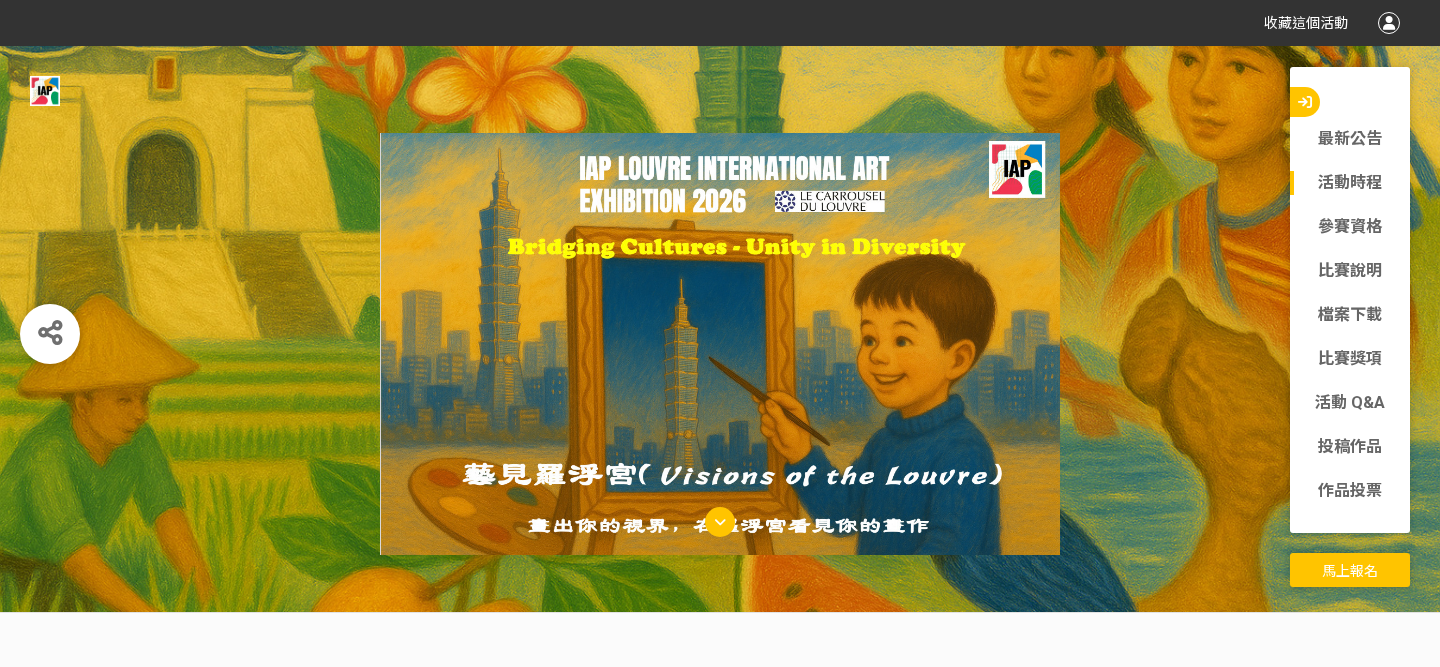 scroll, scrollTop: 0, scrollLeft: 0, axis: both 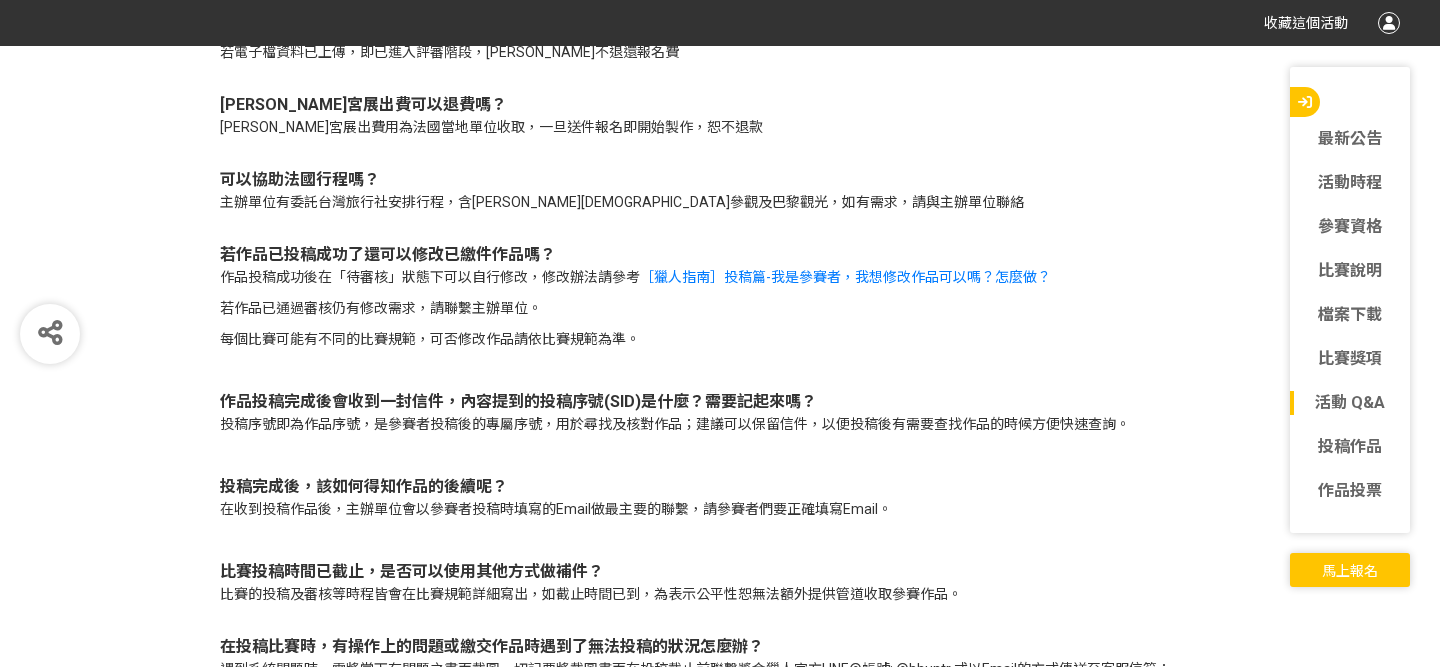 click on "活動 Q&A 報名費可以退款嗎？ 若電子檔資料已上傳，即已進入評審階段，恕不退還報名費 羅浮宮展出費可以退費嗎？ 羅浮宮展出費用為法國當地單位收取，一旦送件報名即開始製作，恕不退款 可以協助法國行程嗎？ 主辦單位有委託台灣旅行社安排行程，含羅浮宮參觀及巴黎觀光，如有需求，請與主辦單位聯絡 若作品已投稿成功了還可以修改已繳件作品嗎？ 作品投稿成功後在「待審核」狀態下可以自行修改，修改辦法請參考  ［獵人指南］投稿篇-我是參賽者，我想修改作品可以嗎？怎麼做？ 若作品已通過審核仍有修改需求，請聯繫主辦單位。 每個比賽可能有不同的比賽規範，可否修改作品請依比賽規範為準。 作品投稿完成後會收到一封信件，內容提到的投稿序號(SID)是什麼？需要記起來嗎？ 投稿完成後，該如何得知作品的後續呢？ 我要登入" at bounding box center [720, 444] 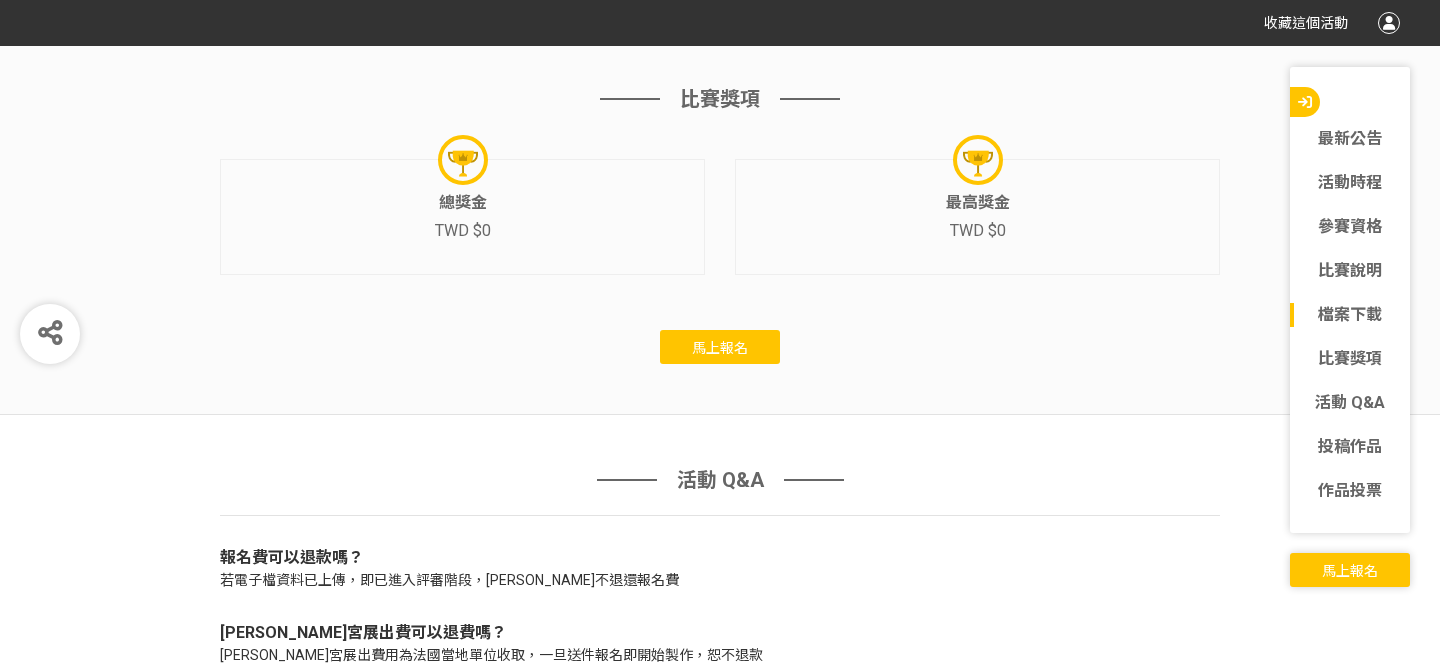 scroll, scrollTop: 5745, scrollLeft: 0, axis: vertical 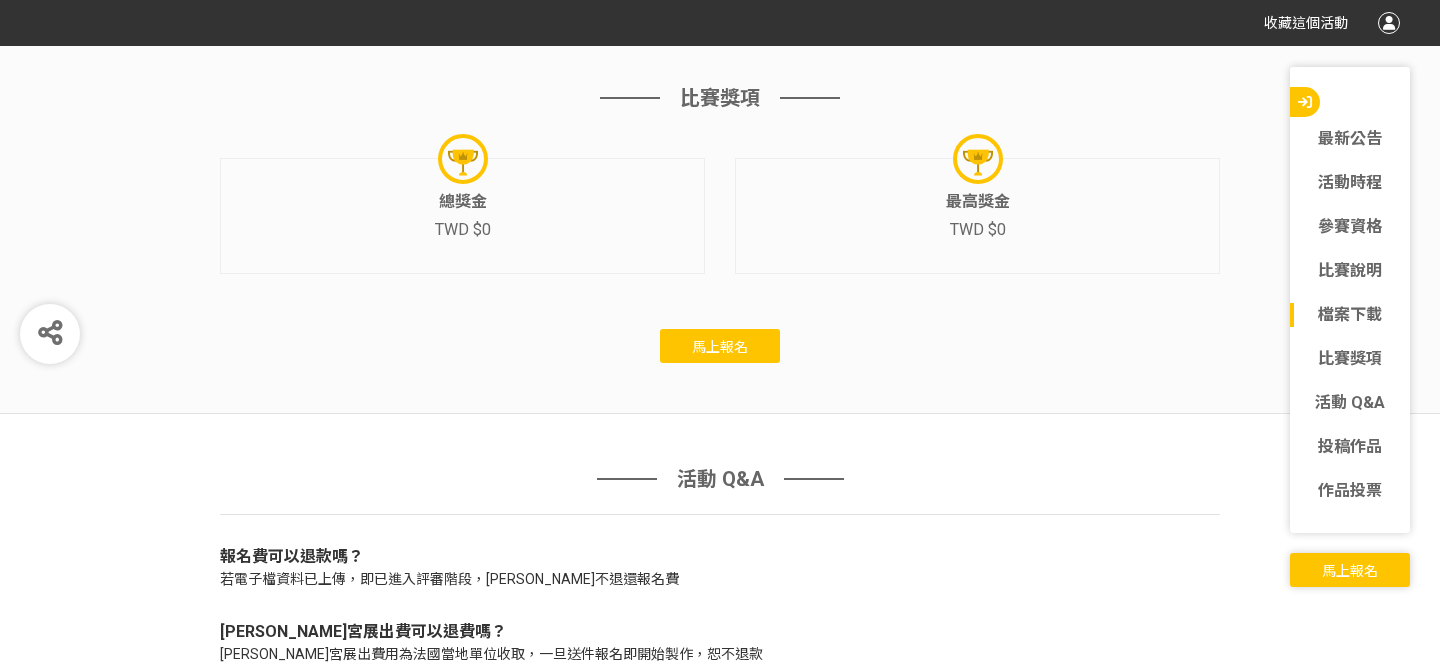 click on "馬上報名" at bounding box center (720, 347) 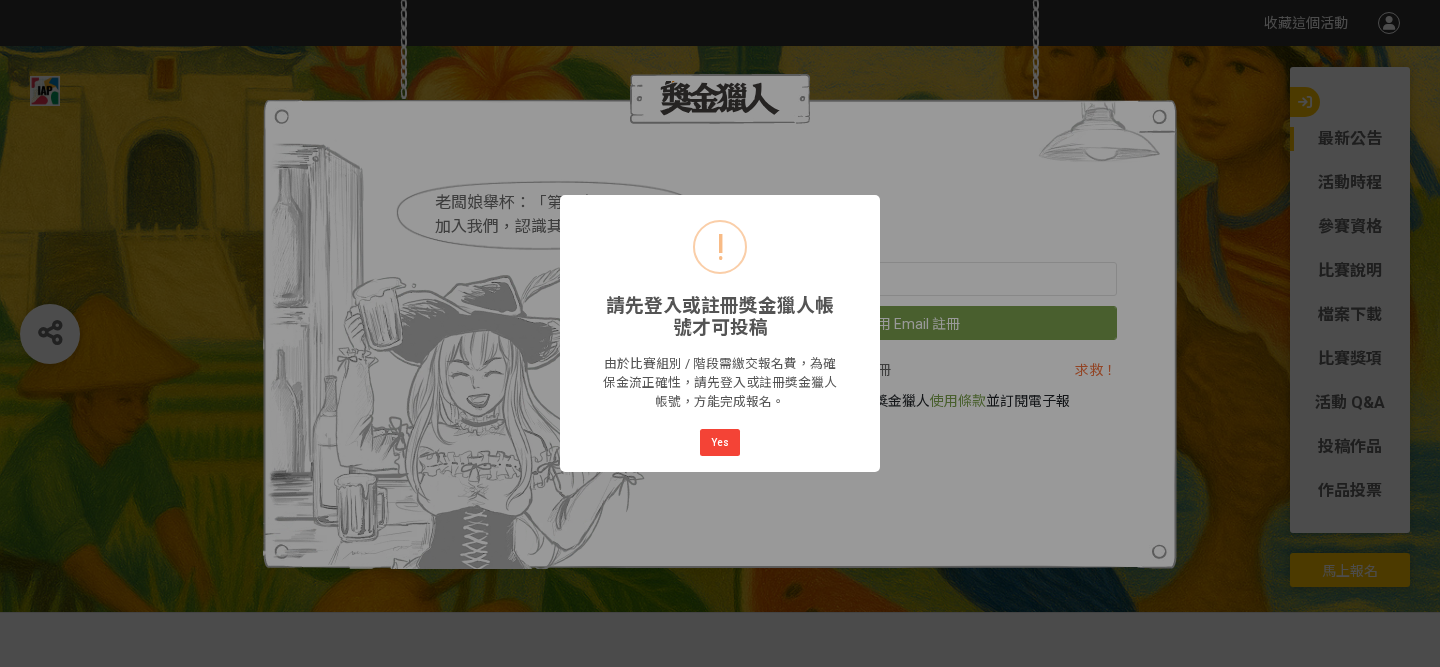 scroll, scrollTop: 0, scrollLeft: 0, axis: both 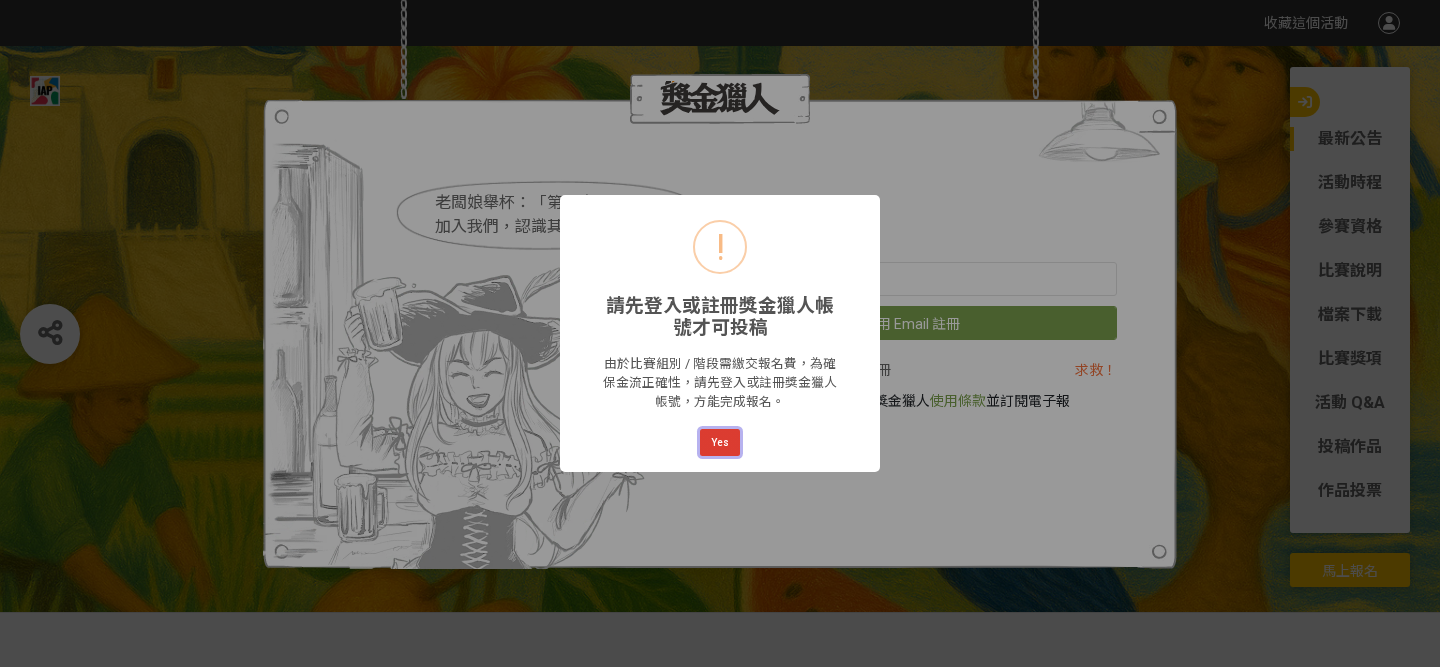 click on "Yes" at bounding box center [720, 443] 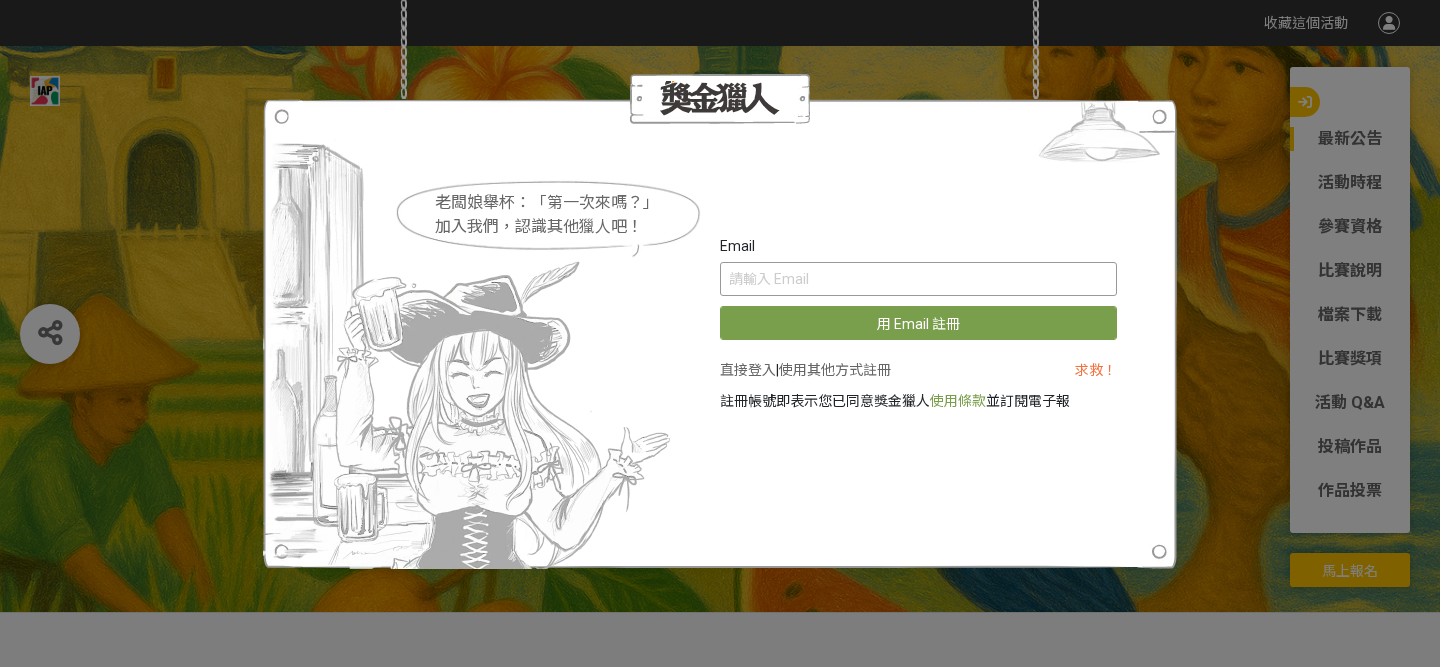 click at bounding box center (918, 279) 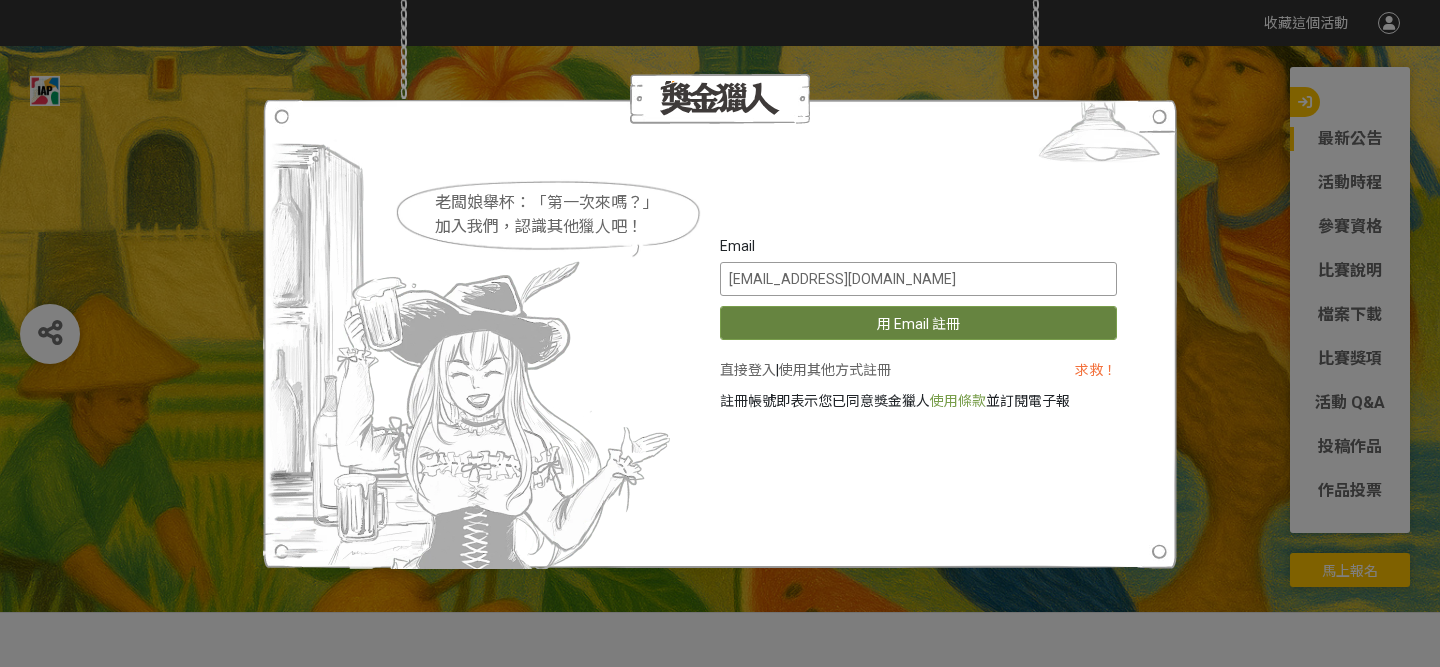 type on "ec152629@gmail.com" 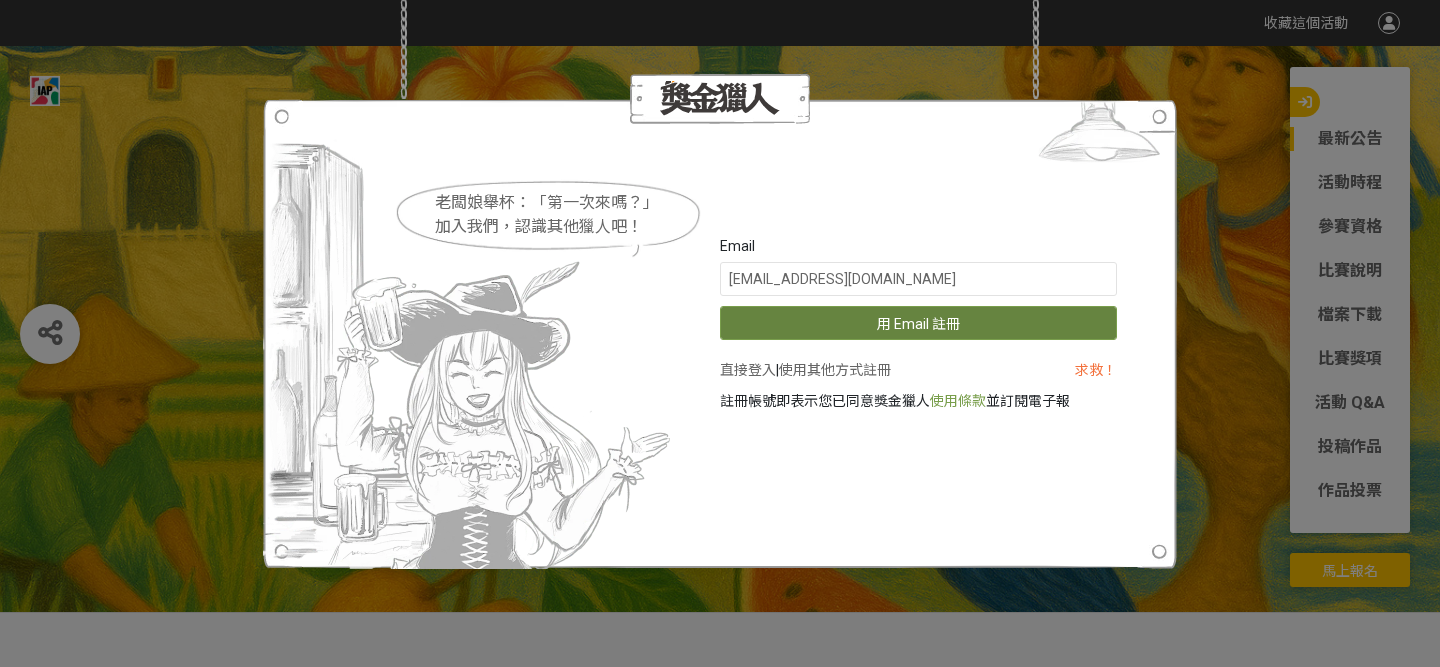 click on "用 Email 註冊" at bounding box center (918, 323) 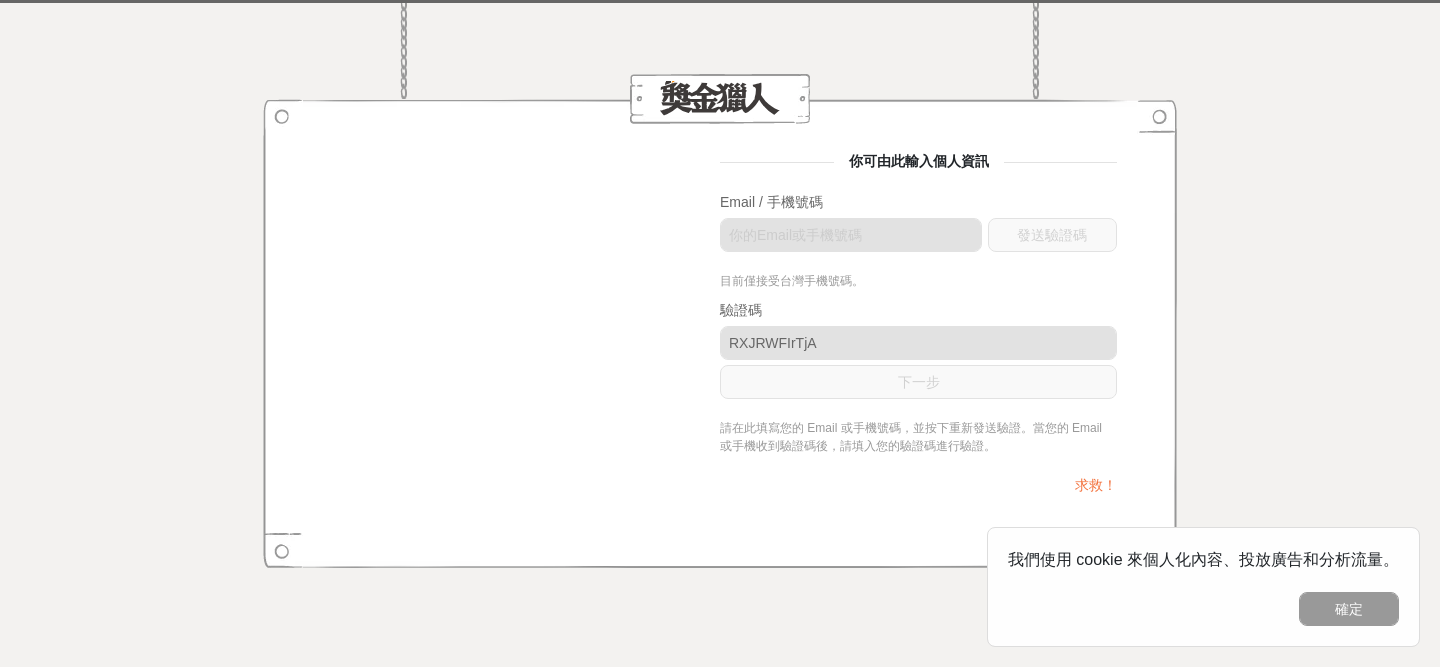 scroll, scrollTop: 0, scrollLeft: 0, axis: both 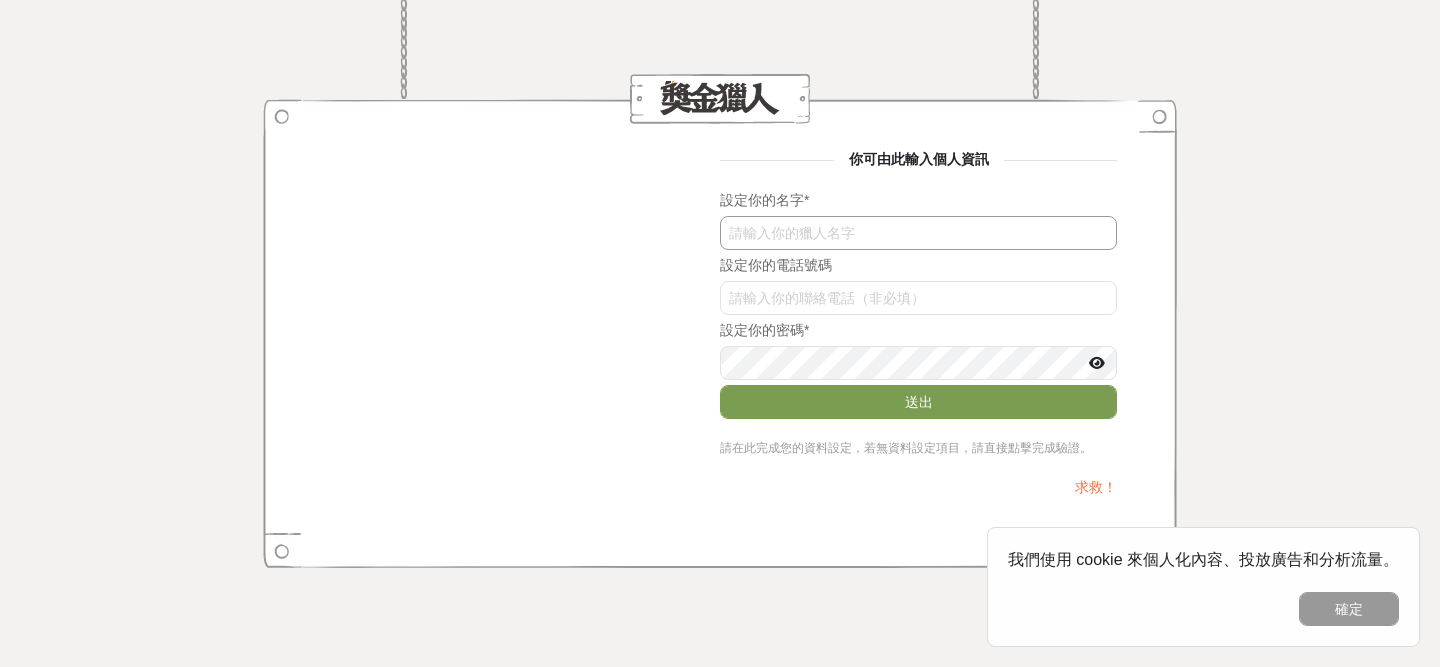 click at bounding box center (918, 233) 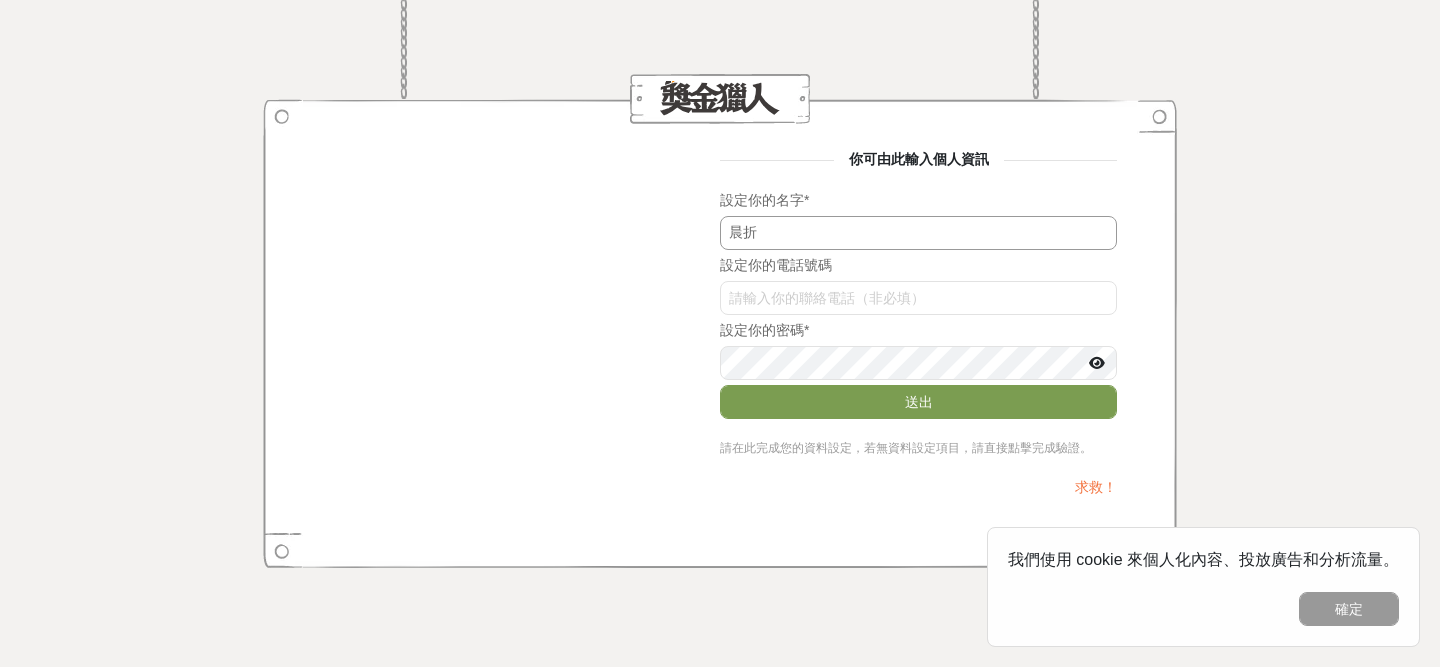 type on "晨" 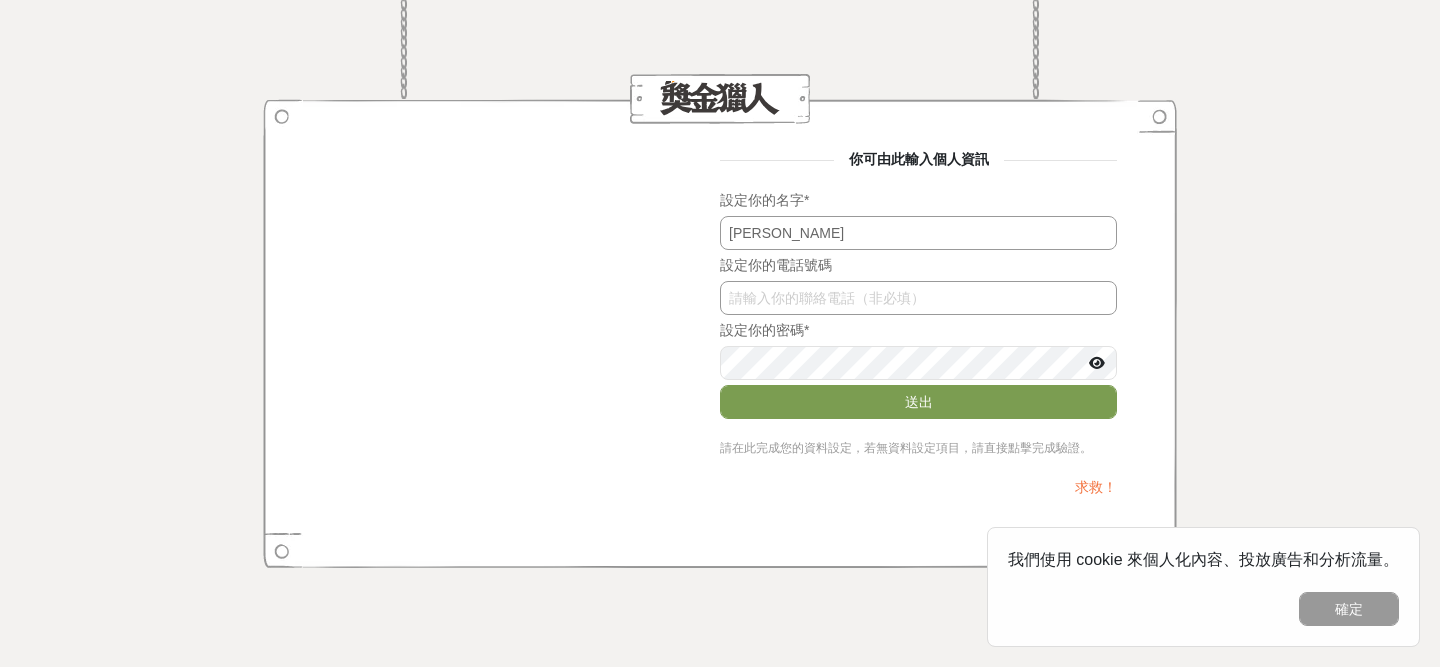 type on "陳哲鋆" 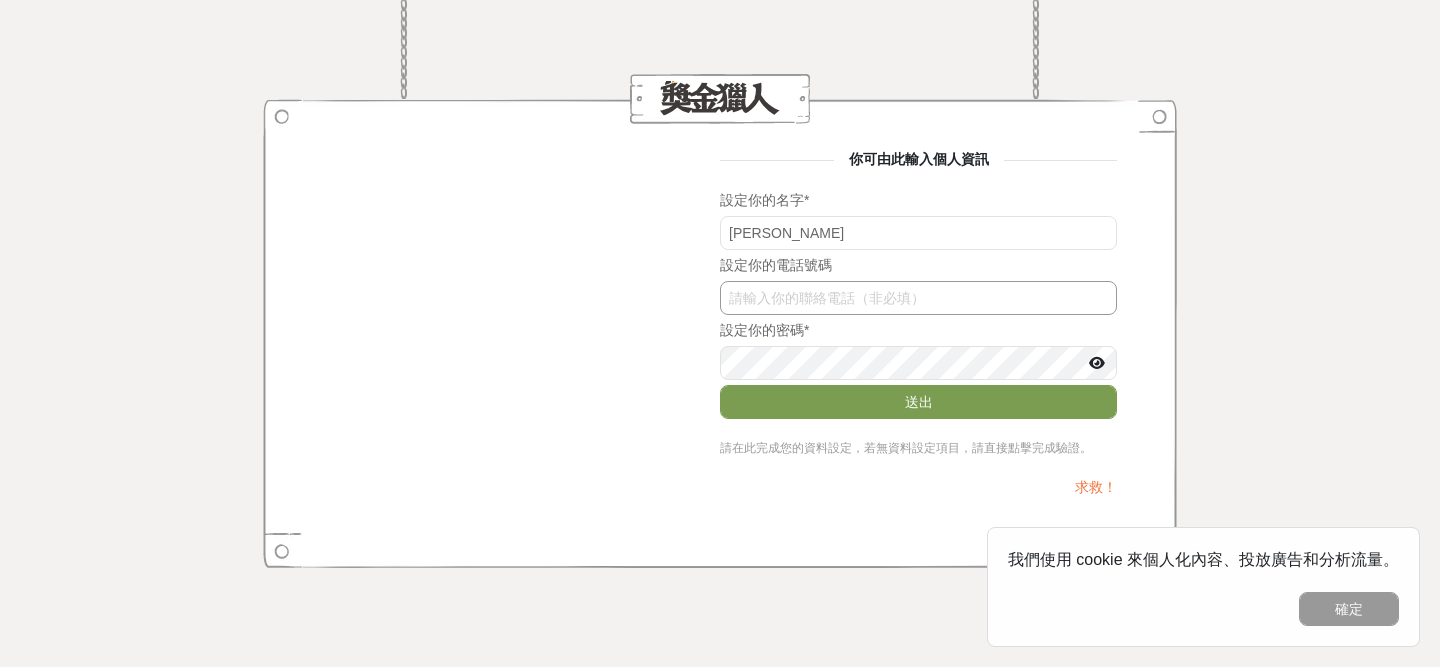 click on "RXJRWFIrTjA" at bounding box center (918, 298) 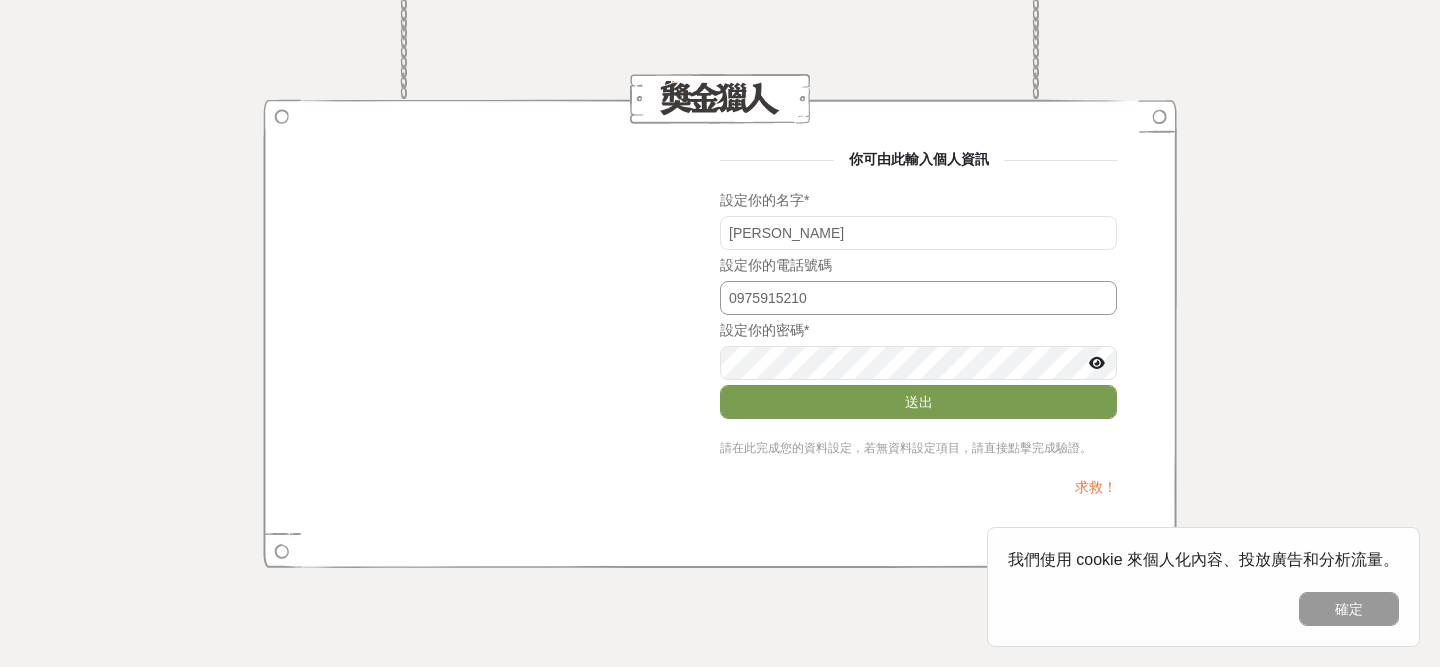 type on "0975915210" 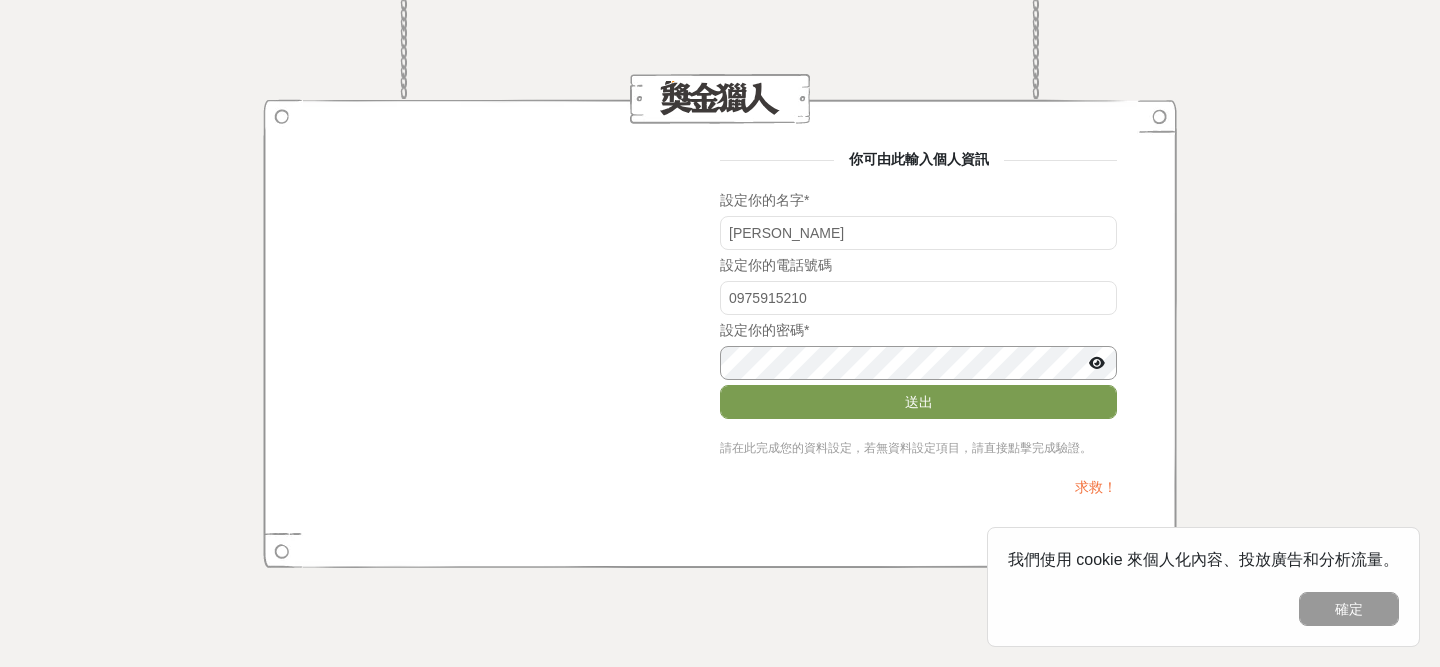 click on "送出" at bounding box center (918, 402) 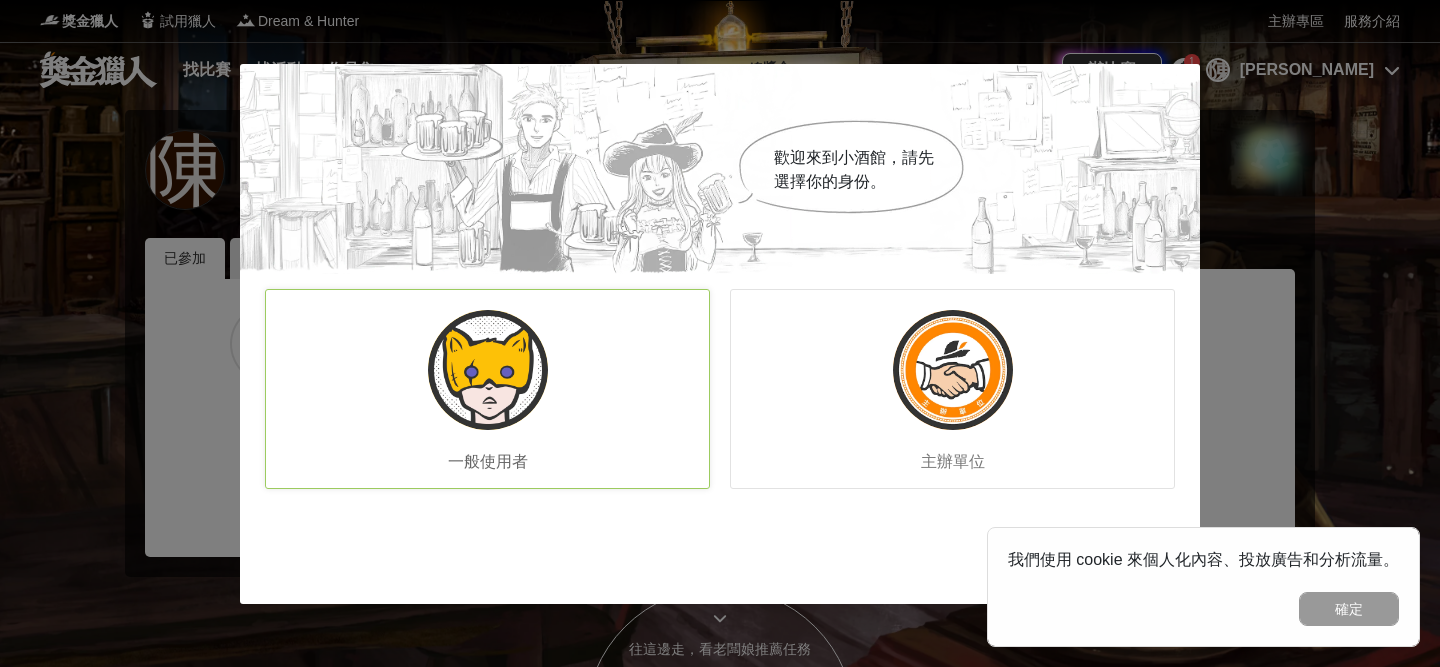 click on "一般使用者" at bounding box center (487, 389) 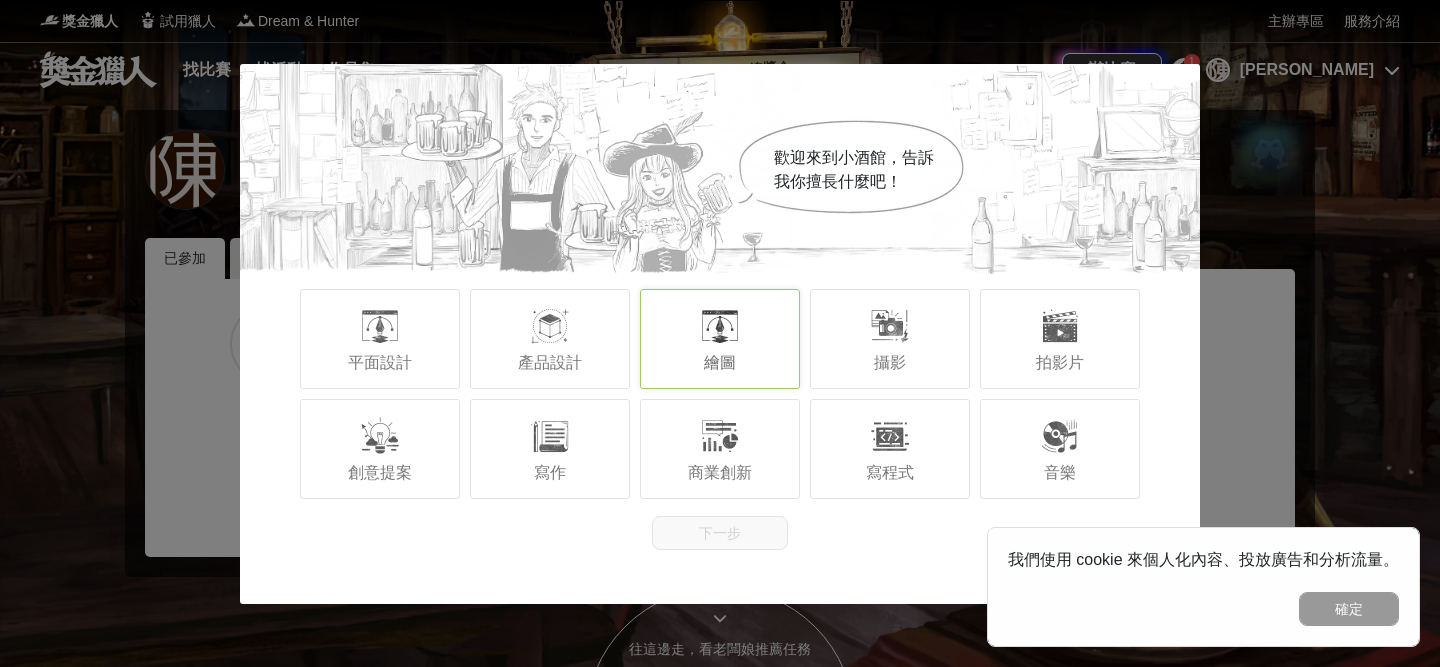 click on "繪圖" at bounding box center [720, 339] 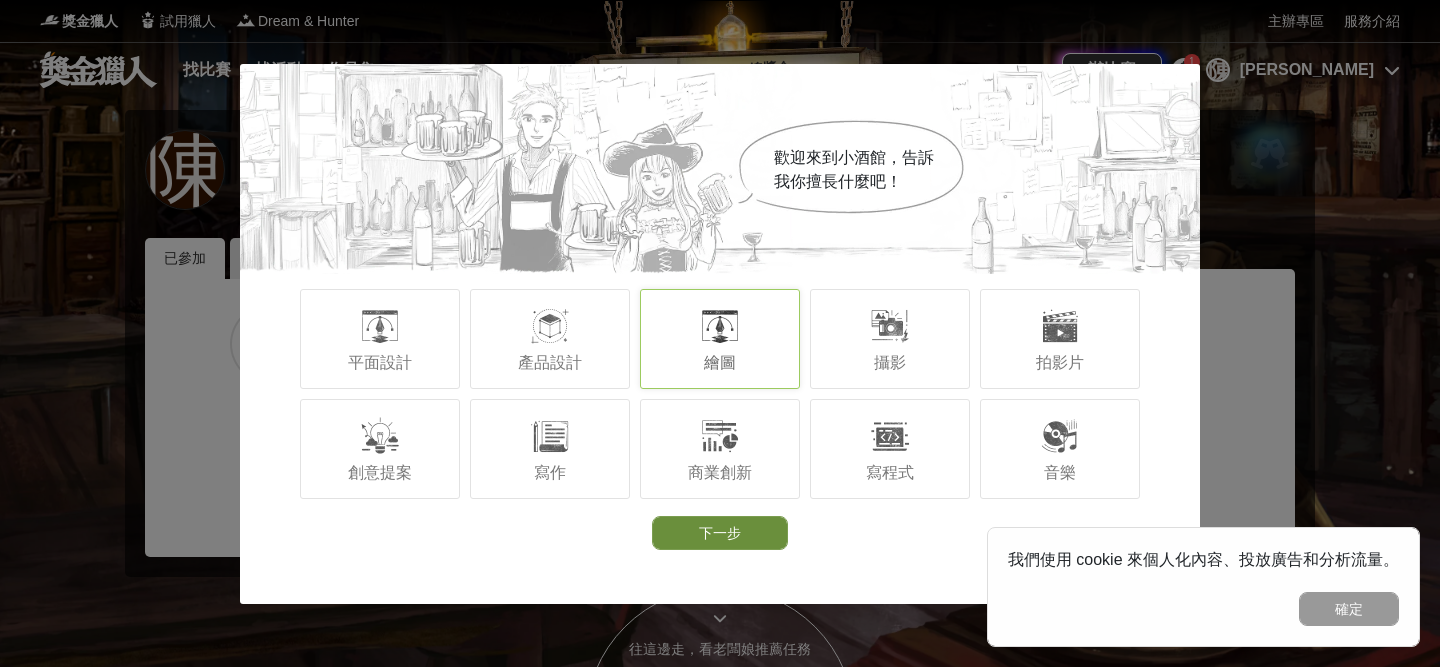 click on "下一步" at bounding box center [720, 533] 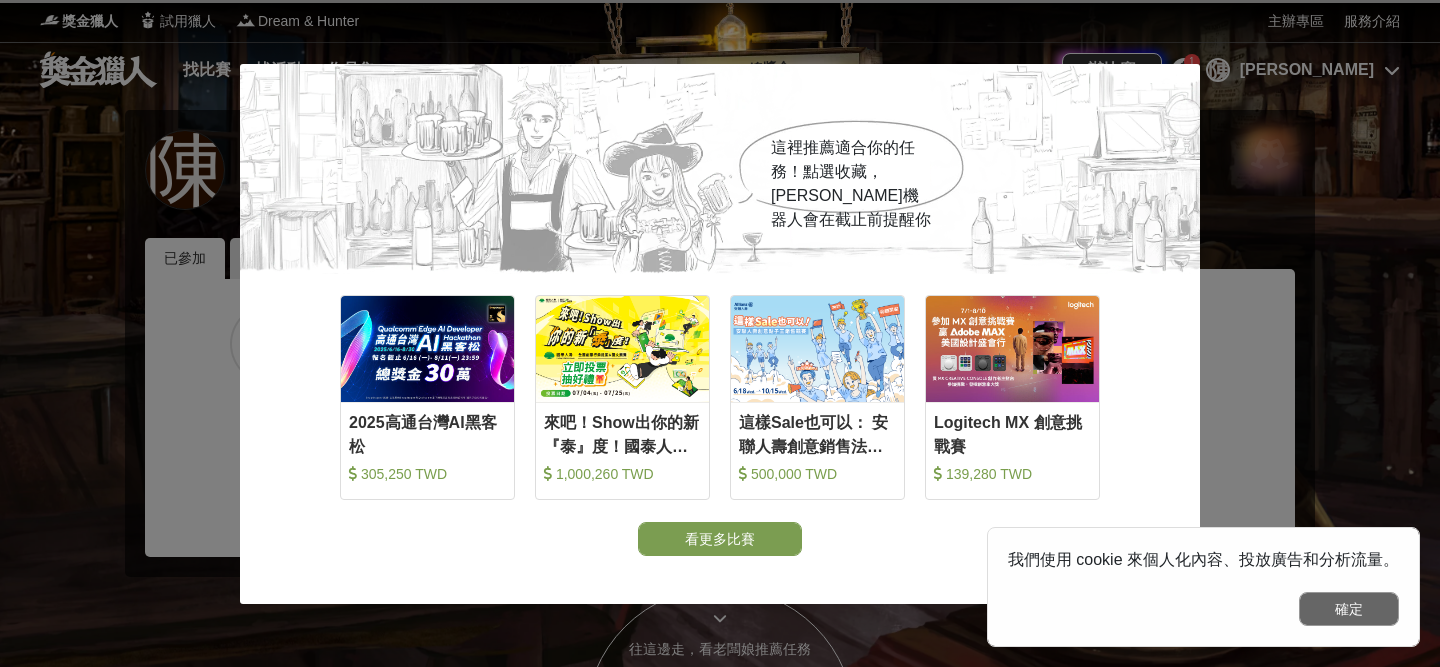 click on "確定" at bounding box center [1349, 609] 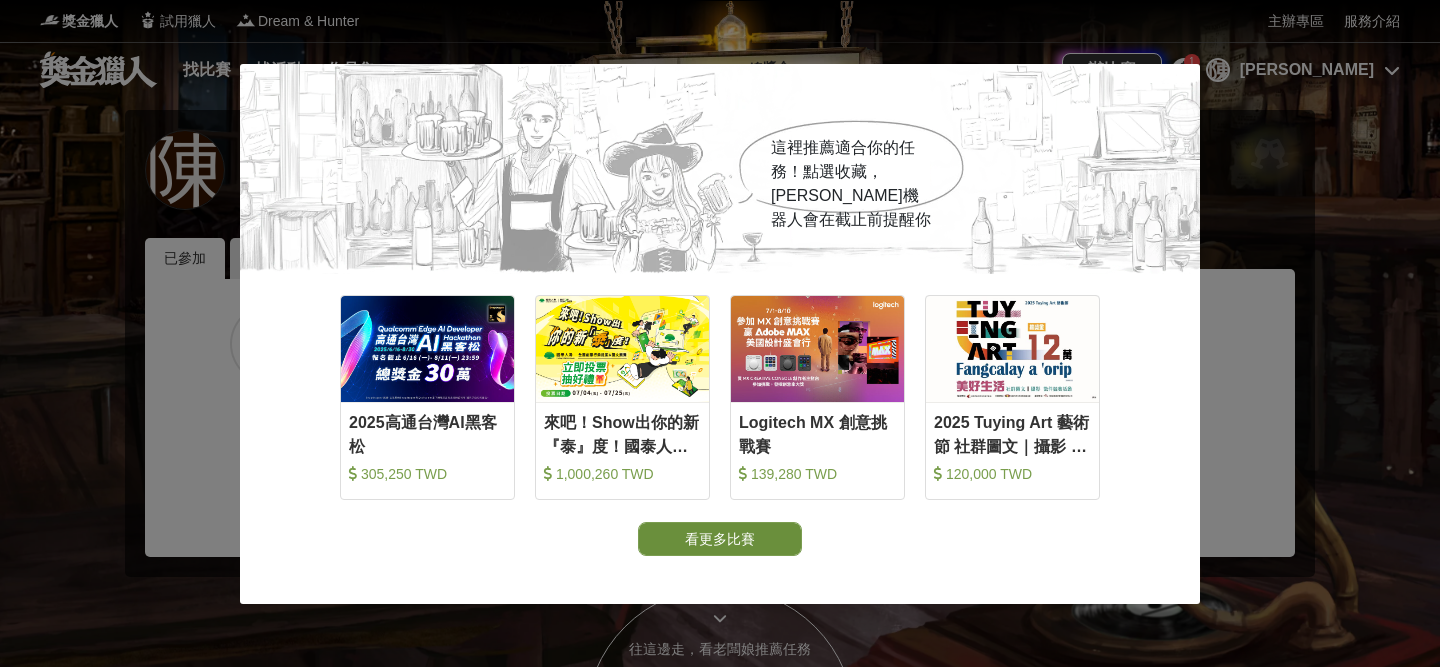 click on "看更多比賽" at bounding box center (720, 539) 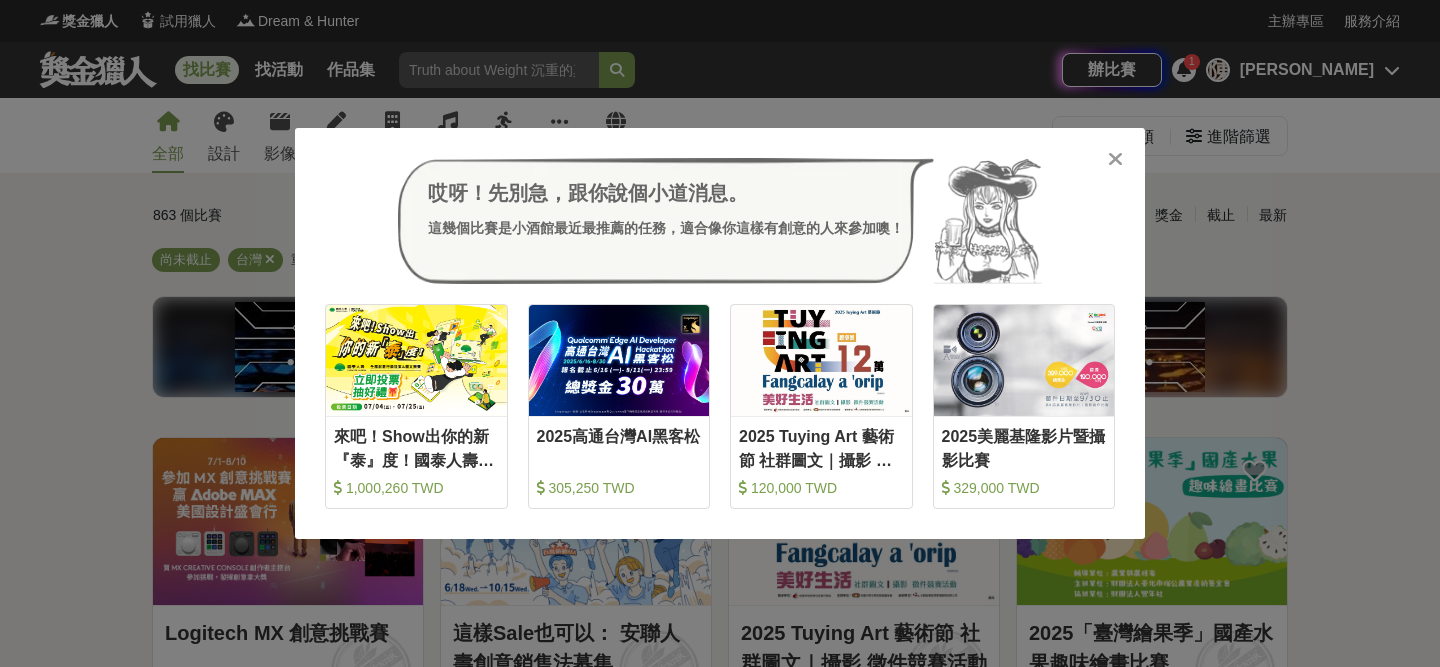 click at bounding box center [1115, 159] 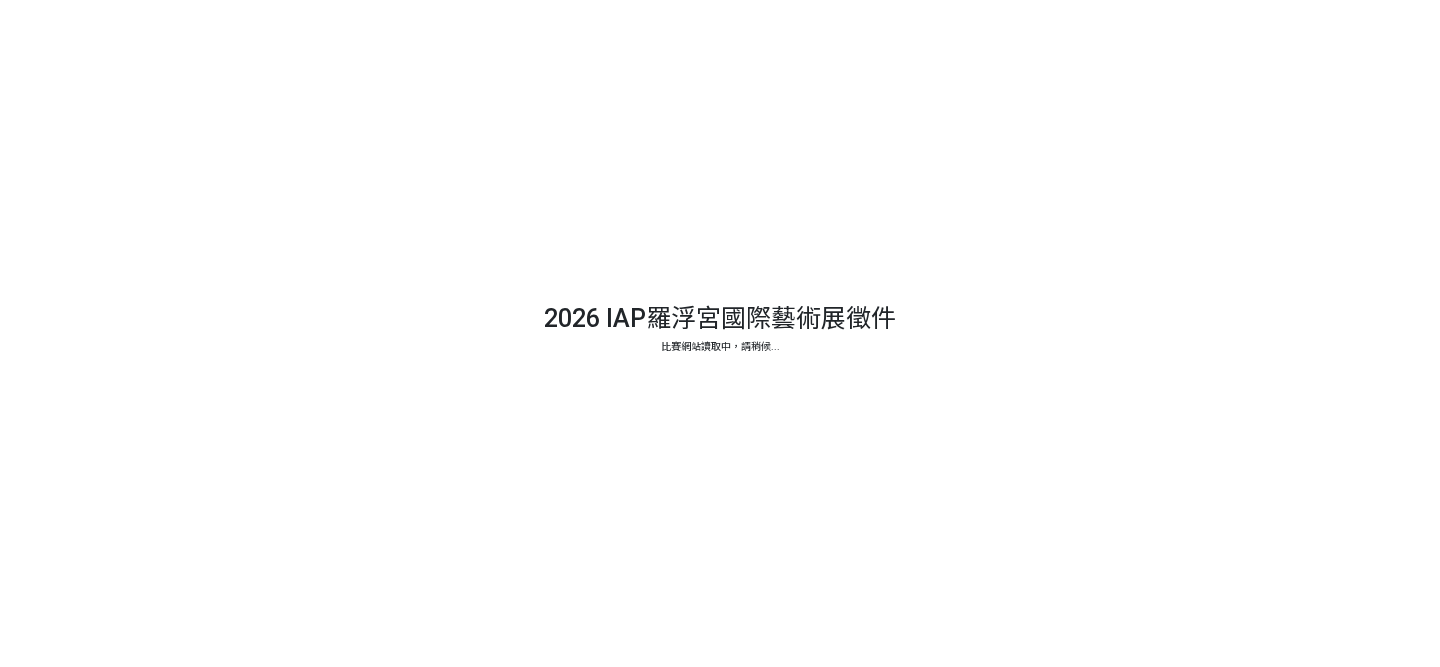 scroll, scrollTop: 0, scrollLeft: 0, axis: both 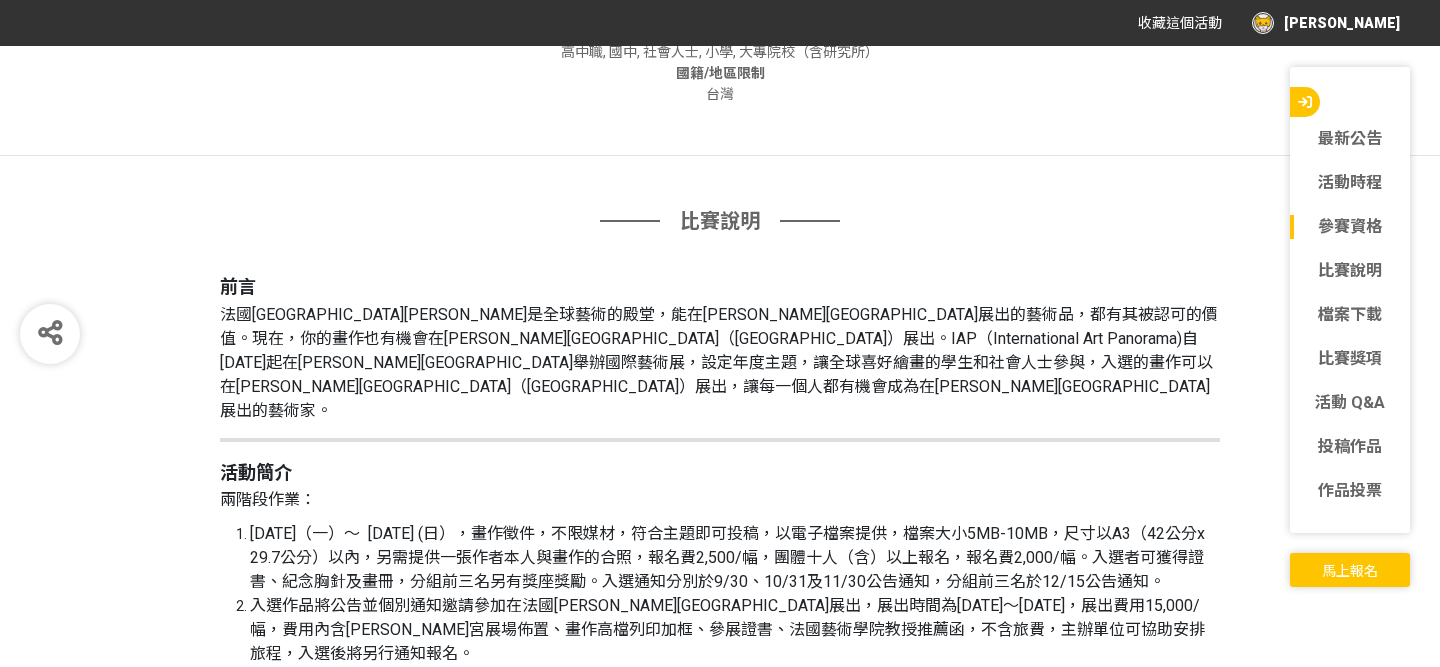 click on "馬上報名" 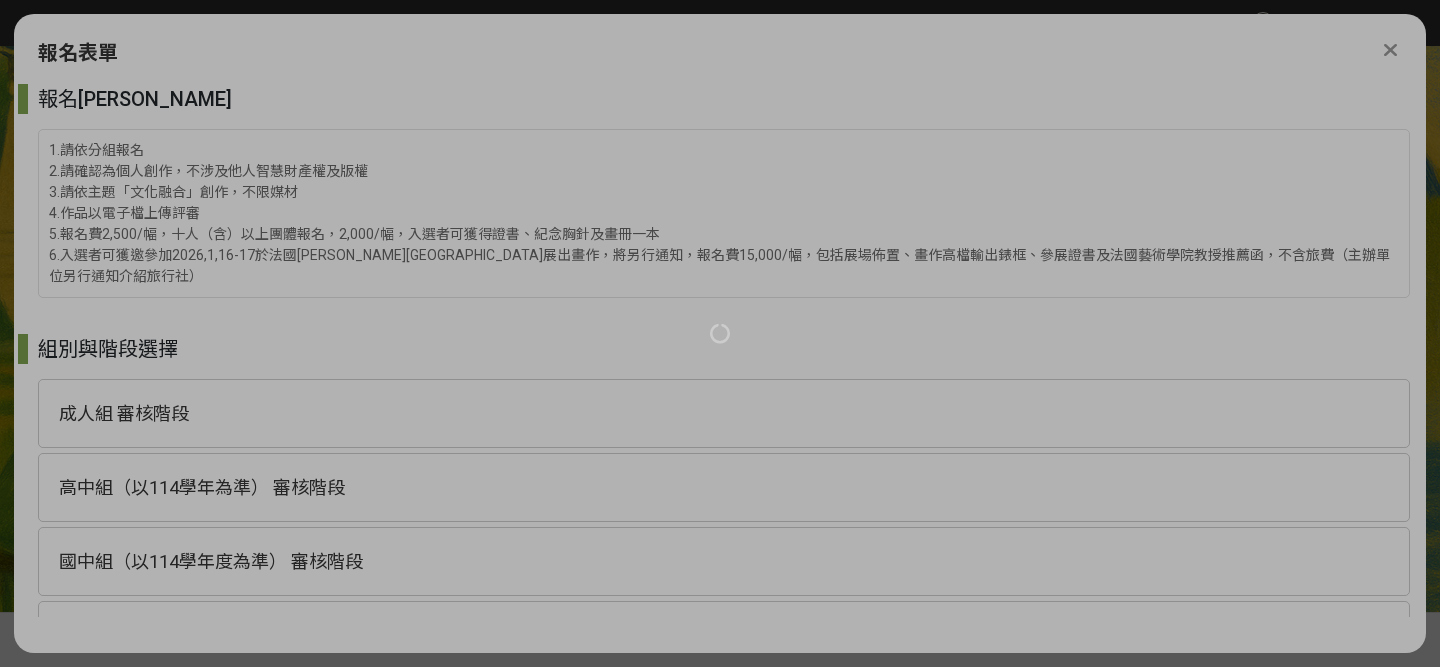 scroll, scrollTop: 0, scrollLeft: 0, axis: both 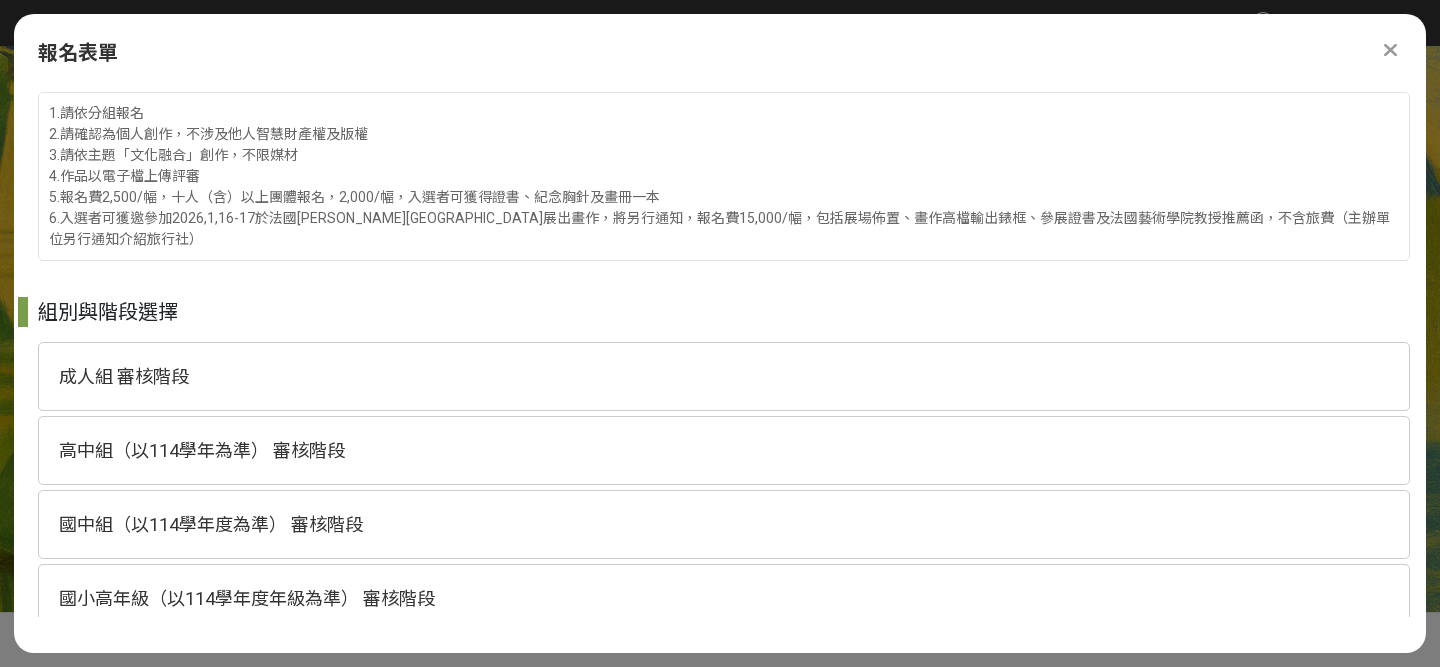 click on "1.請依分組報名 2.請確認為個人創作，不涉及他人智慧財產權及版權 3.請依主題「文化融合」創作，不限媒材 4.作品以電子檔上傳評審 5.報名費2,500/幅，十人（含）以上團體報名，2,000/幅，入選者可獲得證書、紀念胸針及畫冊一本 6.入選者可獲邀參加2026,1,16-17於法國[PERSON_NAME][GEOGRAPHIC_DATA]展出畫作，將另行通知，報名費15,000/幅，包括展場佈置、畫作高檔輸出錶框、參展證書及法國藝術學院教授推薦函，不含旅費（主辦單位另行通知介紹旅行社）" at bounding box center [724, 176] 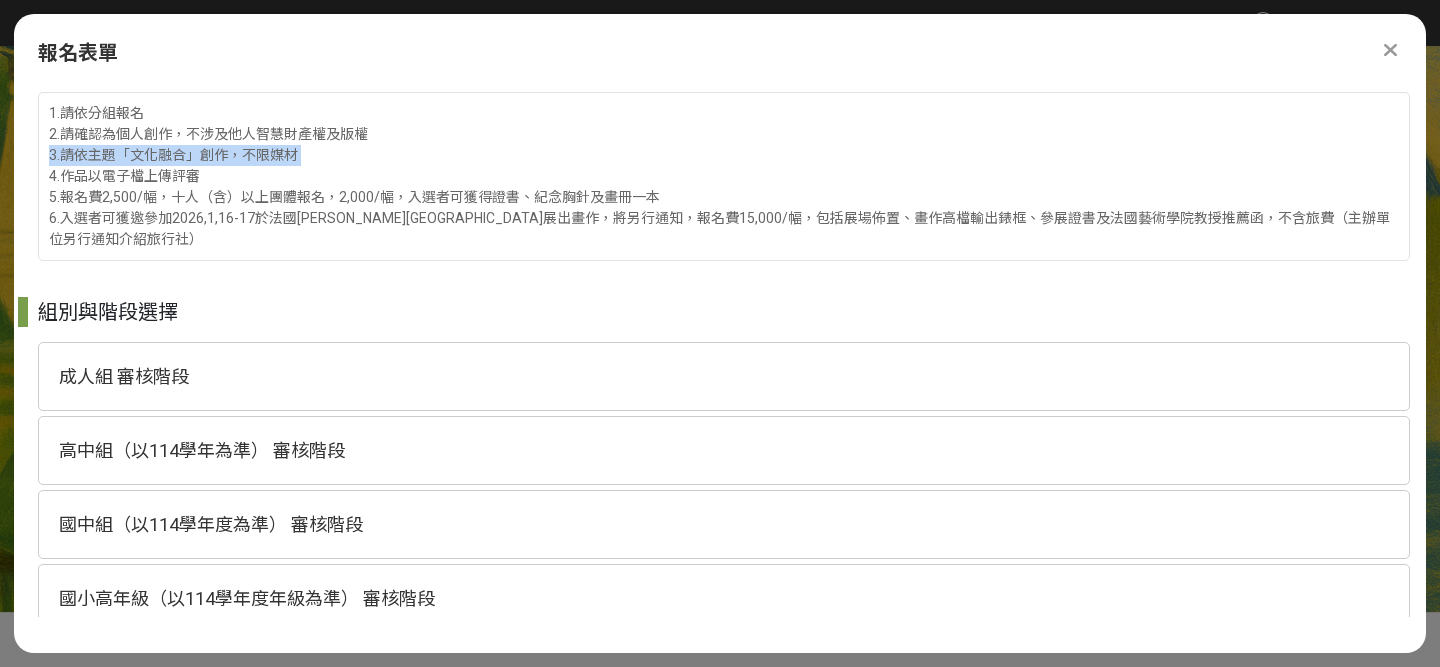 click on "1.請依分組報名 2.請確認為個人創作，不涉及他人智慧財產權及版權 3.請依主題「文化融合」創作，不限媒材 4.作品以電子檔上傳評審 5.報名費2,500/幅，十人（含）以上團體報名，2,000/幅，入選者可獲得證書、紀念胸針及畫冊一本 6.入選者可獲邀參加2026,1,16-17於法國[PERSON_NAME][GEOGRAPHIC_DATA]展出畫作，將另行通知，報名費15,000/幅，包括展場佈置、畫作高檔輸出錶框、參展證書及法國藝術學院教授推薦函，不含旅費（主辦單位另行通知介紹旅行社）" at bounding box center (724, 176) 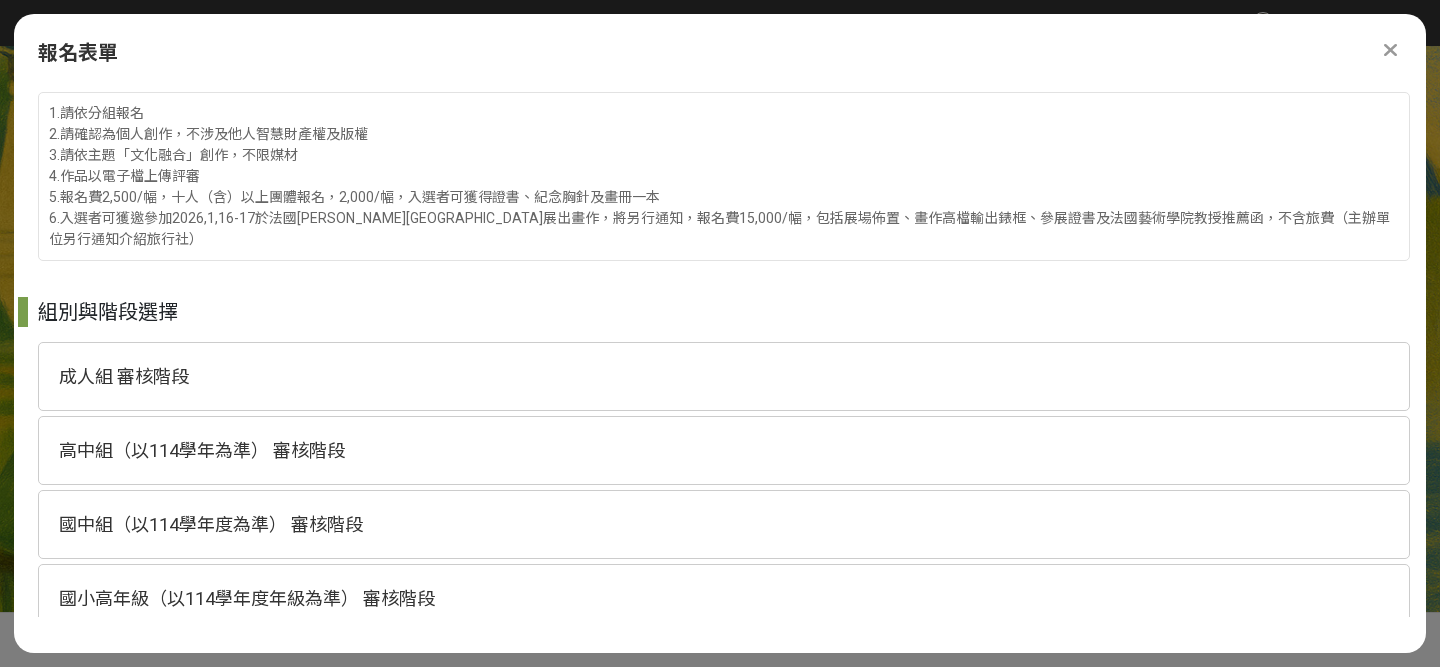 click on "1.請依分組報名 2.請確認為個人創作，不涉及他人智慧財產權及版權 3.請依主題「文化融合」創作，不限媒材 4.作品以電子檔上傳評審 5.報名費2,500/幅，十人（含）以上團體報名，2,000/幅，入選者可獲得證書、紀念胸針及畫冊一本 6.入選者可獲邀參加2026,1,16-17於法國[PERSON_NAME][GEOGRAPHIC_DATA]展出畫作，將另行通知，報名費15,000/幅，包括展場佈置、畫作高檔輸出錶框、參展證書及法國藝術學院教授推薦函，不含旅費（主辦單位另行通知介紹旅行社）" at bounding box center [724, 176] 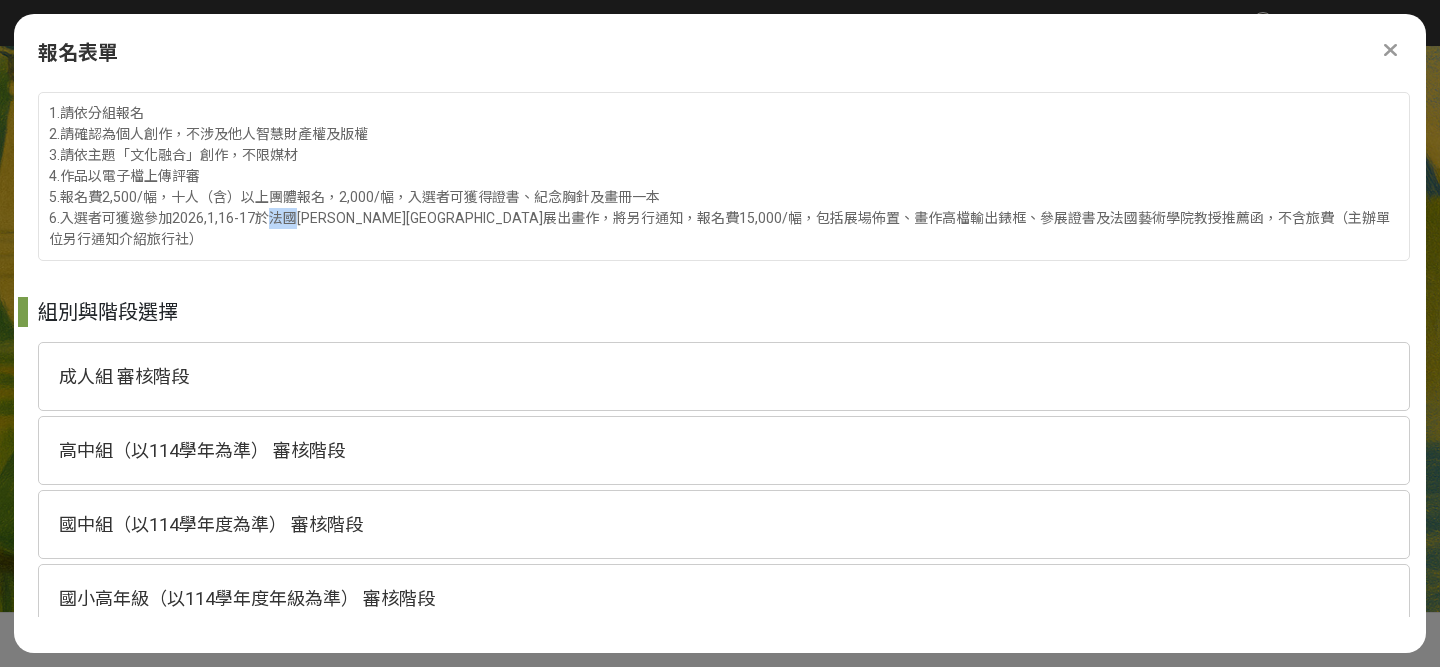 click on "1.請依分組報名 2.請確認為個人創作，不涉及他人智慧財產權及版權 3.請依主題「文化融合」創作，不限媒材 4.作品以電子檔上傳評審 5.報名費2,500/幅，十人（含）以上團體報名，2,000/幅，入選者可獲得證書、紀念胸針及畫冊一本 6.入選者可獲邀參加2026,1,16-17於法國羅浮宮展出畫作，將另行通知，報名費15,000/幅，包括展場佈置、畫作高檔輸出錶框、參展證書及法國藝術學院教授推薦函，不含旅費（主辦單位另行通知介紹旅行社）" at bounding box center (724, 176) 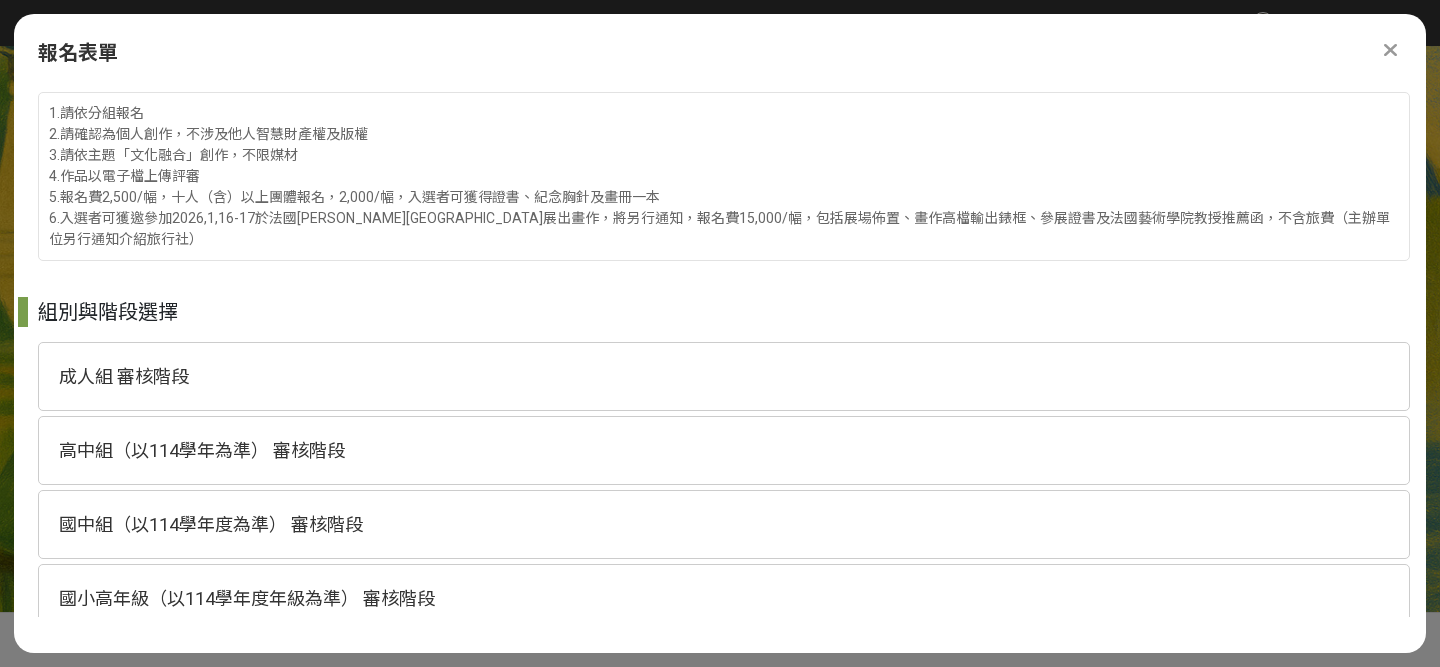 click on "1.請依分組報名 2.請確認為個人創作，不涉及他人智慧財產權及版權 3.請依主題「文化融合」創作，不限媒材 4.作品以電子檔上傳評審 5.報名費2,500/幅，十人（含）以上團體報名，2,000/幅，入選者可獲得證書、紀念胸針及畫冊一本 6.入選者可獲邀參加2026,1,16-17於法國羅浮宮展出畫作，將另行通知，報名費15,000/幅，包括展場佈置、畫作高檔輸出錶框、參展證書及法國藝術學院教授推薦函，不含旅費（主辦單位另行通知介紹旅行社）" at bounding box center (724, 176) 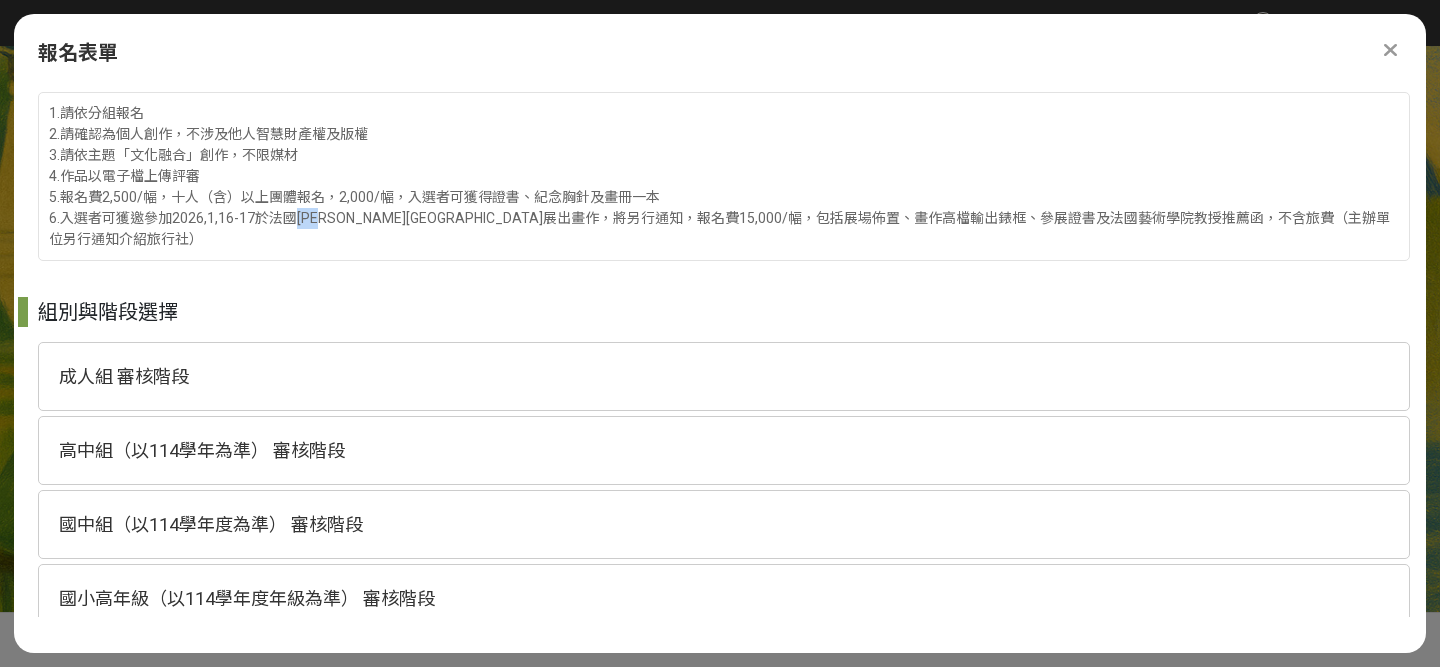 click on "1.請依分組報名 2.請確認為個人創作，不涉及他人智慧財產權及版權 3.請依主題「文化融合」創作，不限媒材 4.作品以電子檔上傳評審 5.報名費2,500/幅，十人（含）以上團體報名，2,000/幅，入選者可獲得證書、紀念胸針及畫冊一本 6.入選者可獲邀參加2026,1,16-17於法國羅浮宮展出畫作，將另行通知，報名費15,000/幅，包括展場佈置、畫作高檔輸出錶框、參展證書及法國藝術學院教授推薦函，不含旅費（主辦單位另行通知介紹旅行社）" at bounding box center (724, 176) 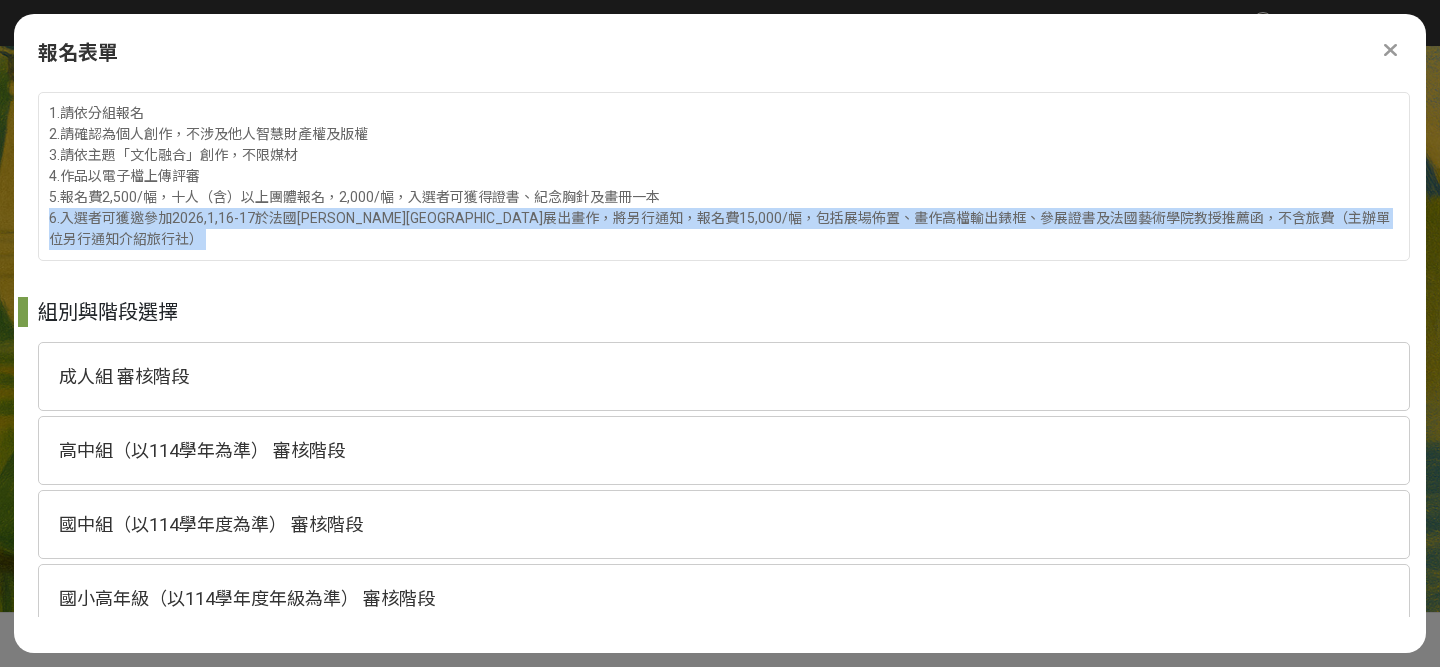 click on "組別與階段選擇" at bounding box center [724, 312] 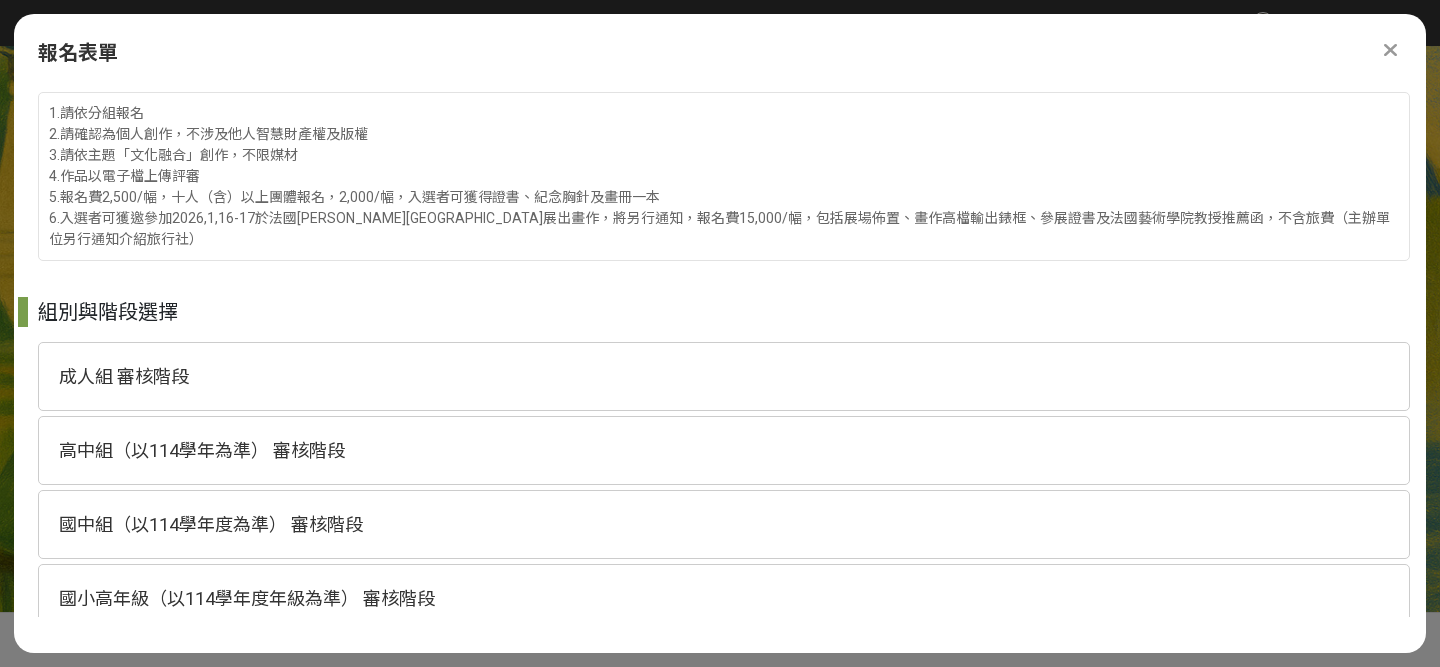 scroll, scrollTop: 200, scrollLeft: 0, axis: vertical 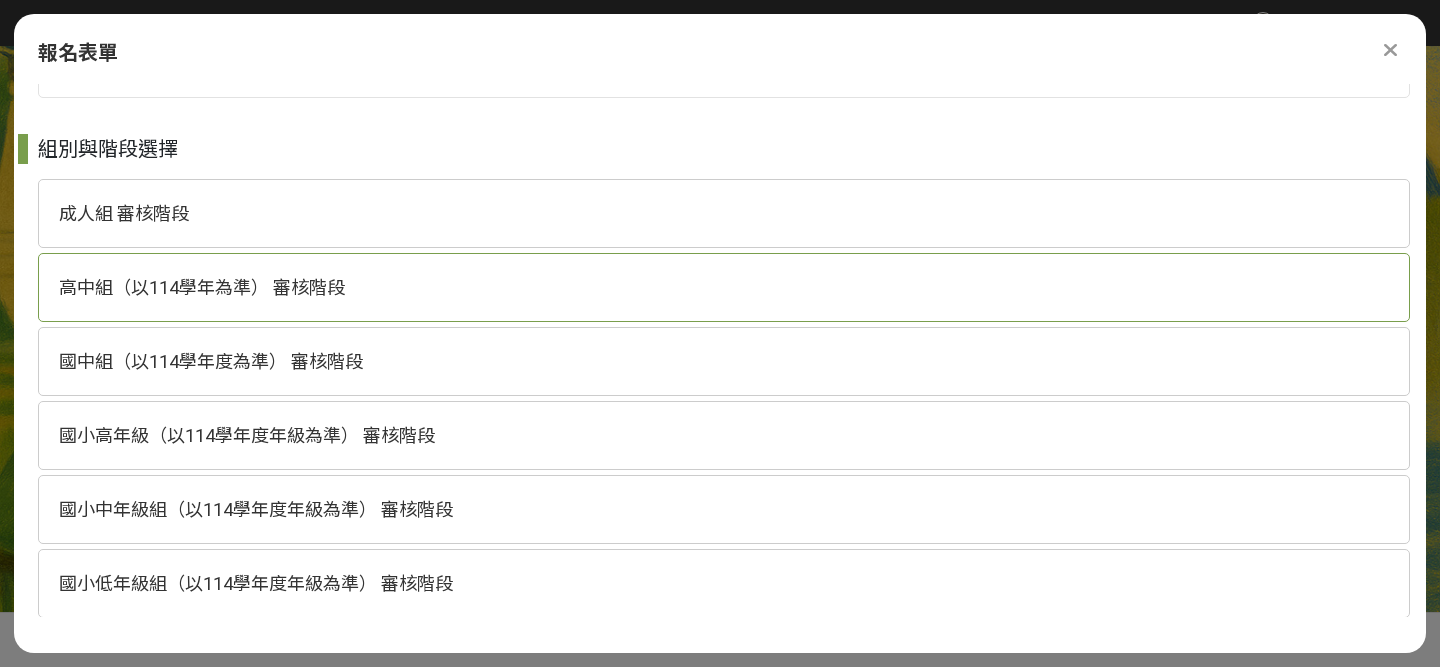 click on "高中組（以114學年為準） 審核階段" at bounding box center [202, 287] 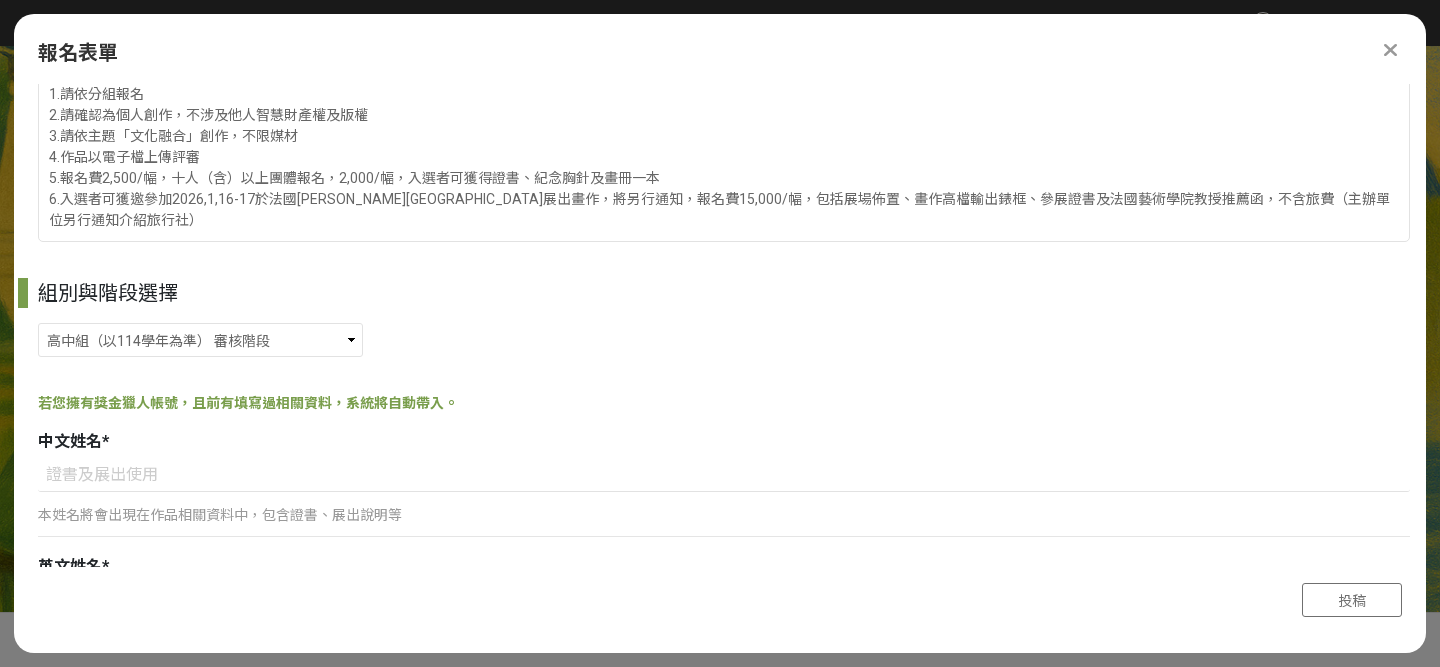 scroll, scrollTop: 0, scrollLeft: 0, axis: both 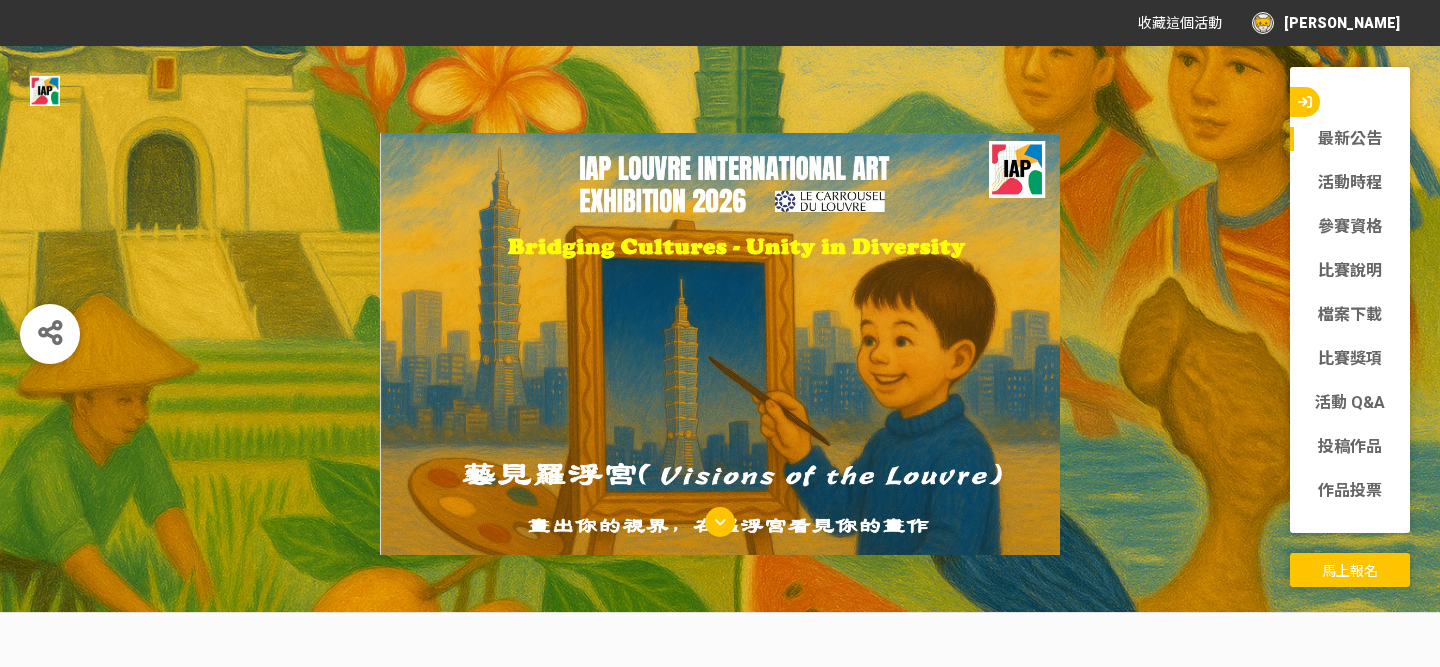 click at bounding box center (45, 91) 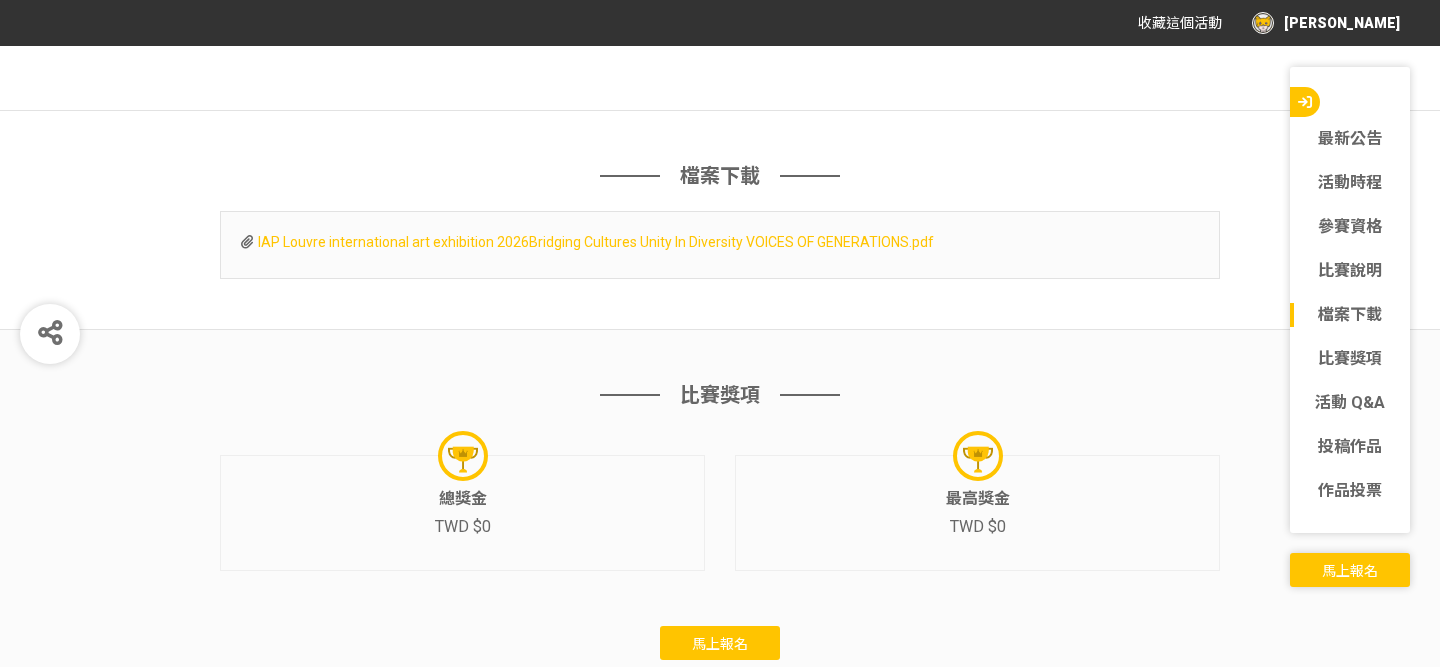 scroll, scrollTop: 5450, scrollLeft: 0, axis: vertical 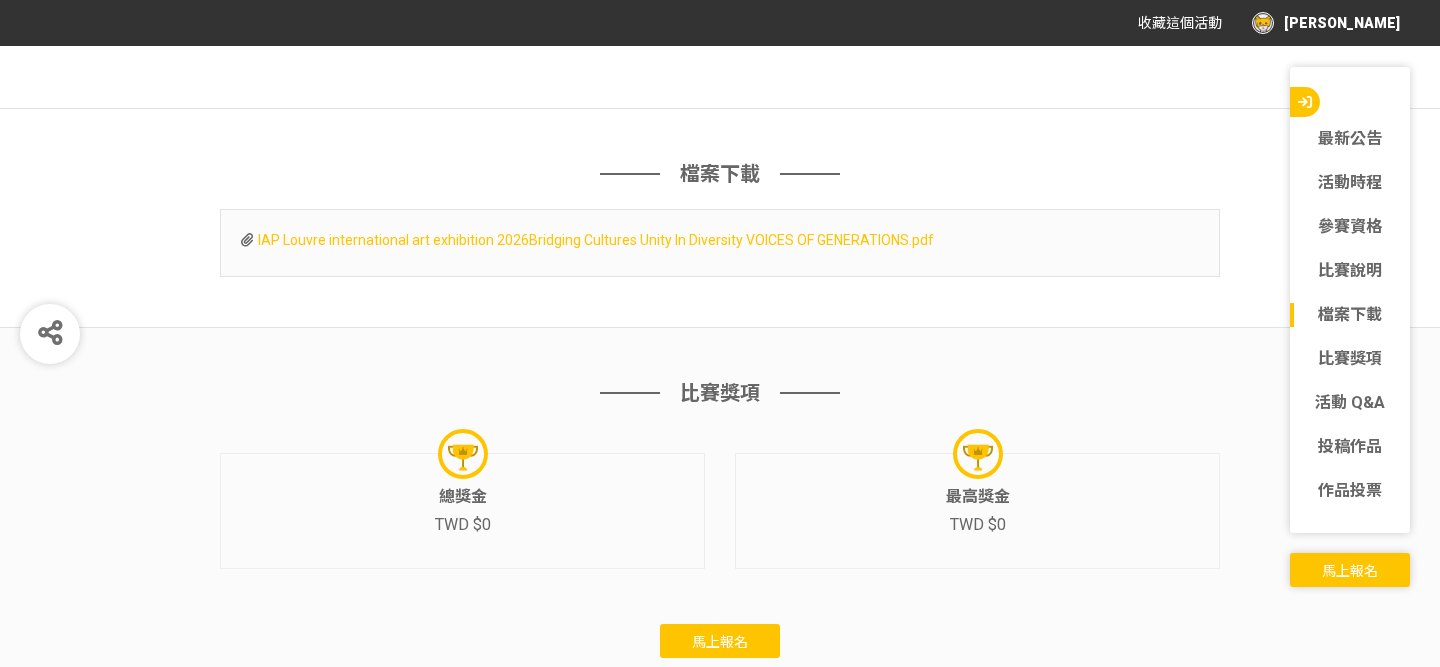 click on "IAP Louvre international art exhibition 2026Bridging Cultures Unity In Diversity VOICES OF GENERATIONS.pdf" at bounding box center [596, 240] 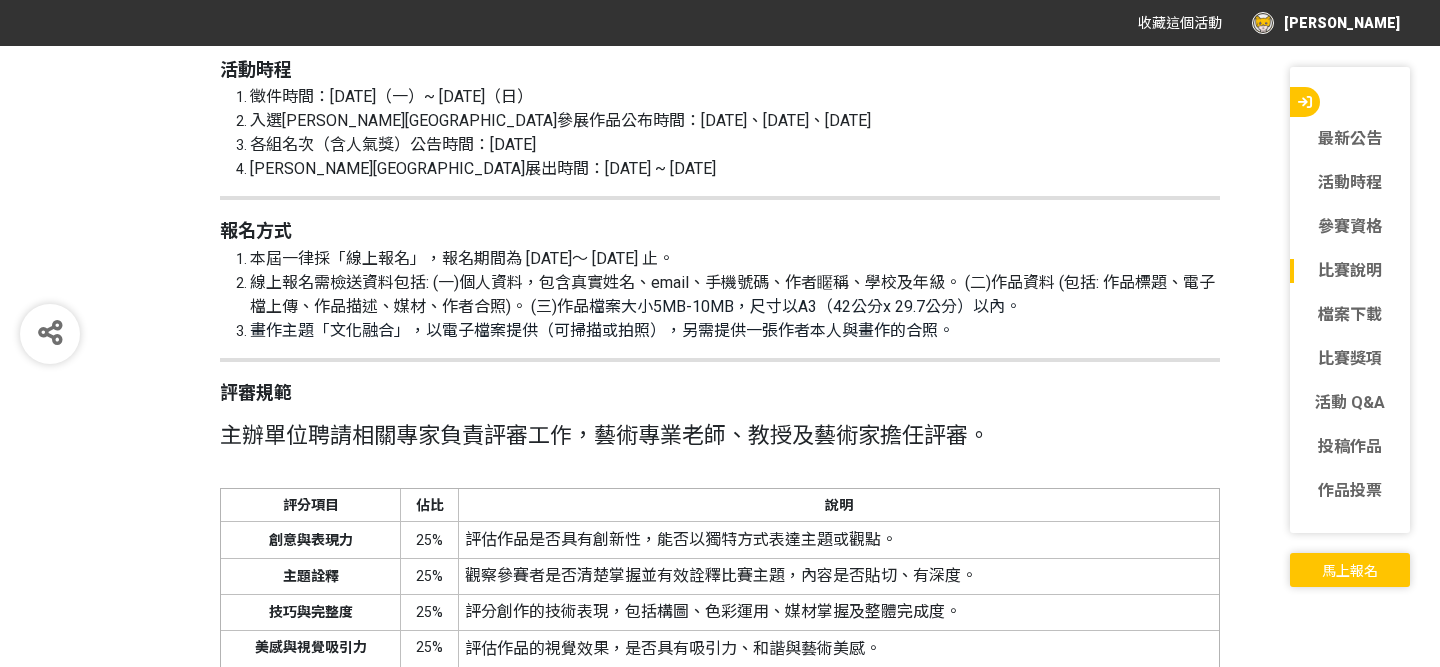 scroll, scrollTop: 2730, scrollLeft: 0, axis: vertical 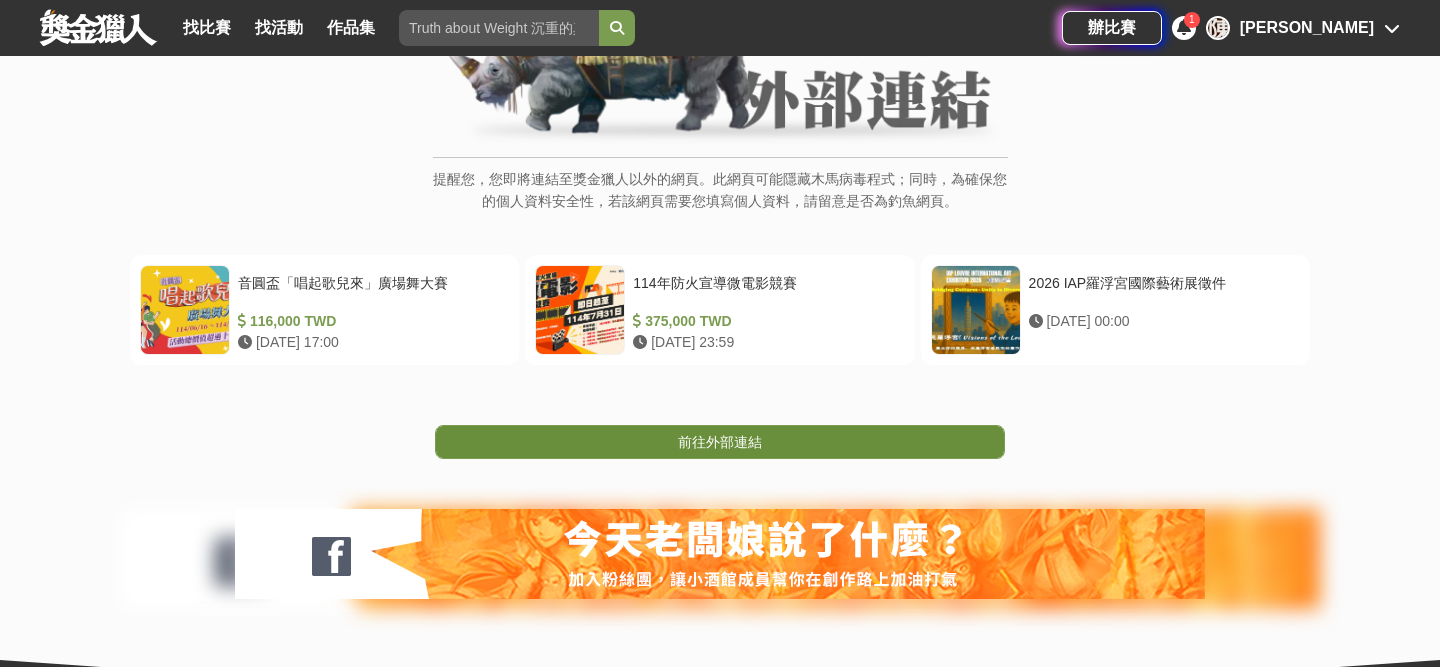 click on "前往外部連結" at bounding box center [720, 442] 